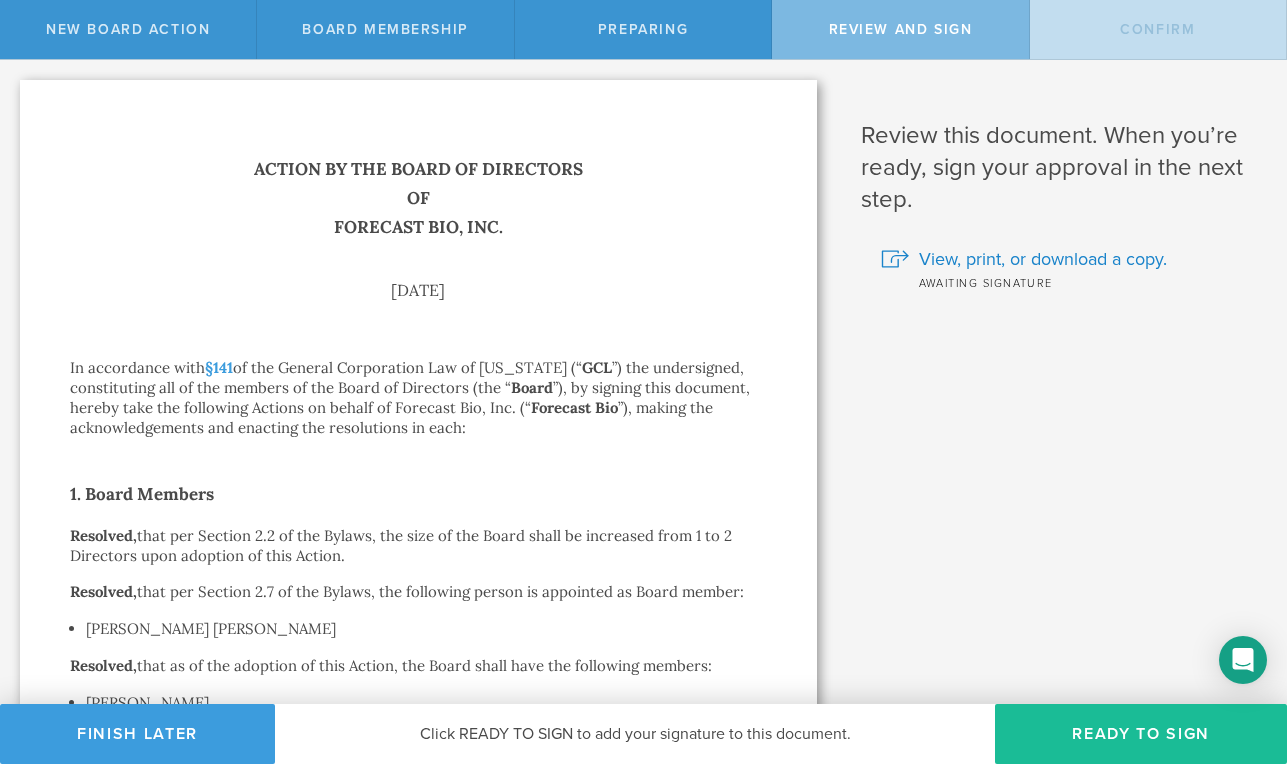 scroll, scrollTop: 0, scrollLeft: 0, axis: both 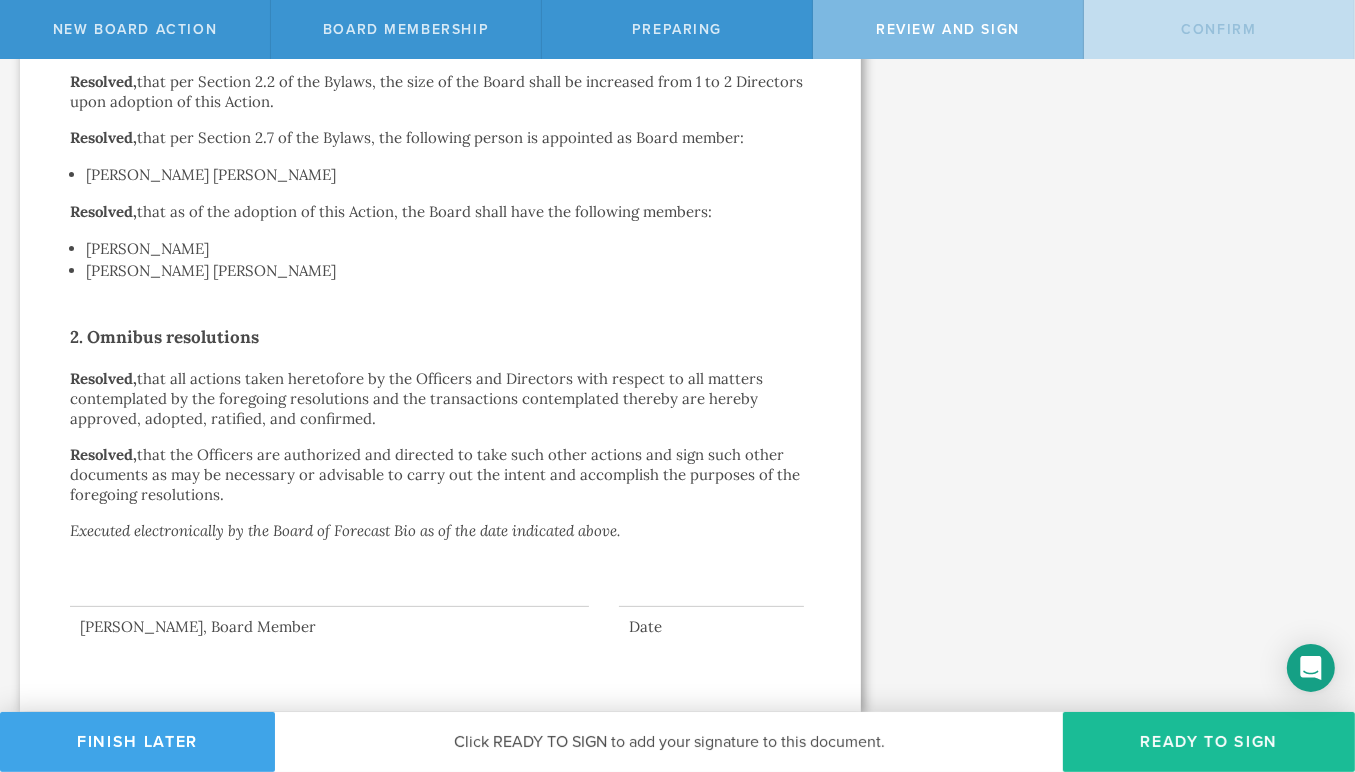 click on "Finish Later" at bounding box center (137, 742) 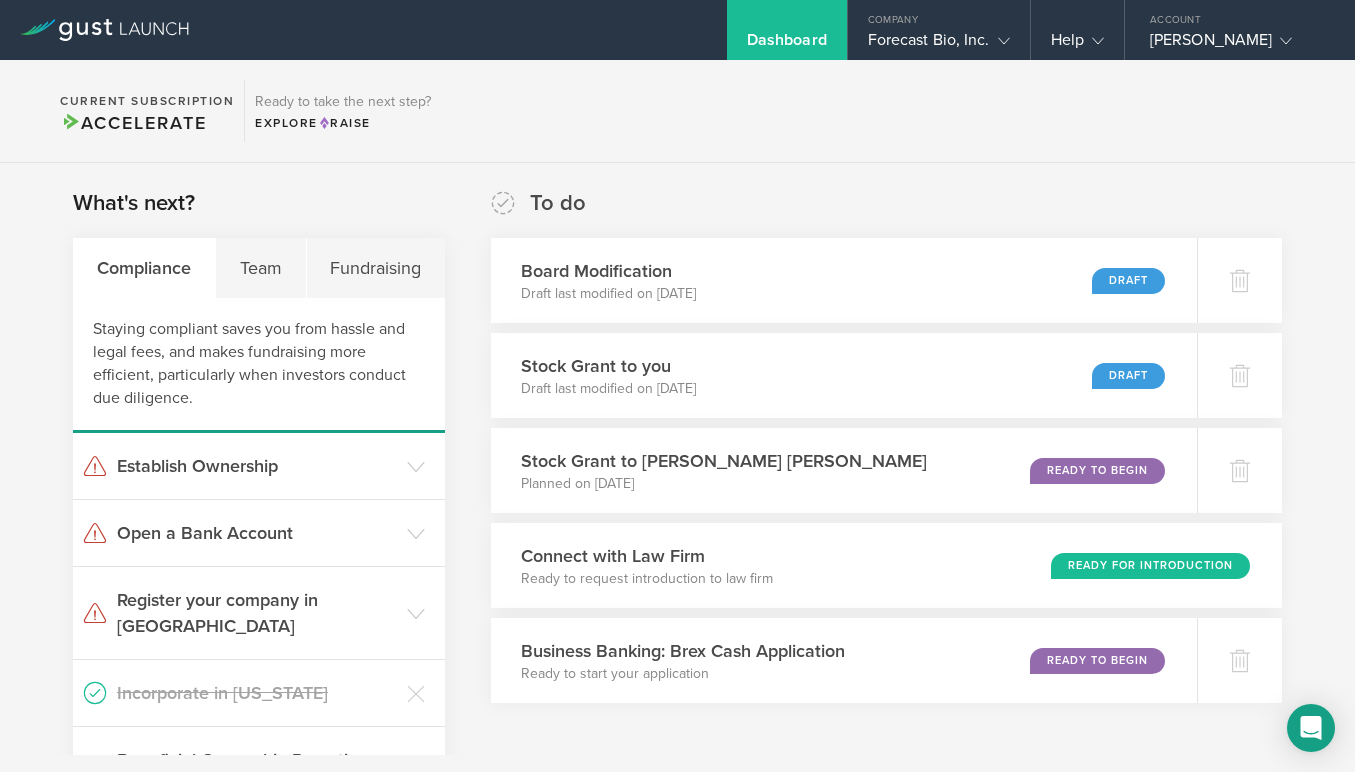 scroll, scrollTop: 0, scrollLeft: 0, axis: both 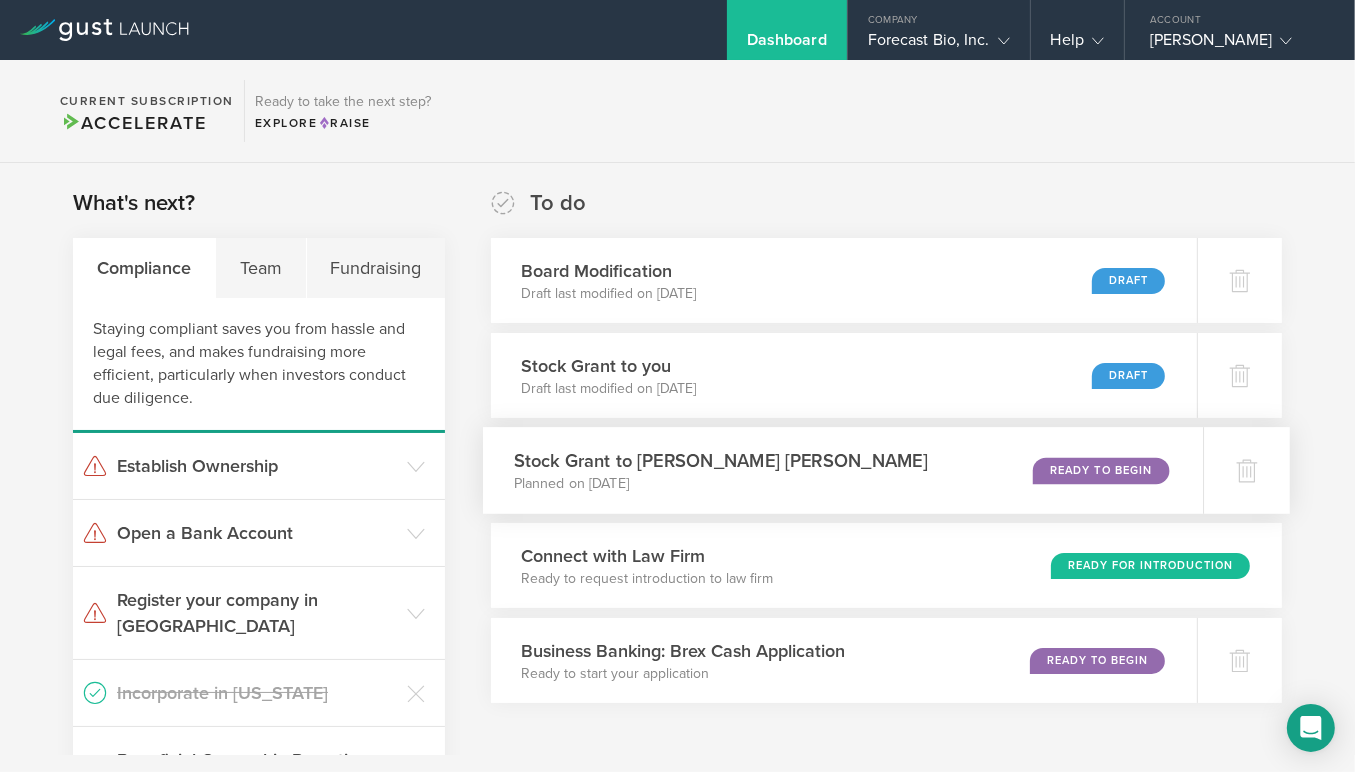 click on "Ready to Begin" at bounding box center (1101, 470) 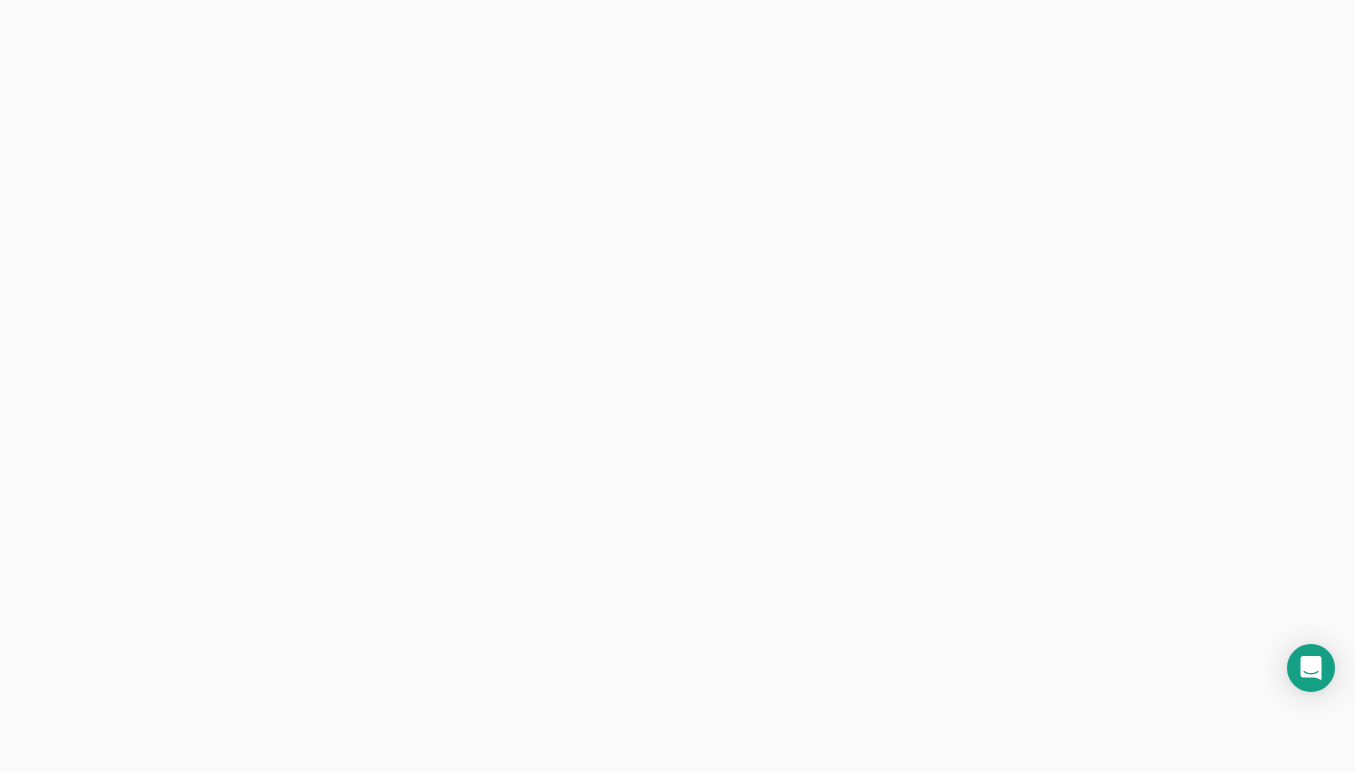 scroll, scrollTop: 0, scrollLeft: 0, axis: both 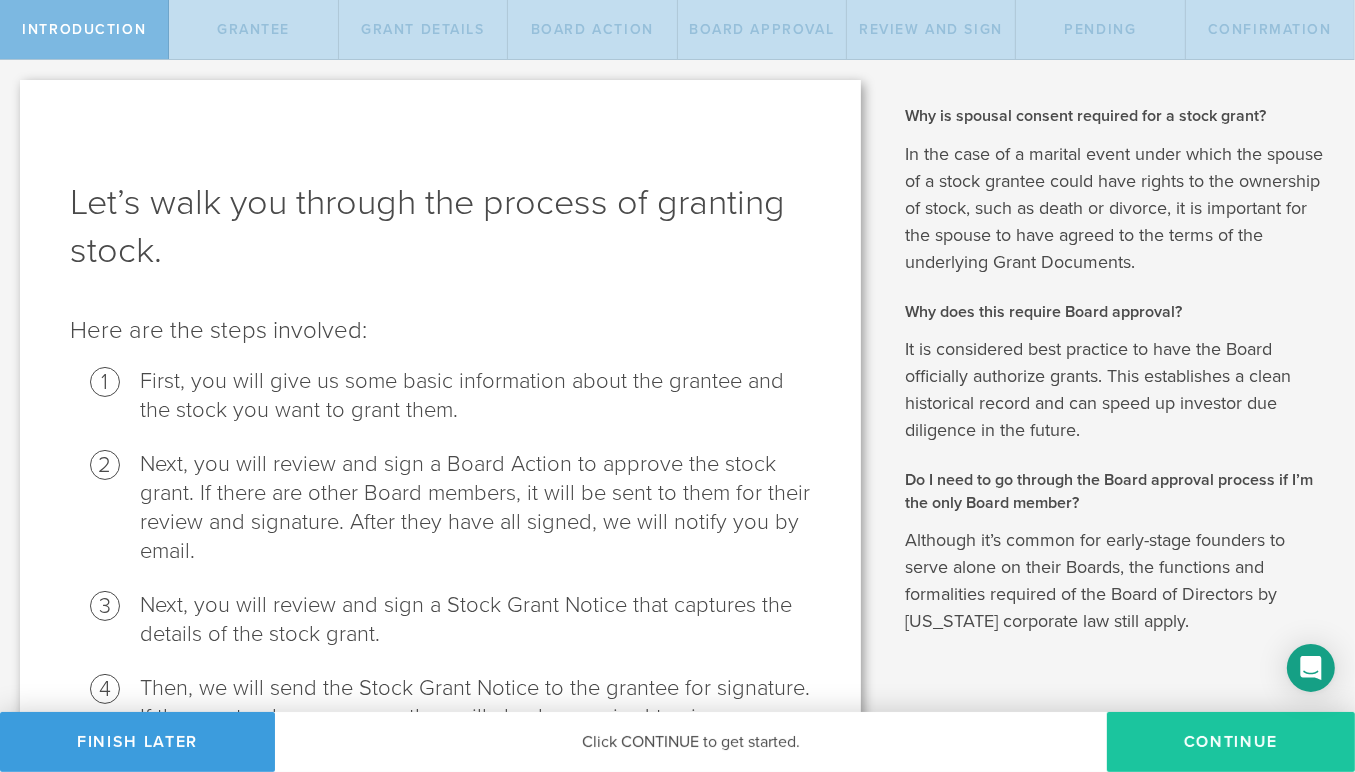 click on "Continue" at bounding box center [1231, 742] 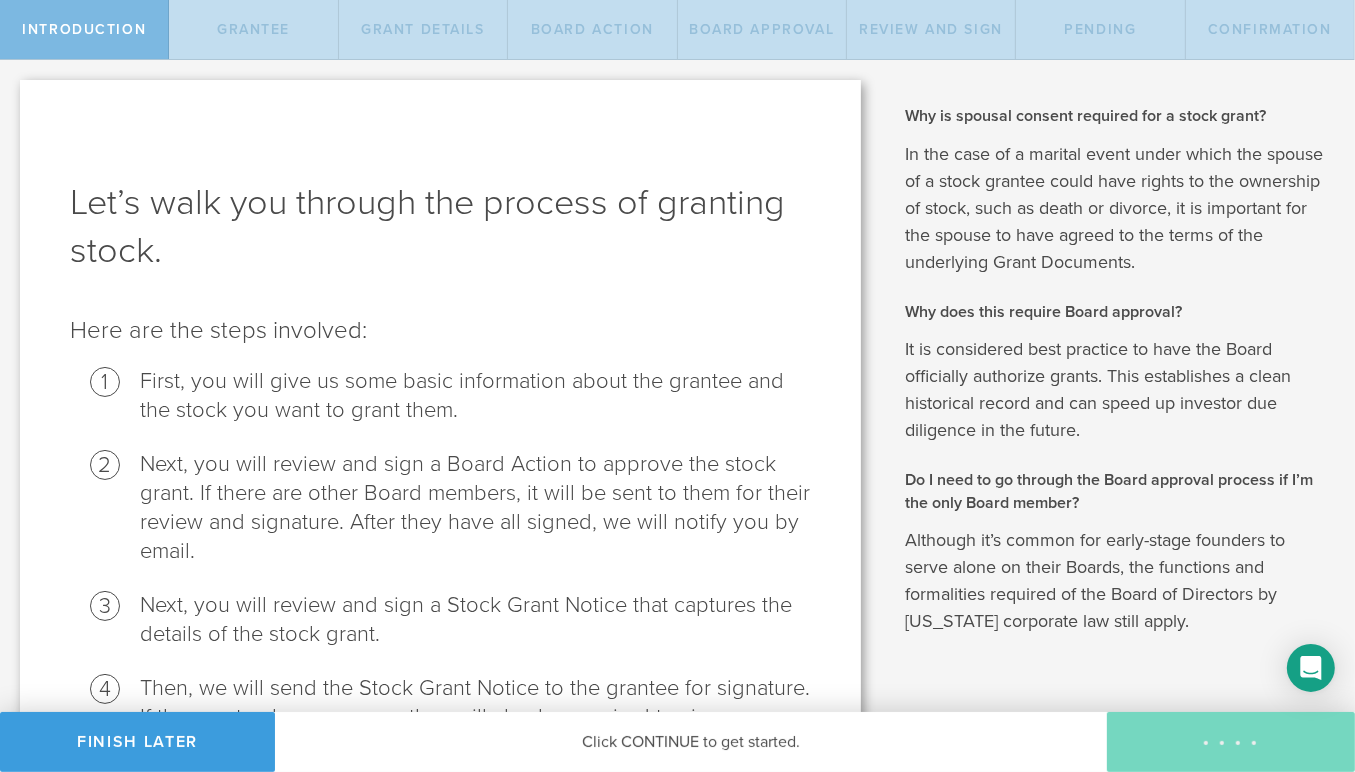 radio on "true" 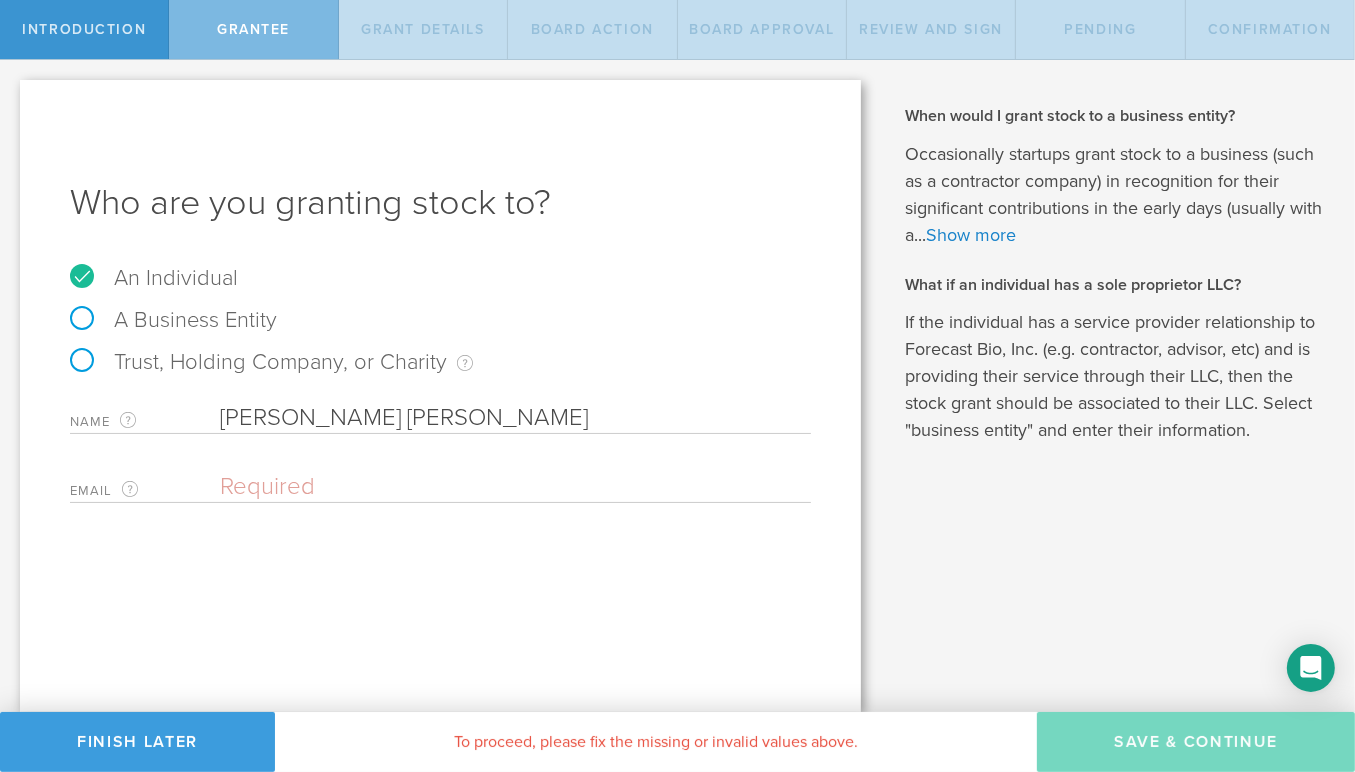 click at bounding box center (510, 487) 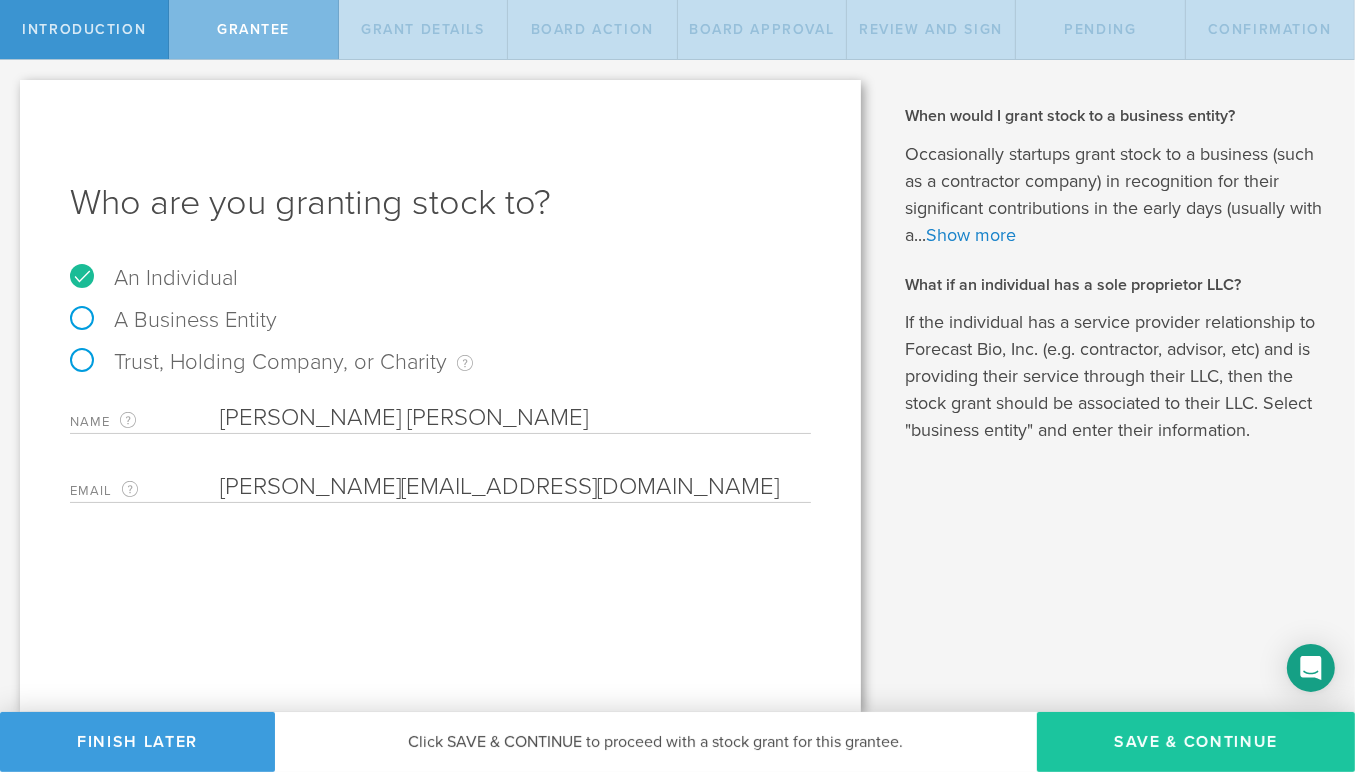 type on "maxine@forecast.bio" 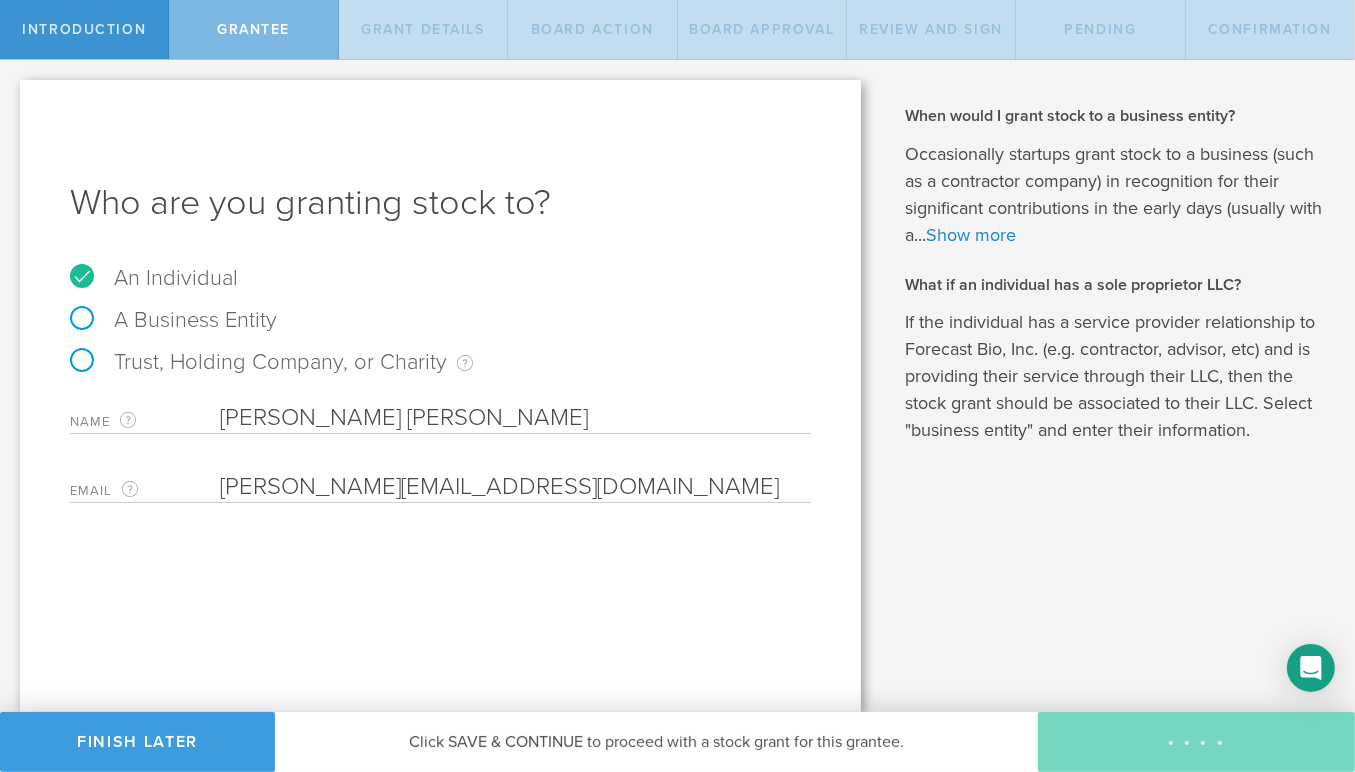 type on "3,680,000" 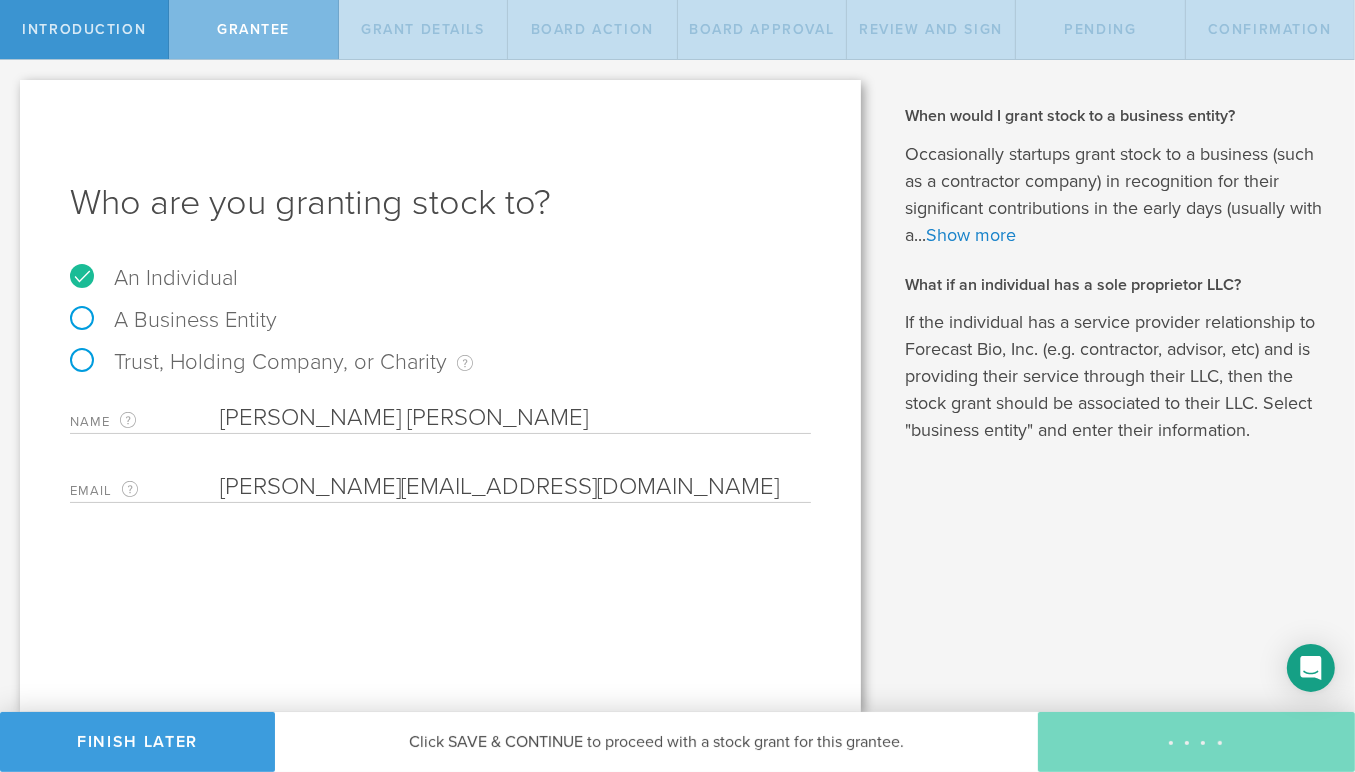 type on "48" 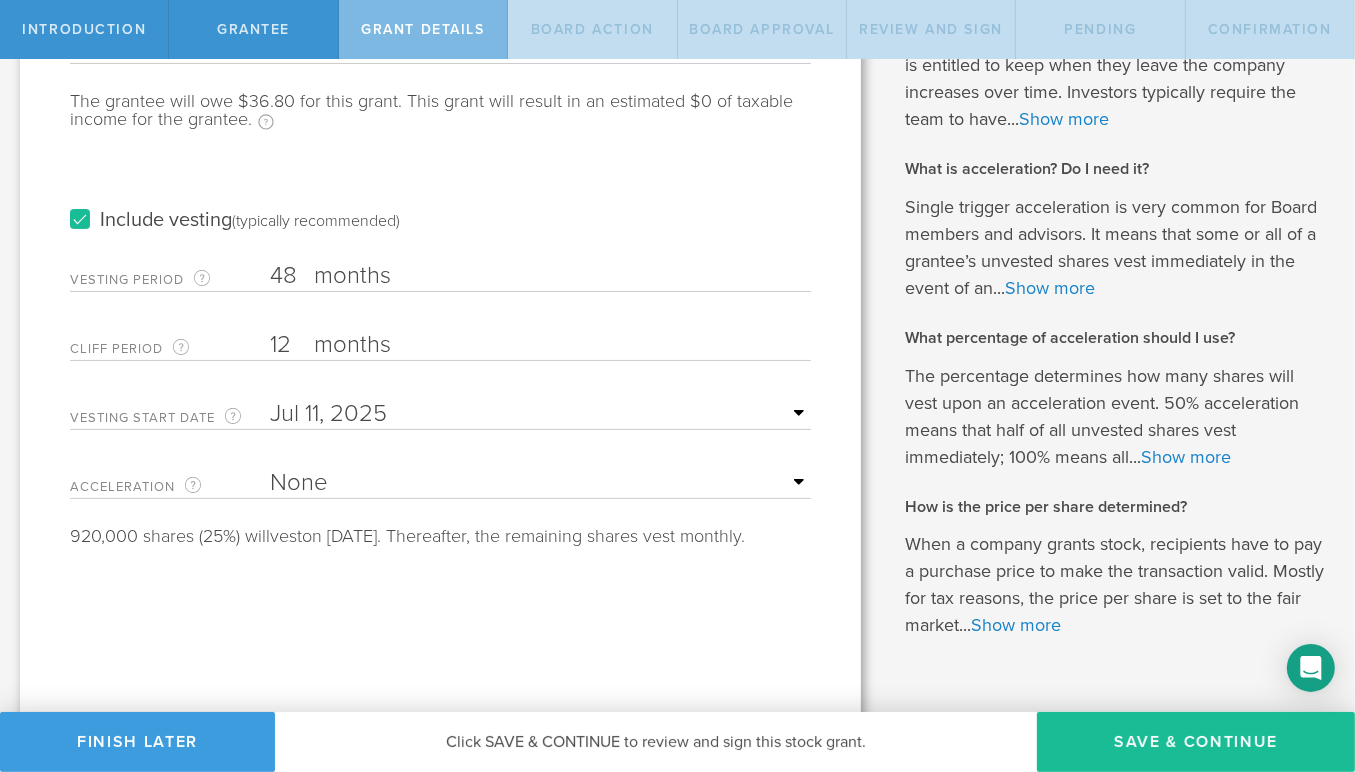scroll, scrollTop: 286, scrollLeft: 0, axis: vertical 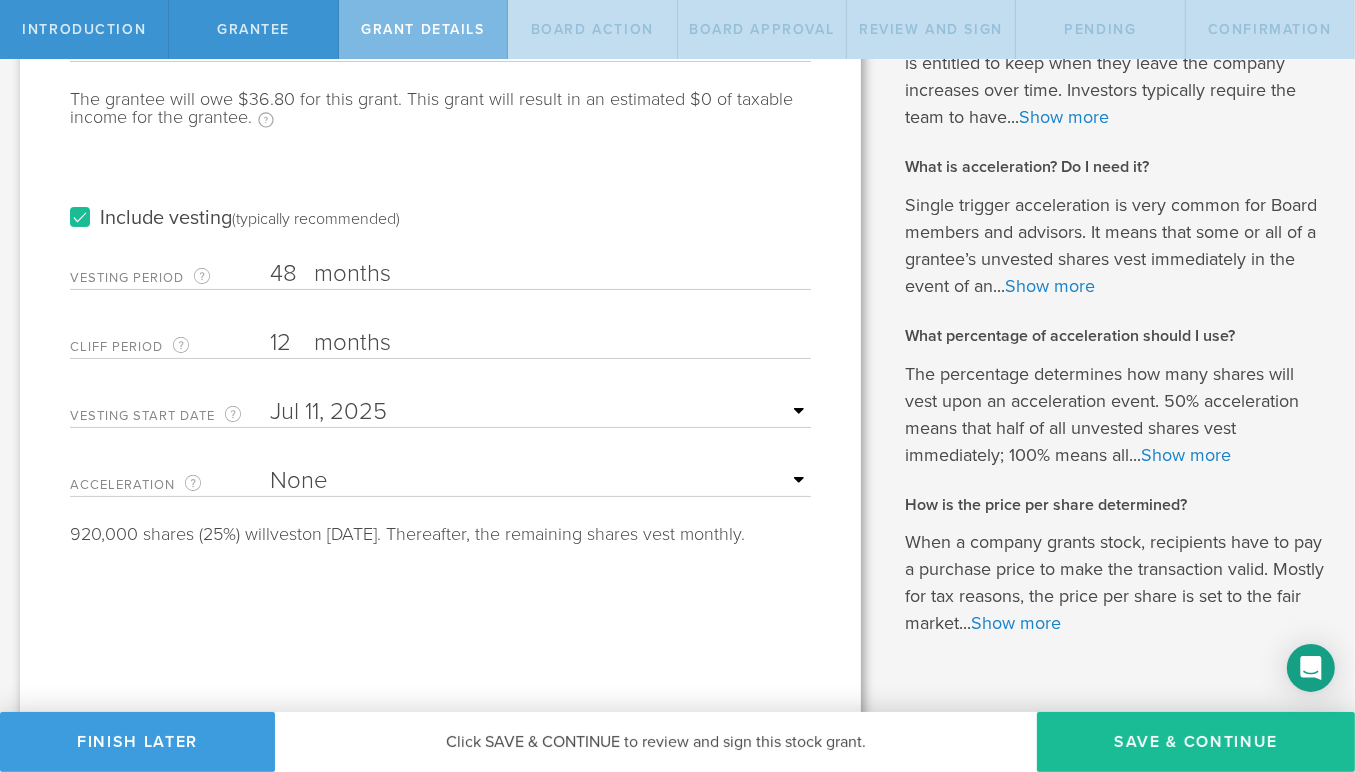 click at bounding box center [540, 412] 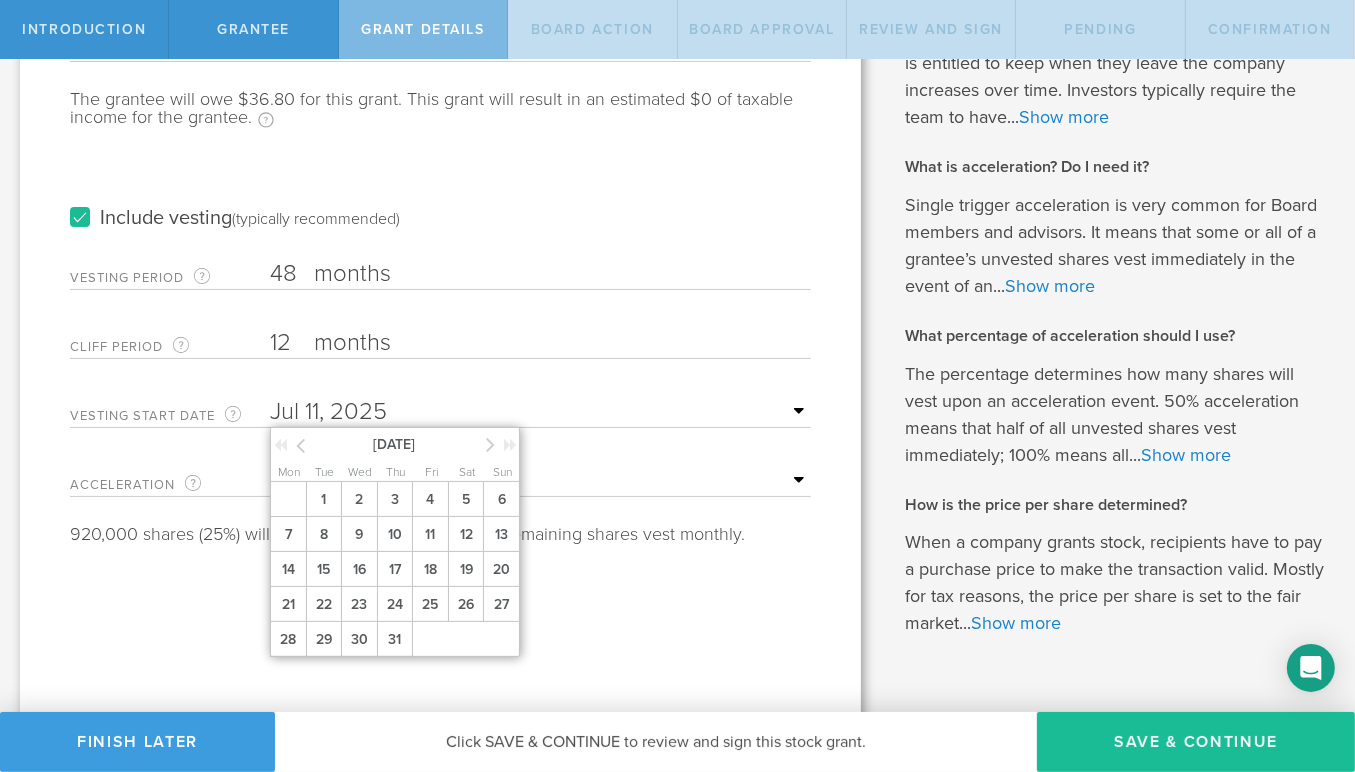 click at bounding box center (540, 412) 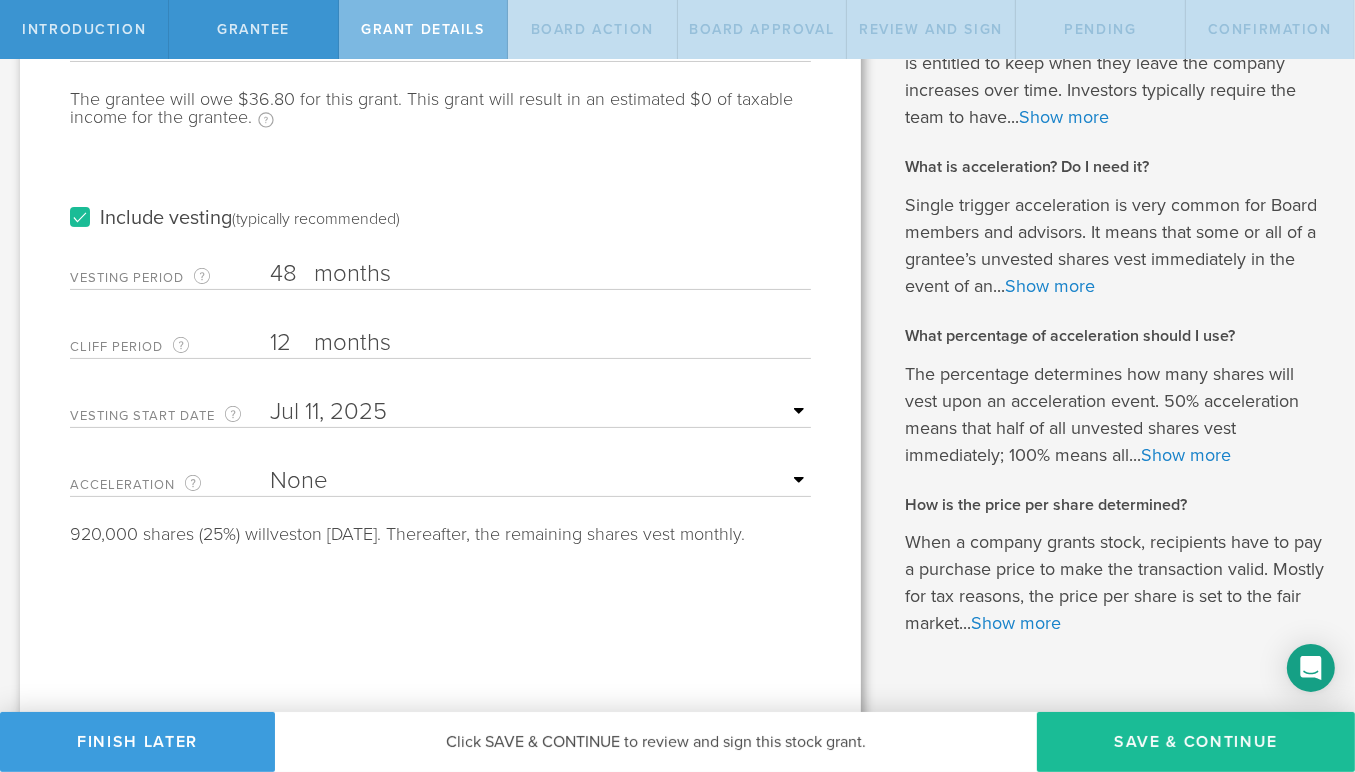 click on "None Single Trigger Double Trigger" at bounding box center [540, 481] 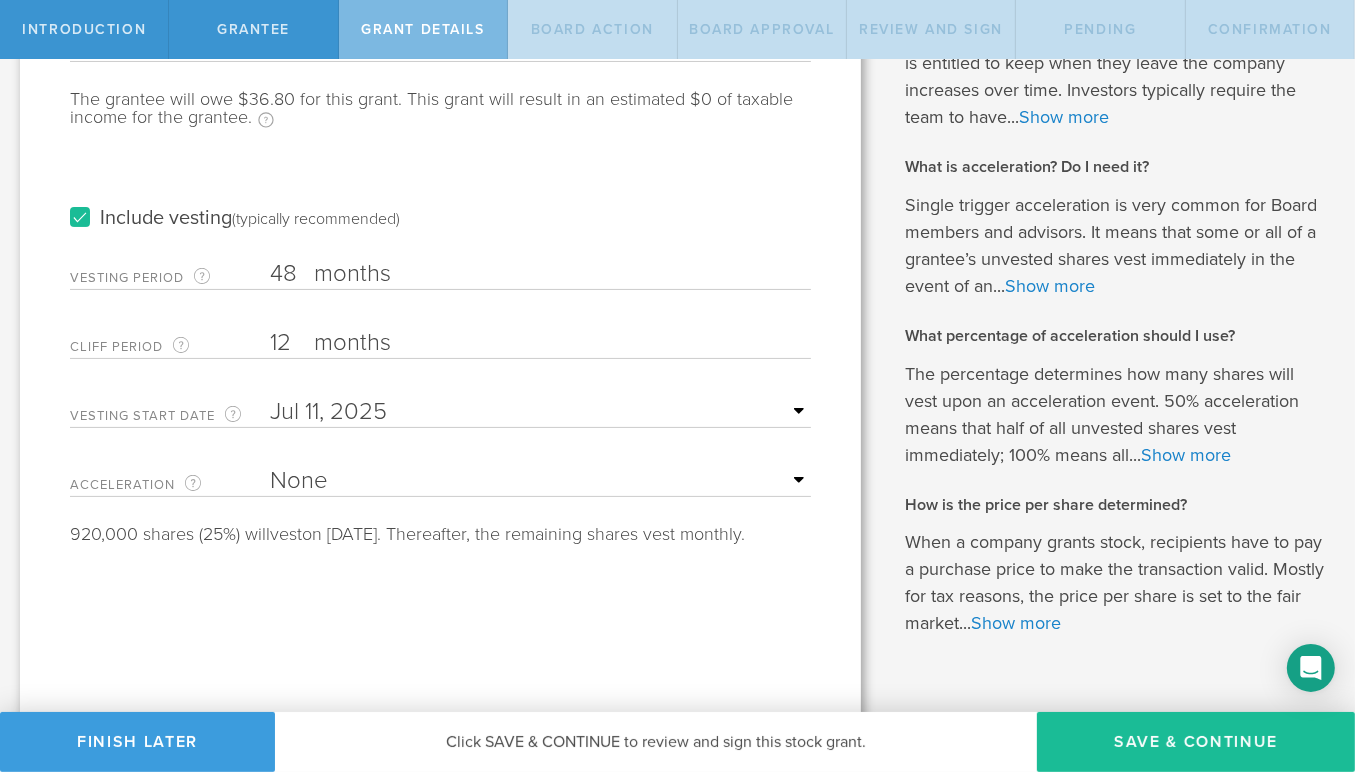 select on "double" 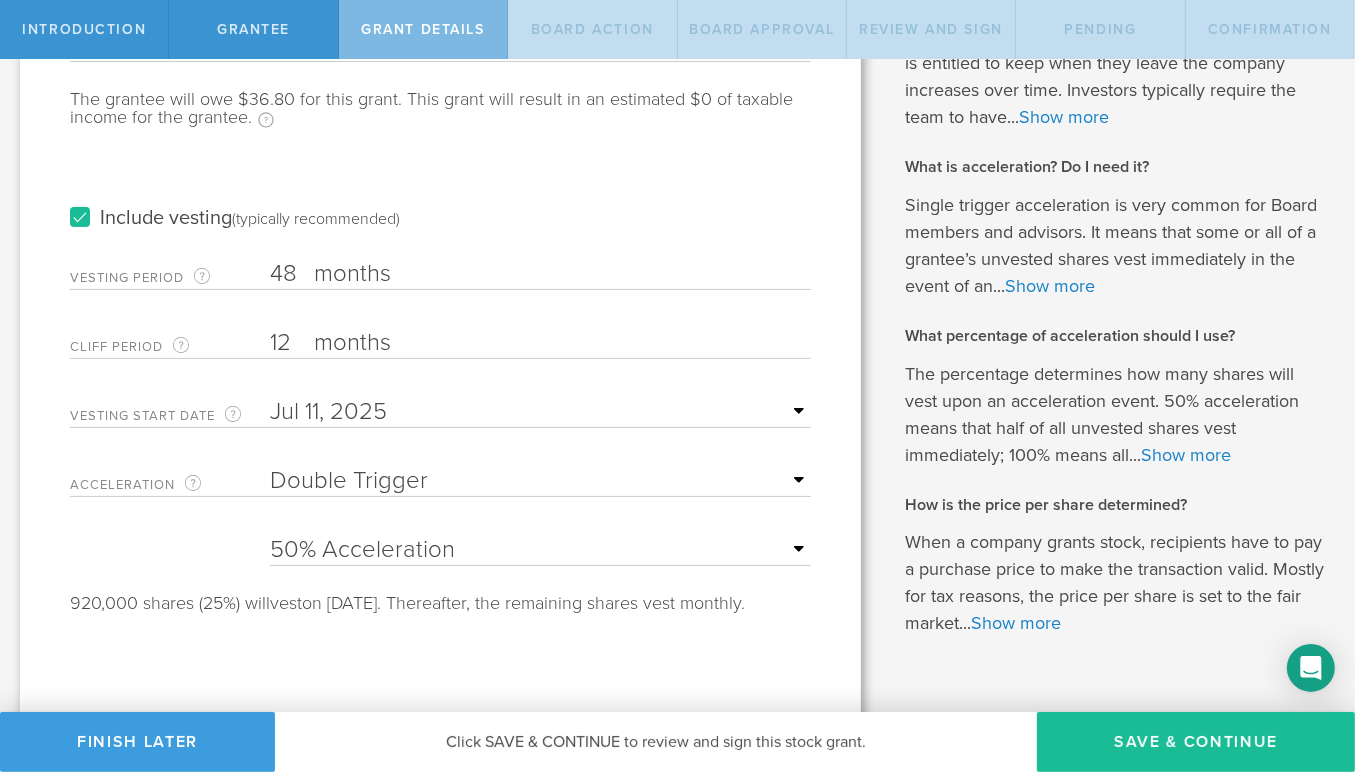 click on "25% Acceleration 50% Acceleration 75% Acceleration 100% Acceleration" at bounding box center [540, 550] 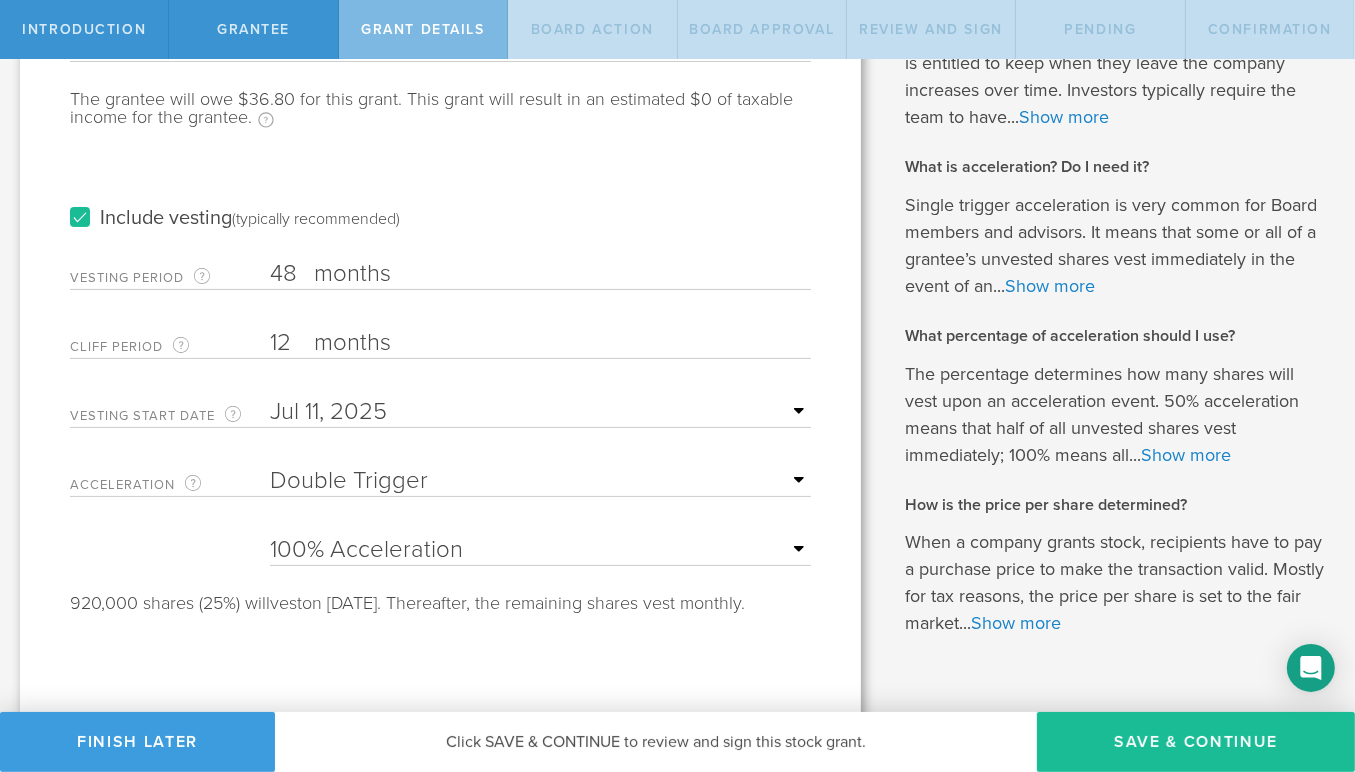 scroll, scrollTop: 329, scrollLeft: 0, axis: vertical 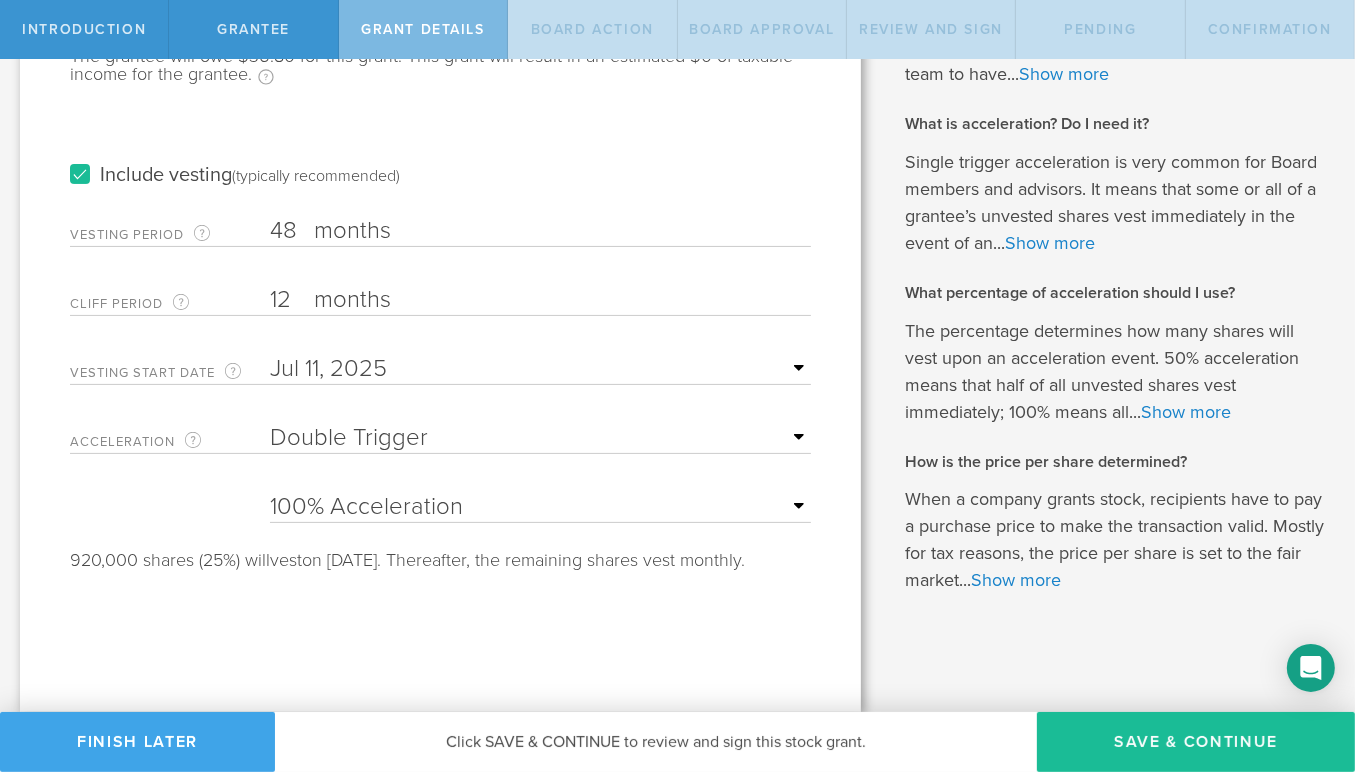 click on "Finish Later" at bounding box center (137, 742) 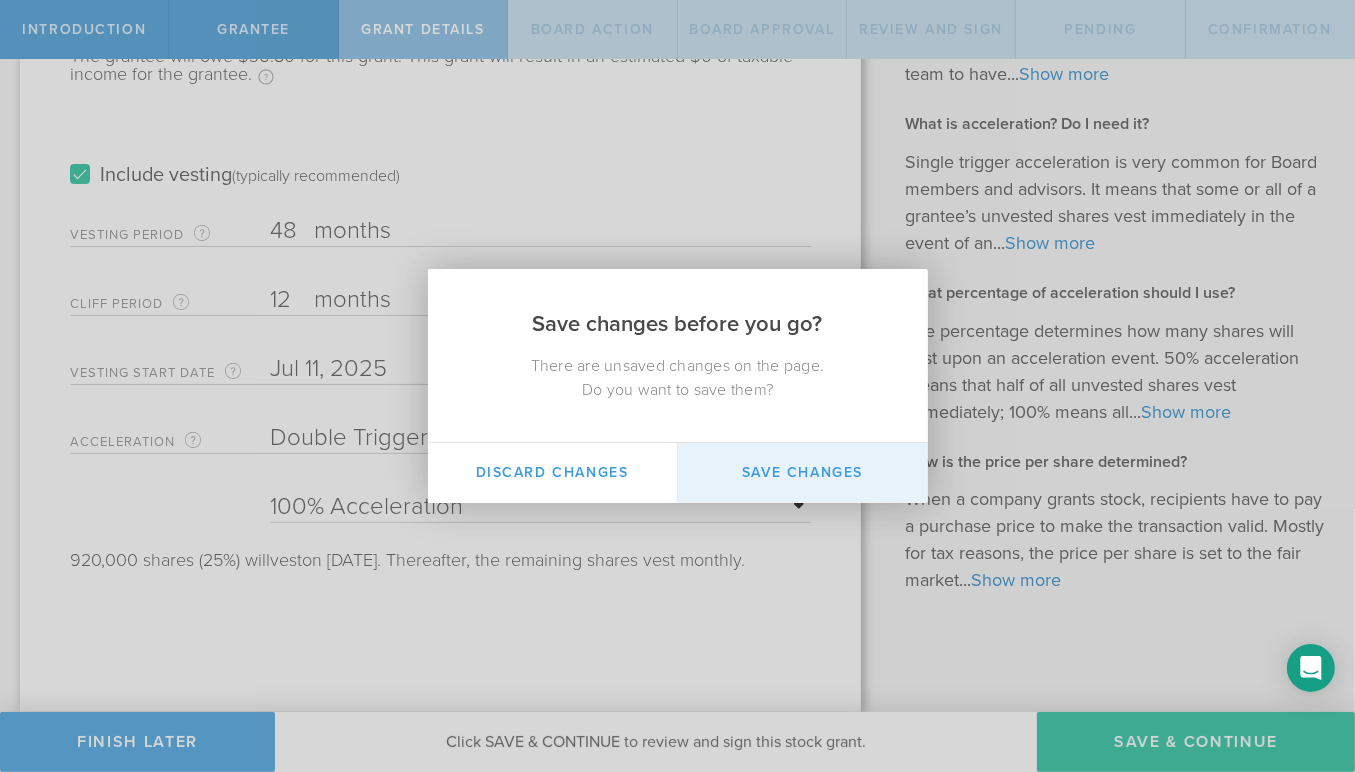 click on "Save Changes" at bounding box center [803, 473] 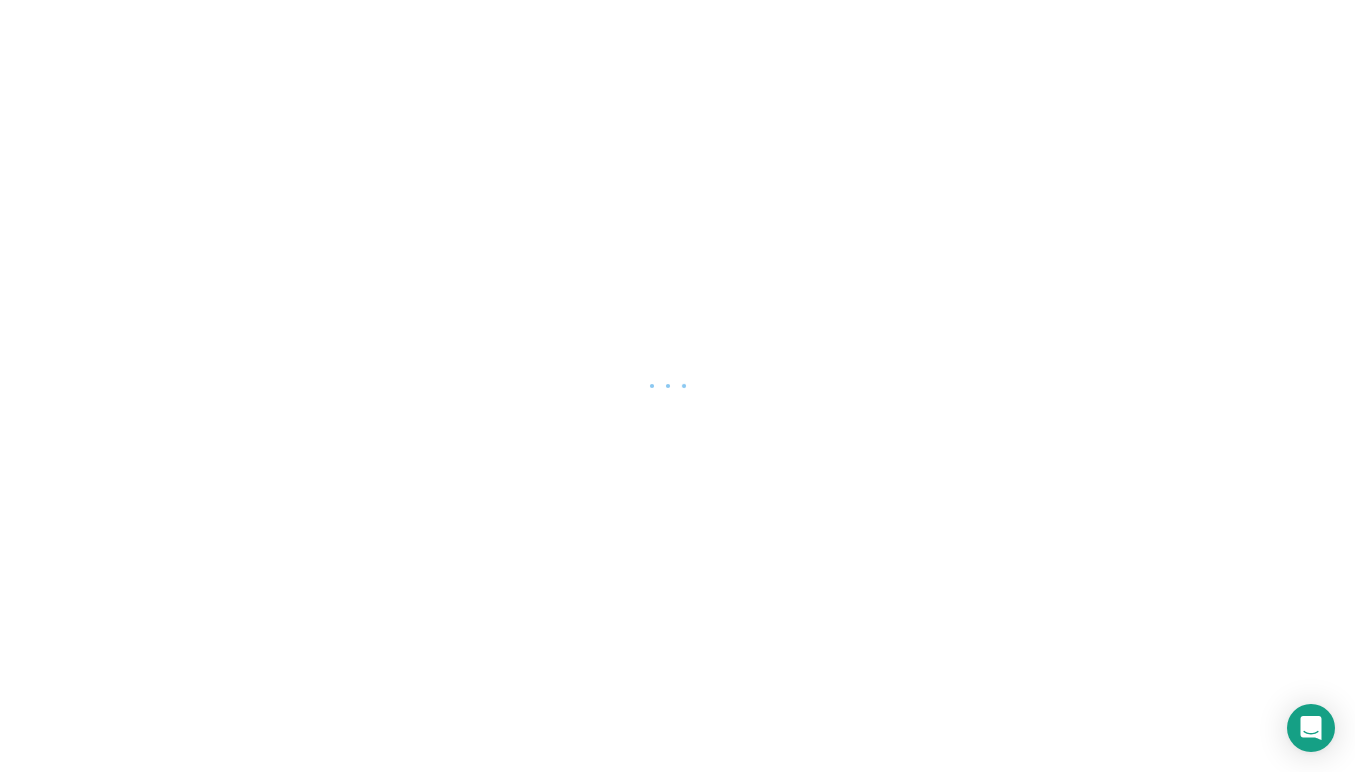 scroll, scrollTop: 0, scrollLeft: 0, axis: both 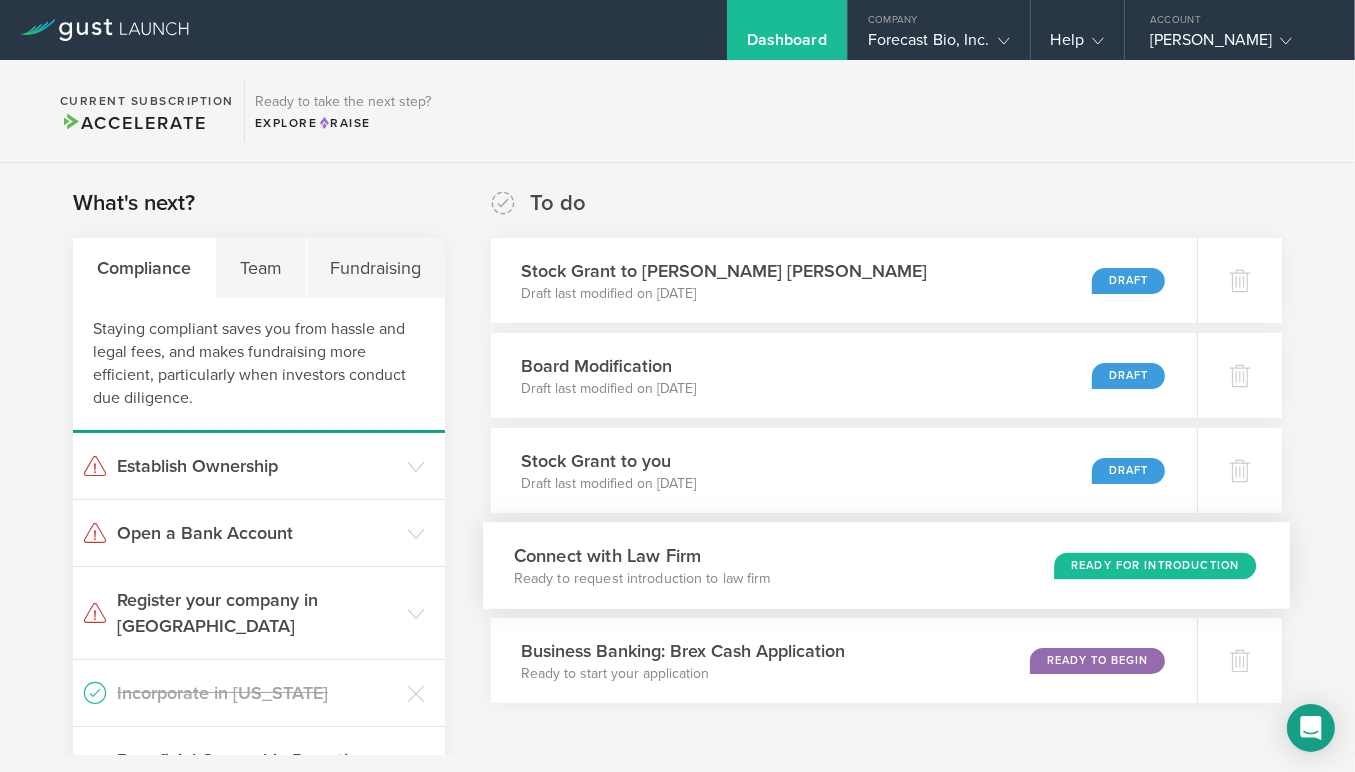 click on "Ready for Introduction" at bounding box center [1155, 565] 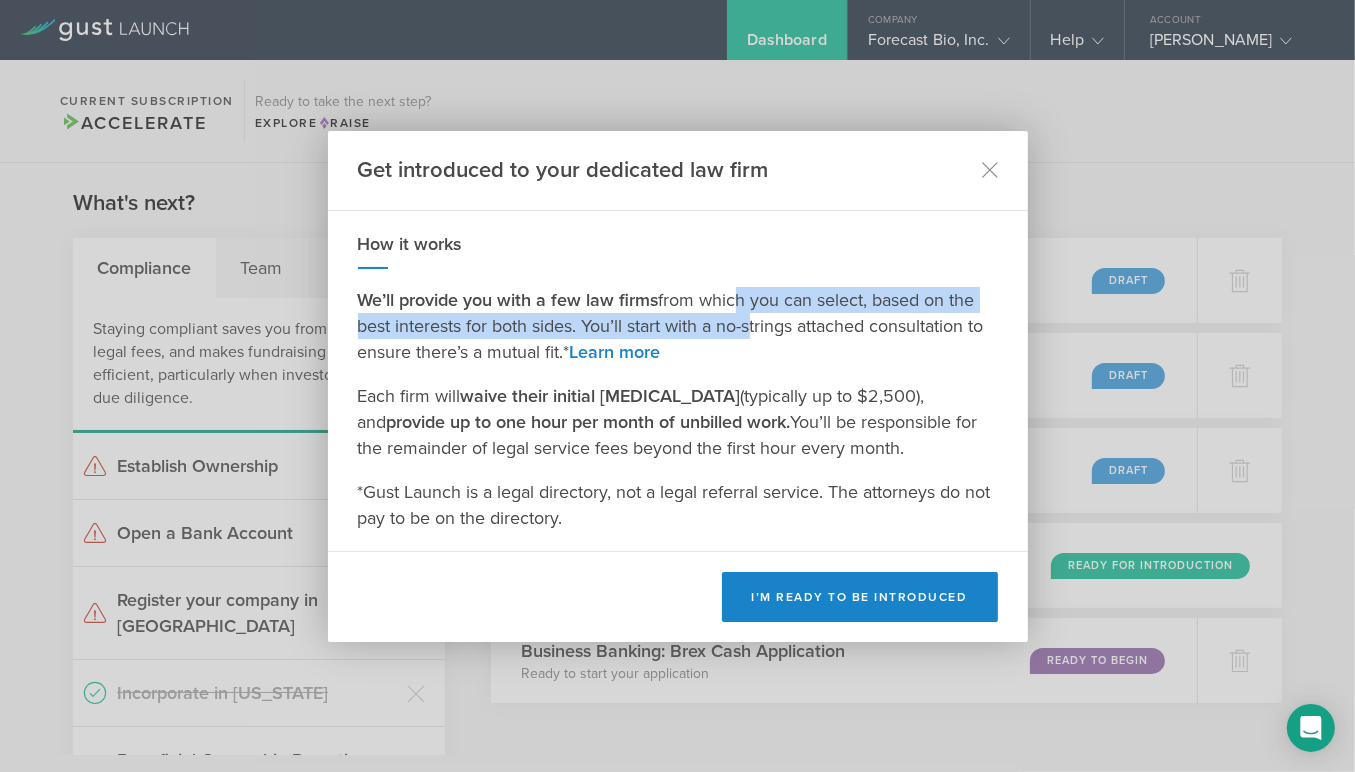 drag, startPoint x: 728, startPoint y: 302, endPoint x: 741, endPoint y: 324, distance: 25.553865 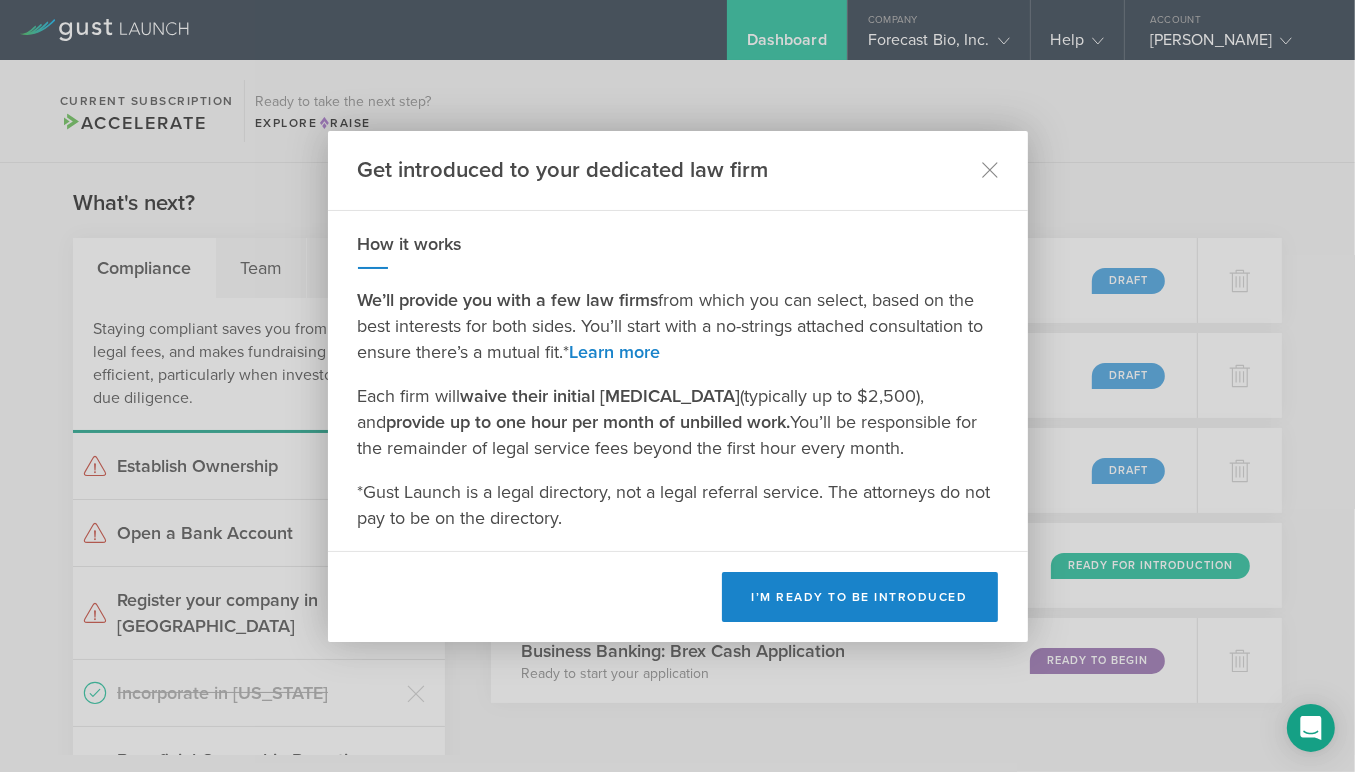 click on "We’ll provide you with a few law firms
from which you can select, based on the best interests for both sides.
You’ll start with a no-strings attached consultation to ensure there’s a mutual fit.*   Learn more" at bounding box center [678, 326] 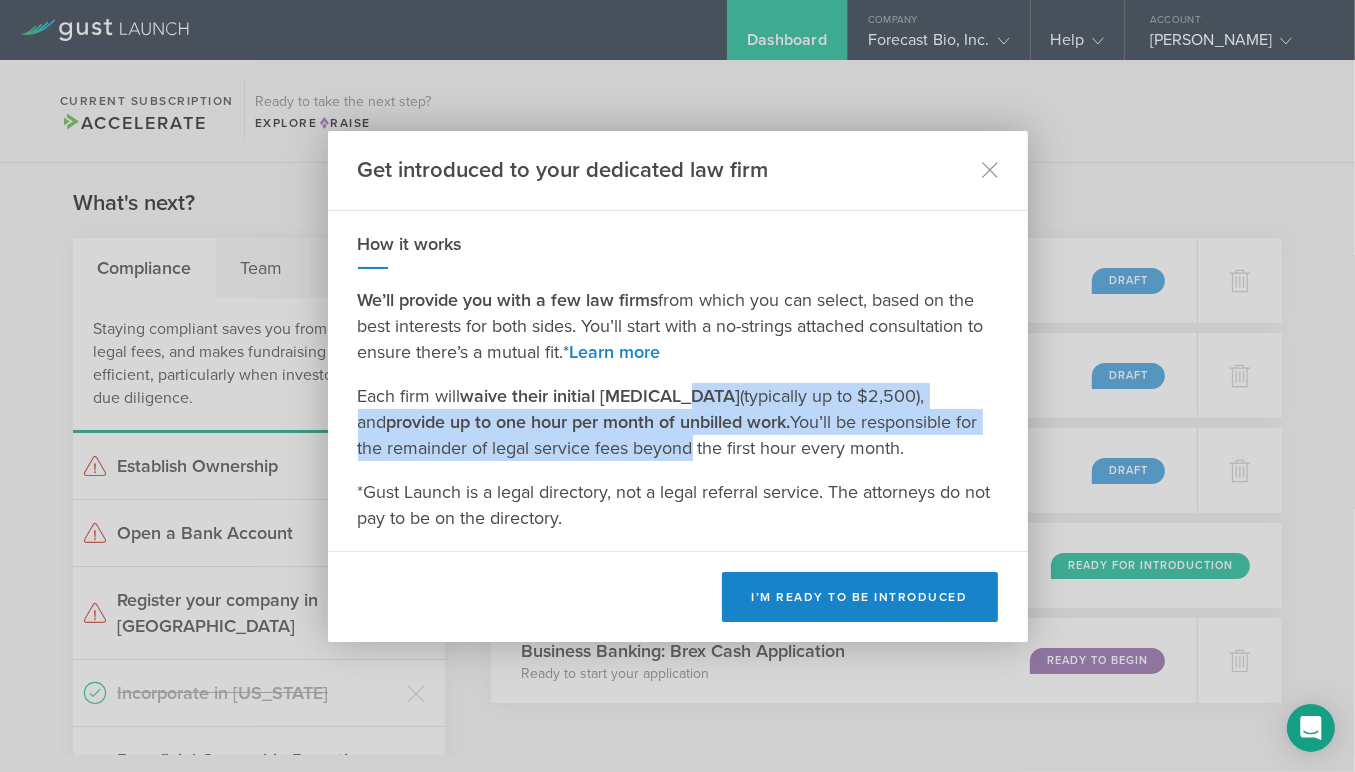 drag, startPoint x: 666, startPoint y: 395, endPoint x: 573, endPoint y: 452, distance: 109.07796 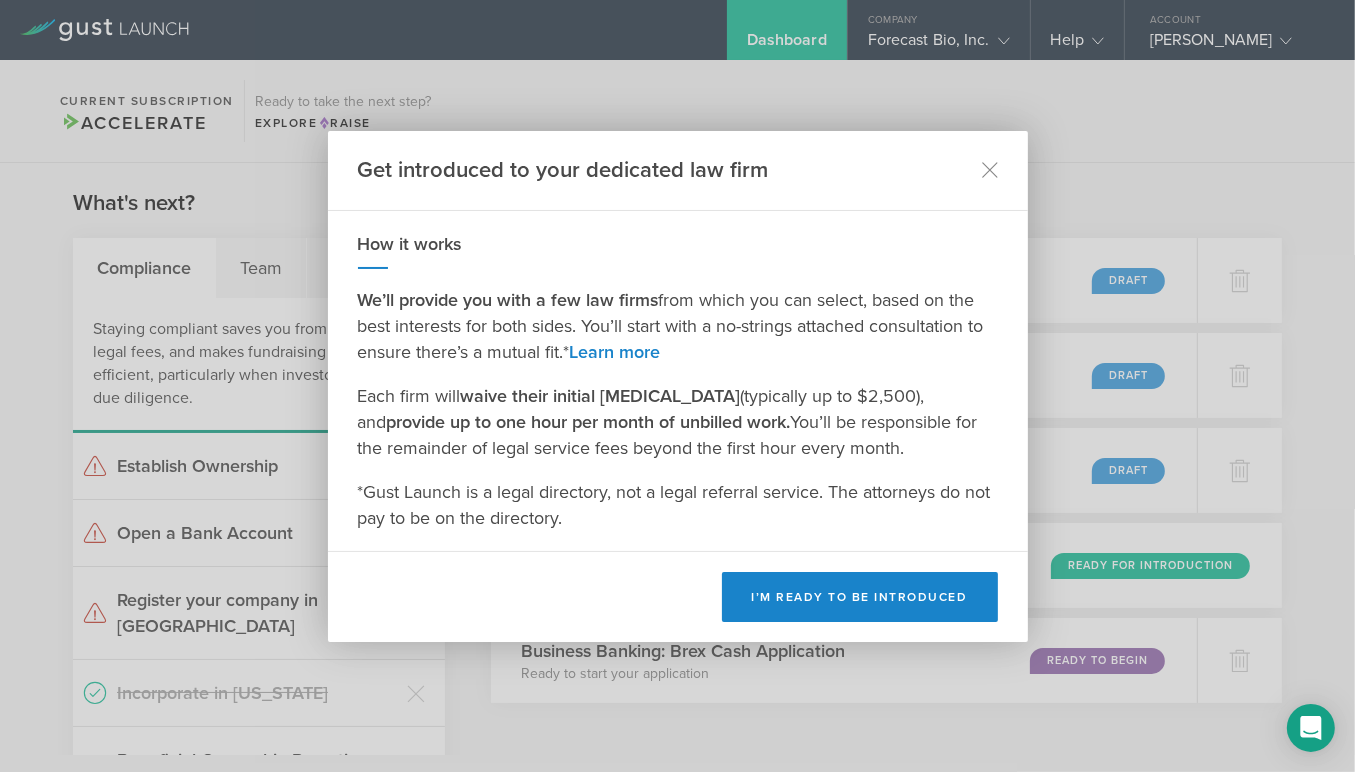 click on "Each firm will   waive their initial retainer   (typically up to $2,500), and   provide up to one hour per month of unbilled work.
You’ll be responsible for the remainder of legal service fees beyond the first hour every month." at bounding box center [678, 422] 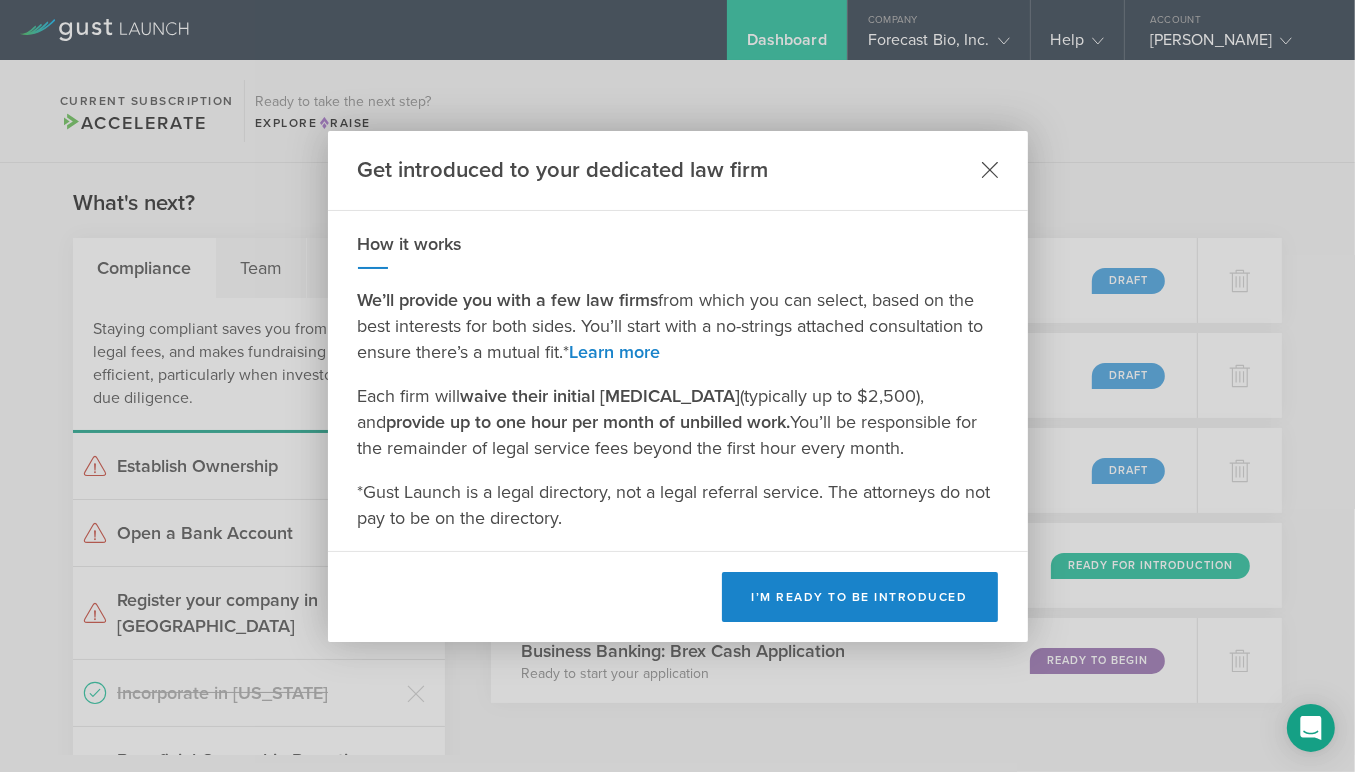click 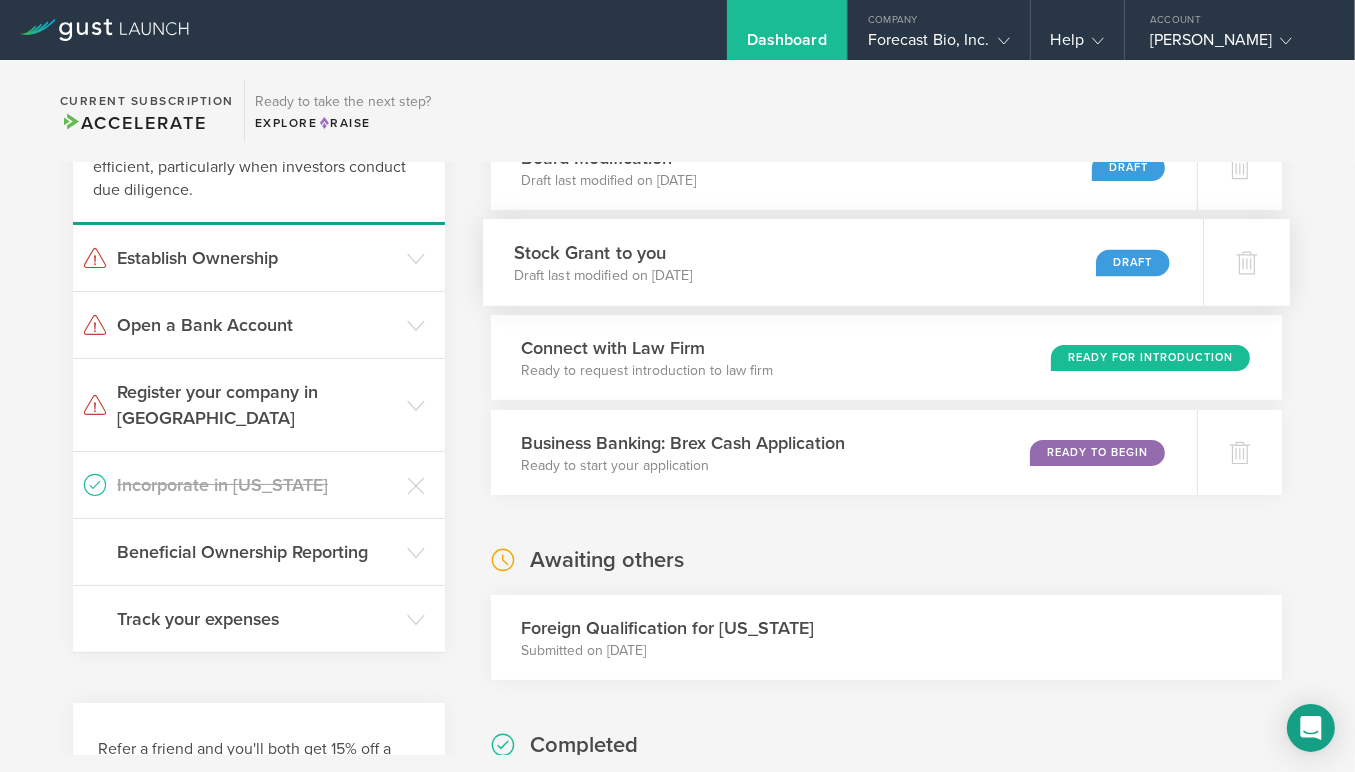 scroll, scrollTop: 240, scrollLeft: 0, axis: vertical 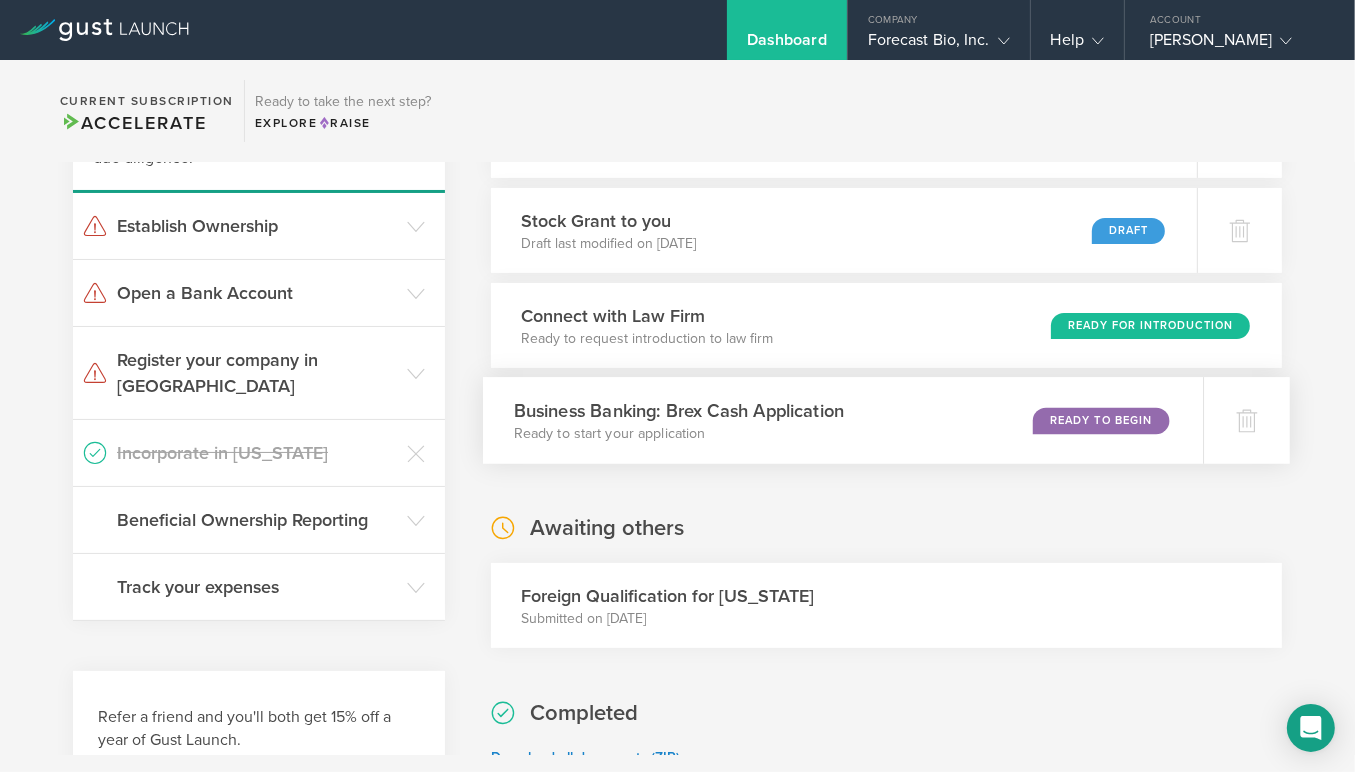 click on "Business Banking: Brex Cash Application" at bounding box center (679, 410) 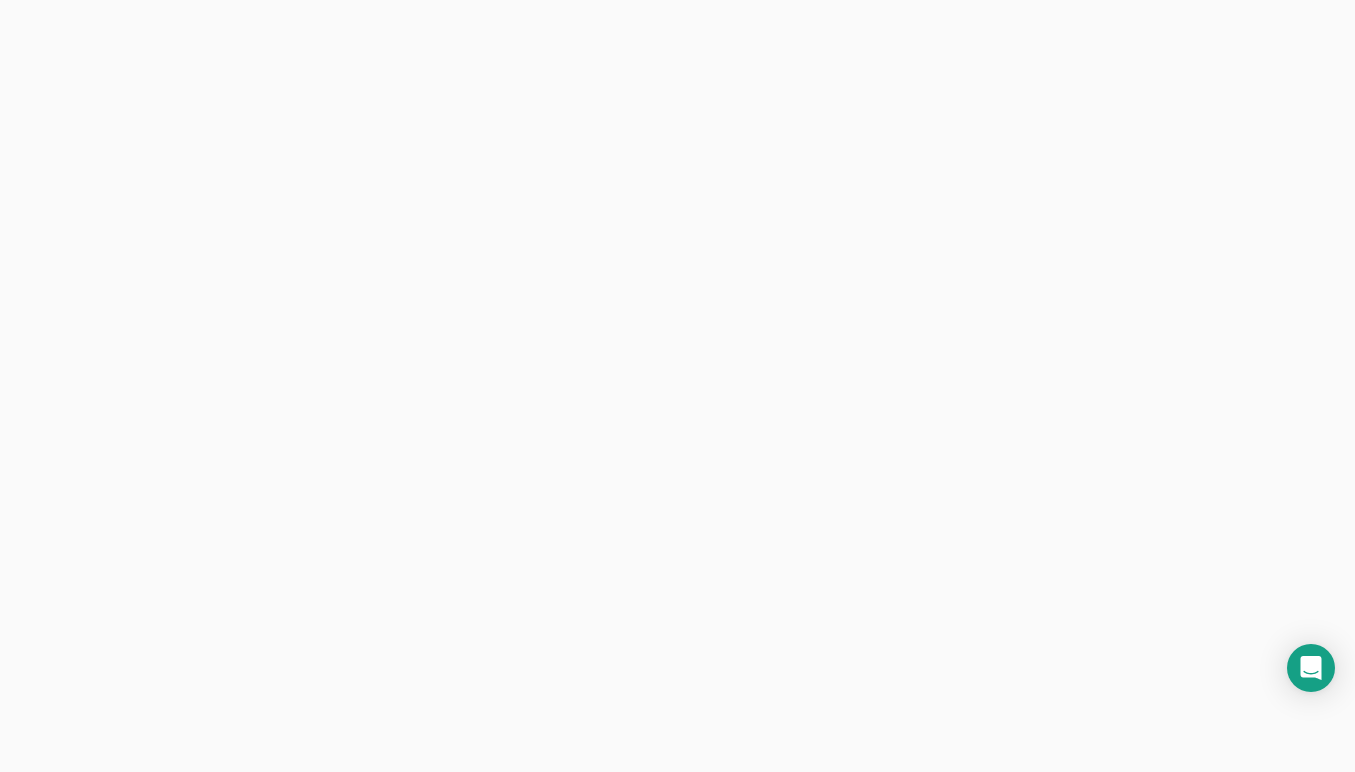 scroll, scrollTop: 0, scrollLeft: 0, axis: both 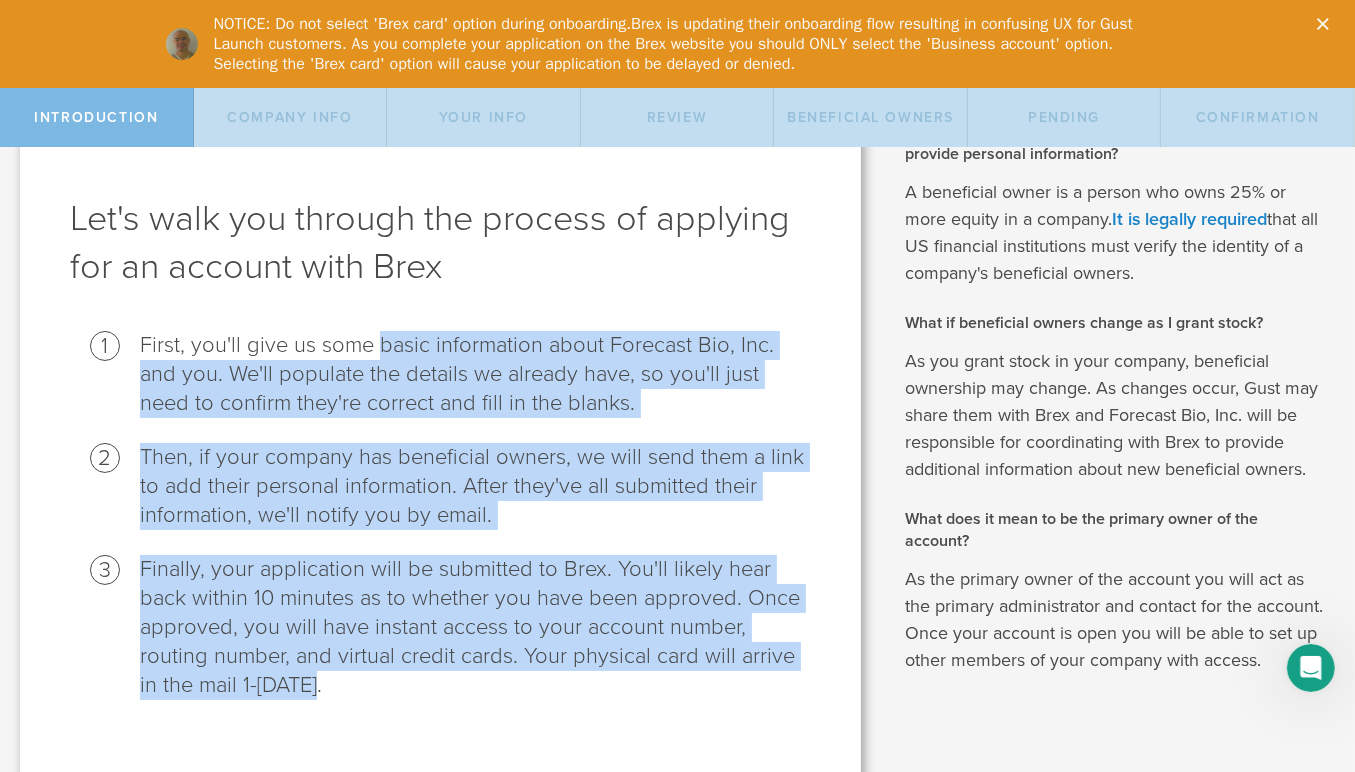 drag, startPoint x: 379, startPoint y: 318, endPoint x: 307, endPoint y: 663, distance: 352.43298 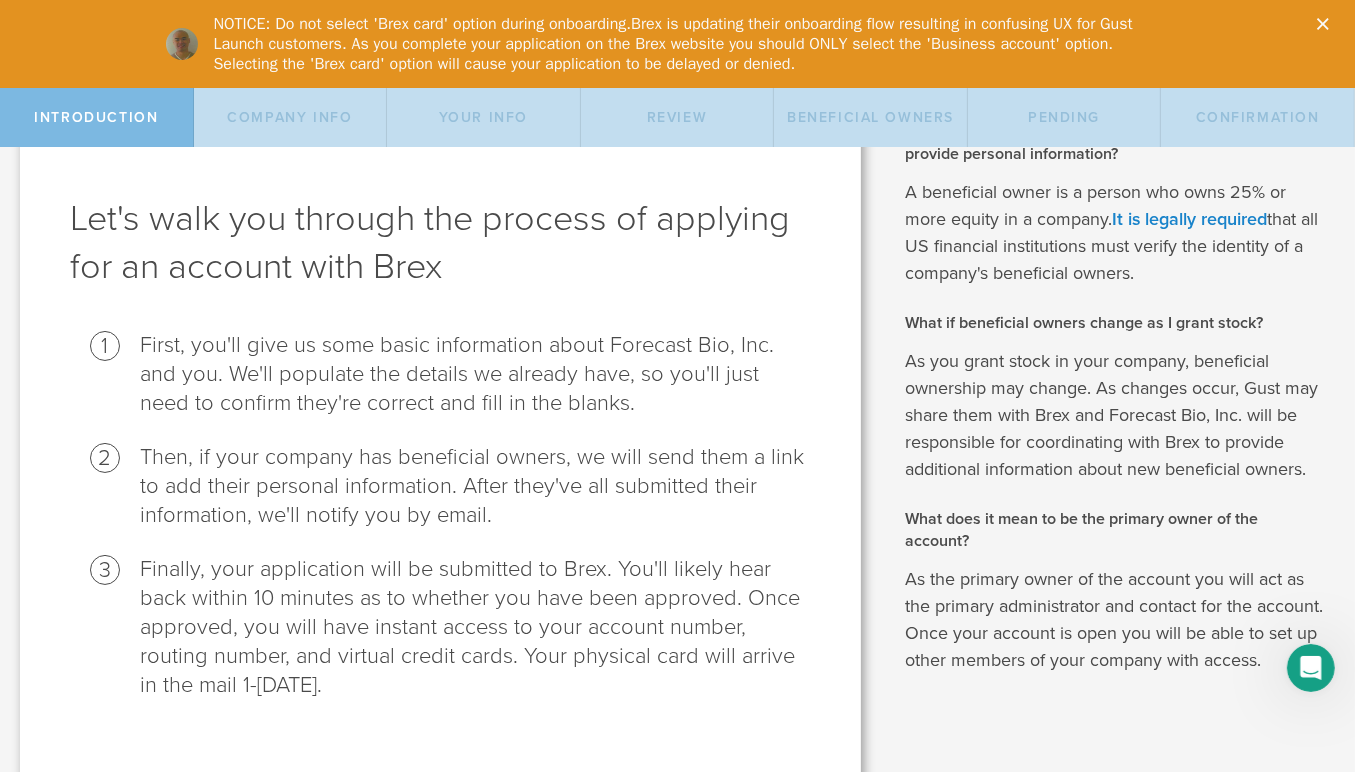click on "Finally, your application will be submitted to Brex. You'll likely hear back within 10 minutes as to whether you have been approved. Once approved, you will have instant access to your account number, routing number, and virtual credit cards. Your physical card will arrive in the mail 1-2 weeks later." at bounding box center [475, 627] 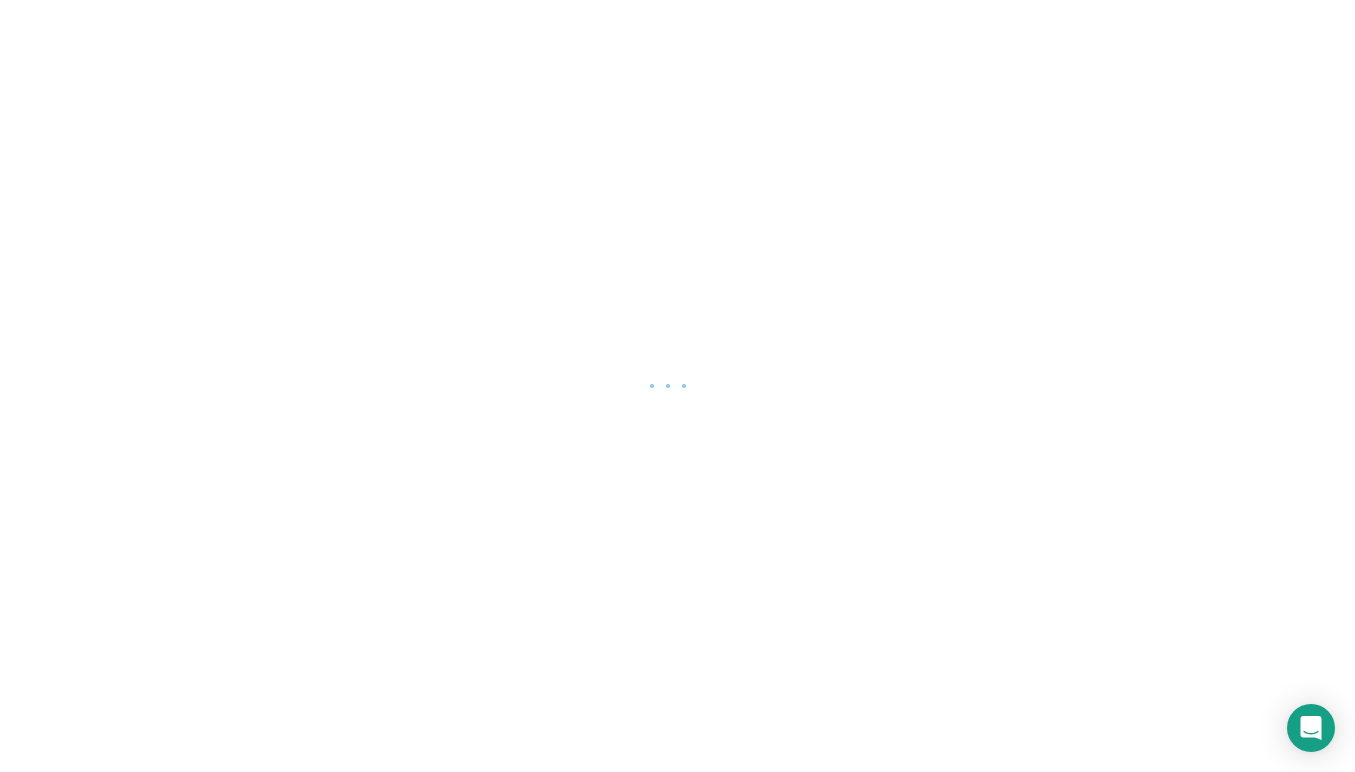 scroll, scrollTop: 0, scrollLeft: 0, axis: both 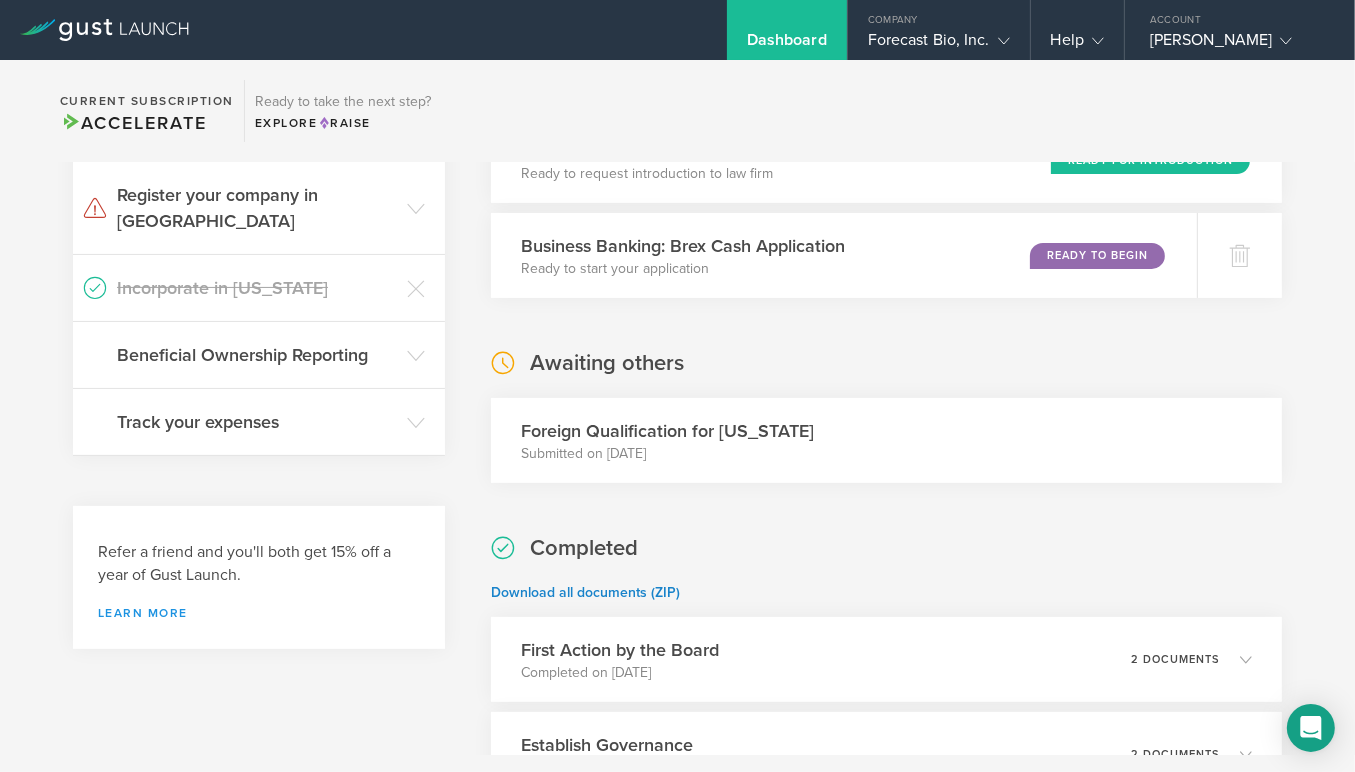 click on "Learn more" at bounding box center (259, 613) 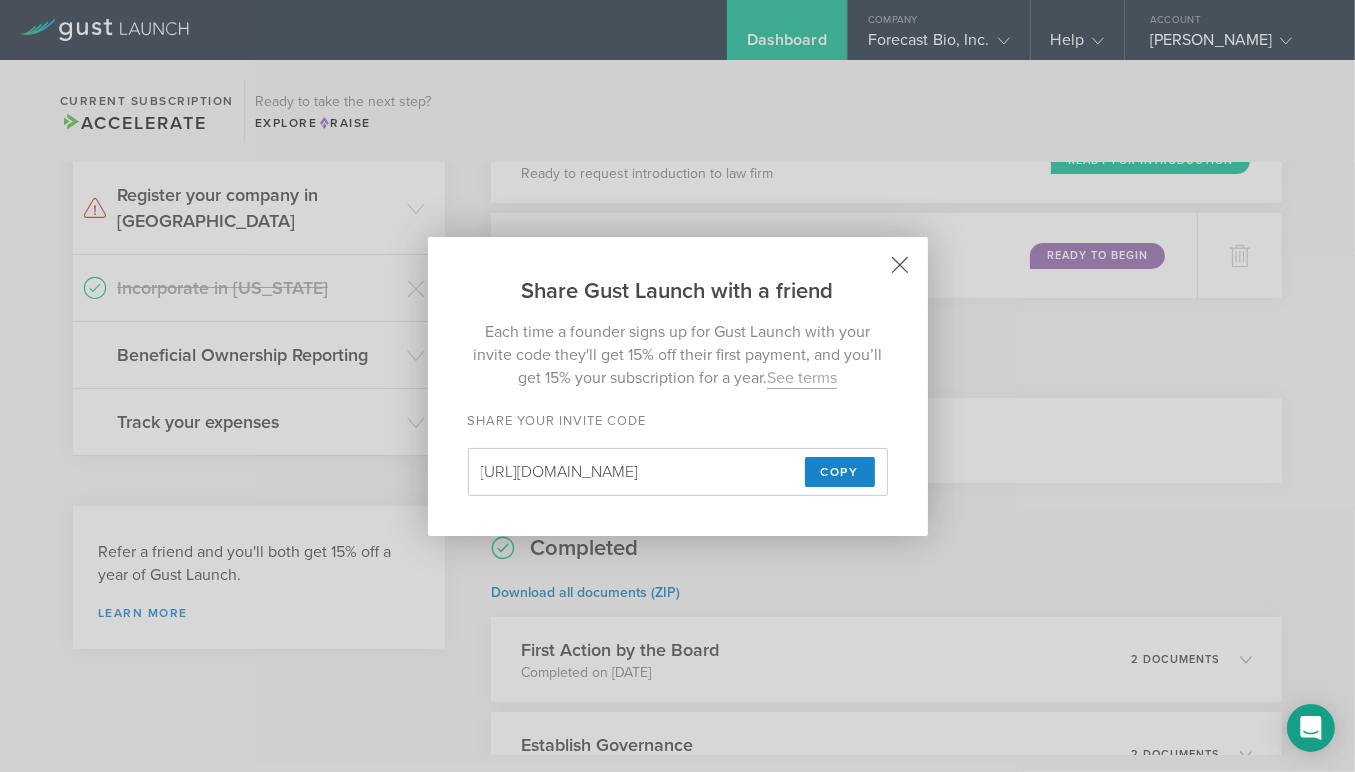 click 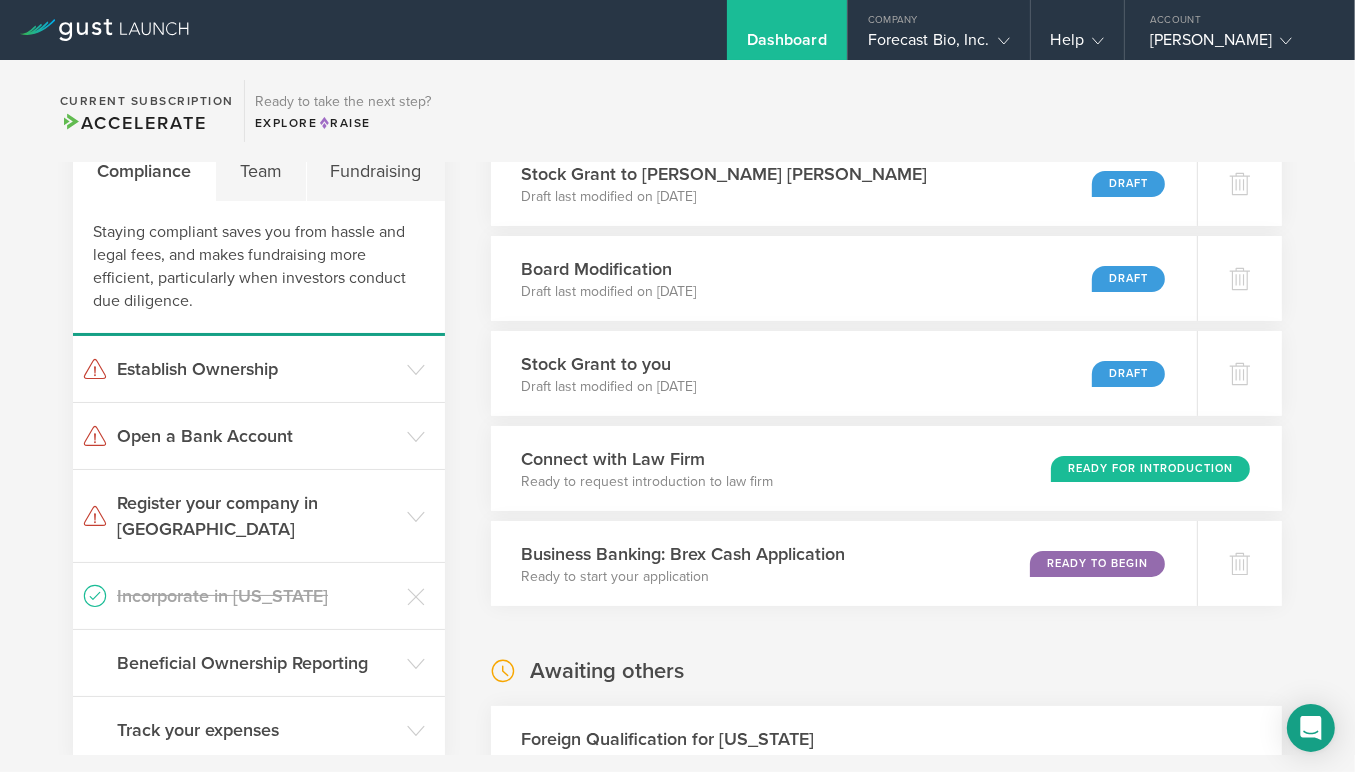 scroll, scrollTop: 98, scrollLeft: 0, axis: vertical 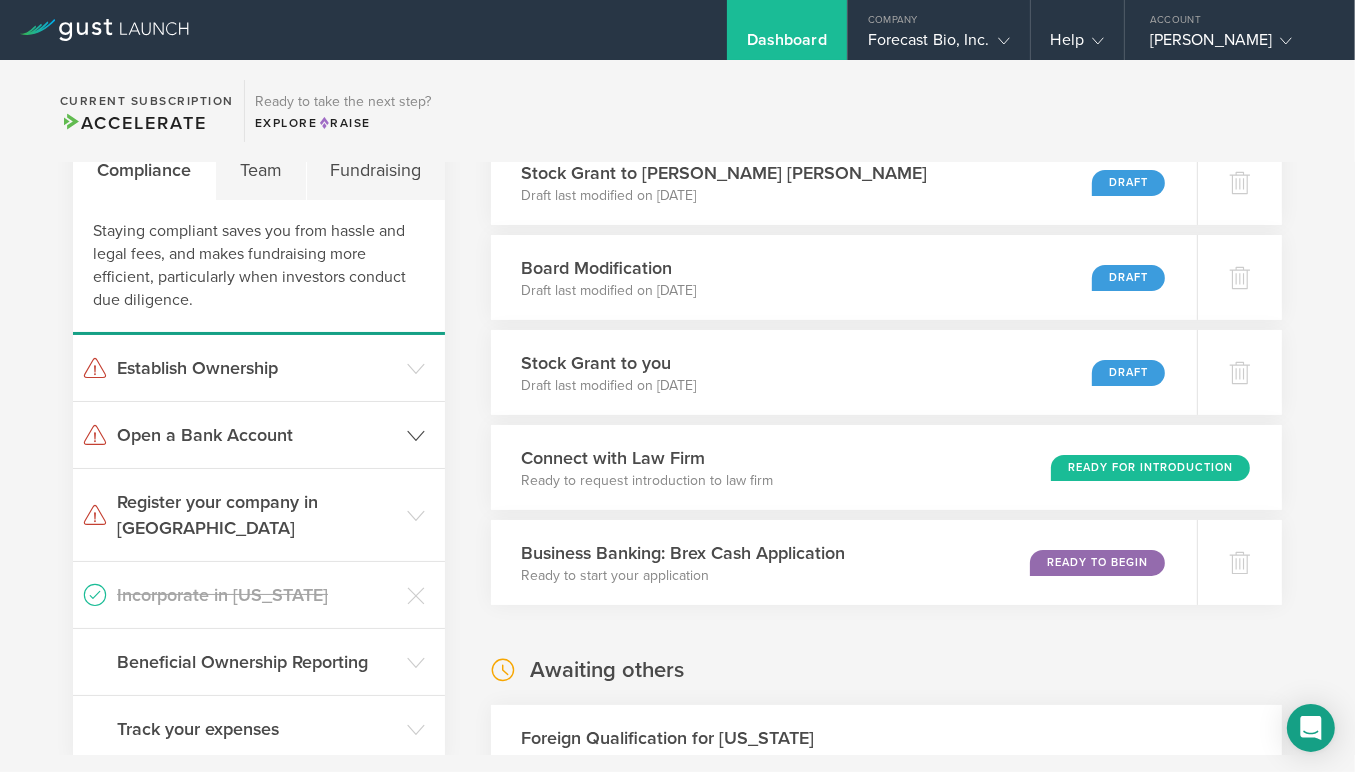 click on "Open a Bank Account" at bounding box center (257, 435) 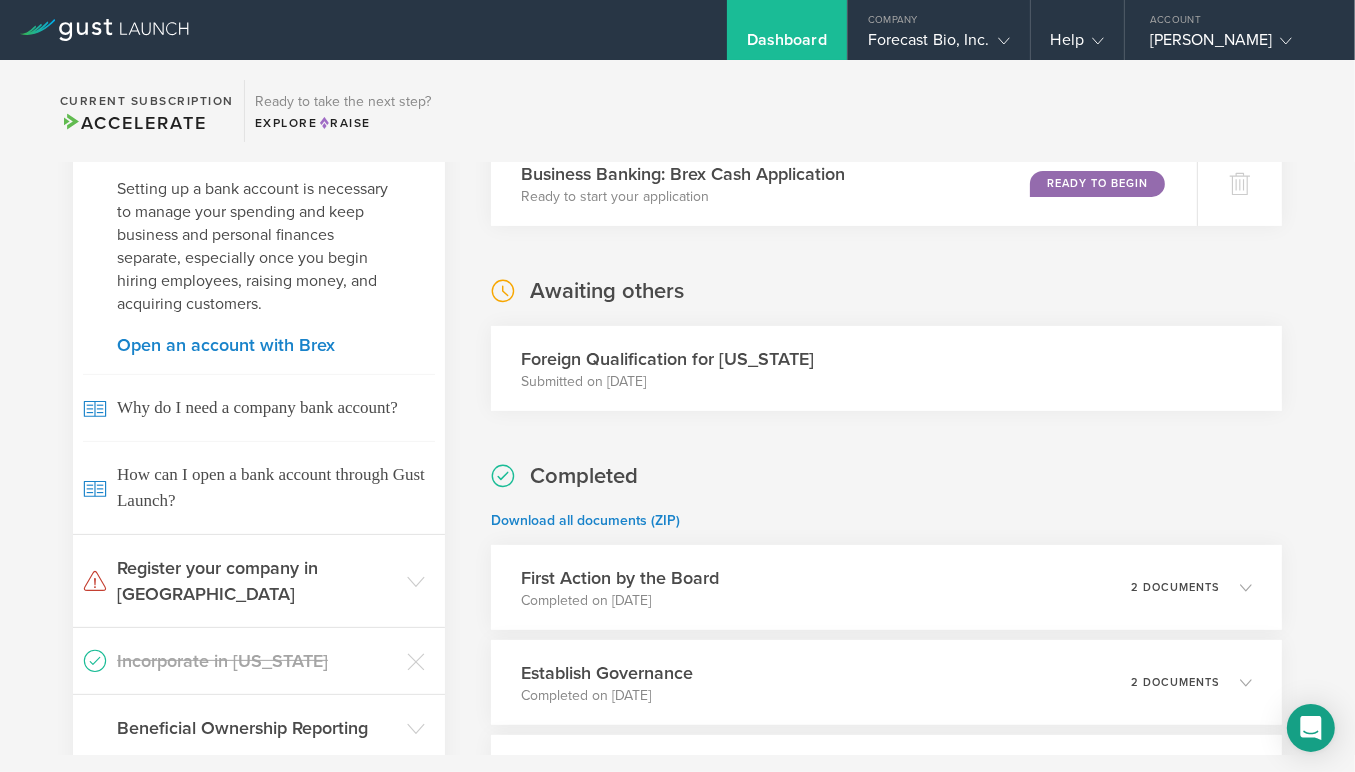 scroll, scrollTop: 486, scrollLeft: 0, axis: vertical 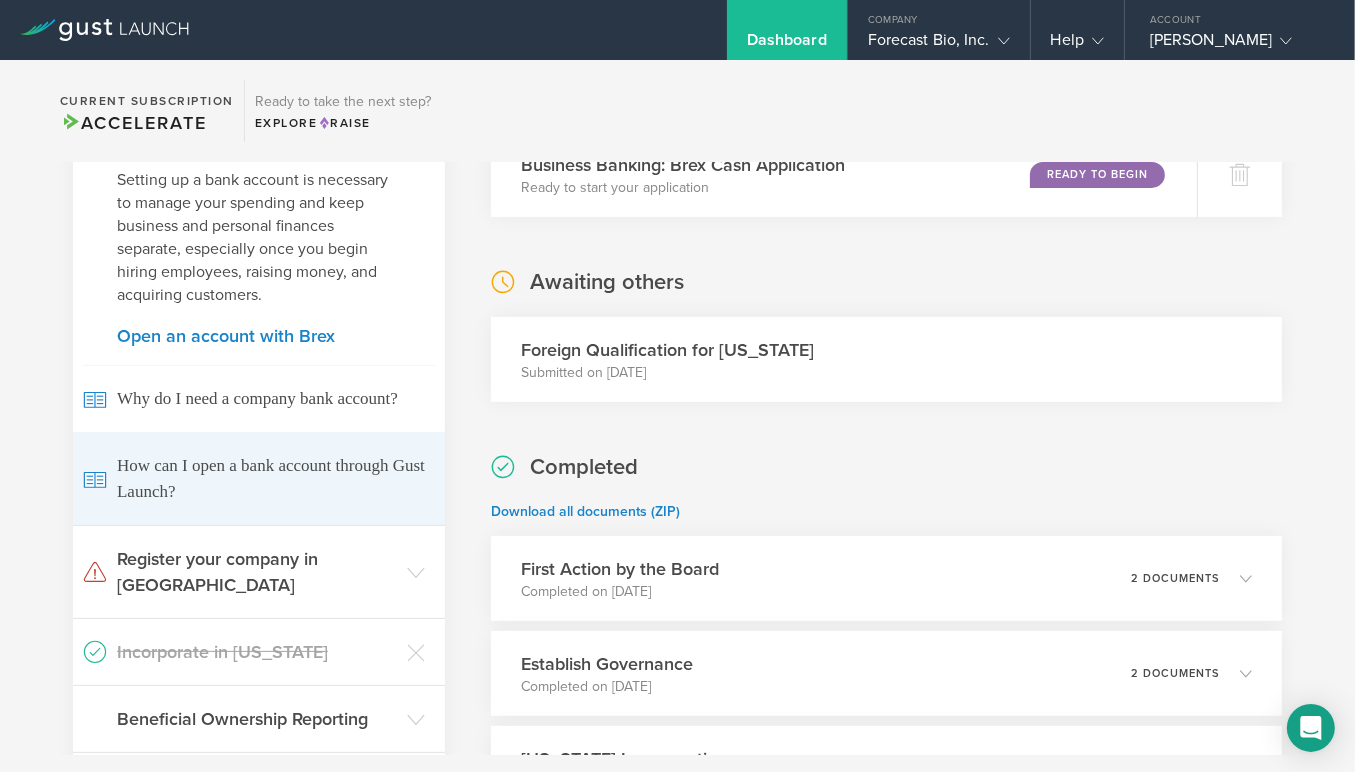 click on "How can I open a bank account through Gust Launch?" at bounding box center [259, 478] 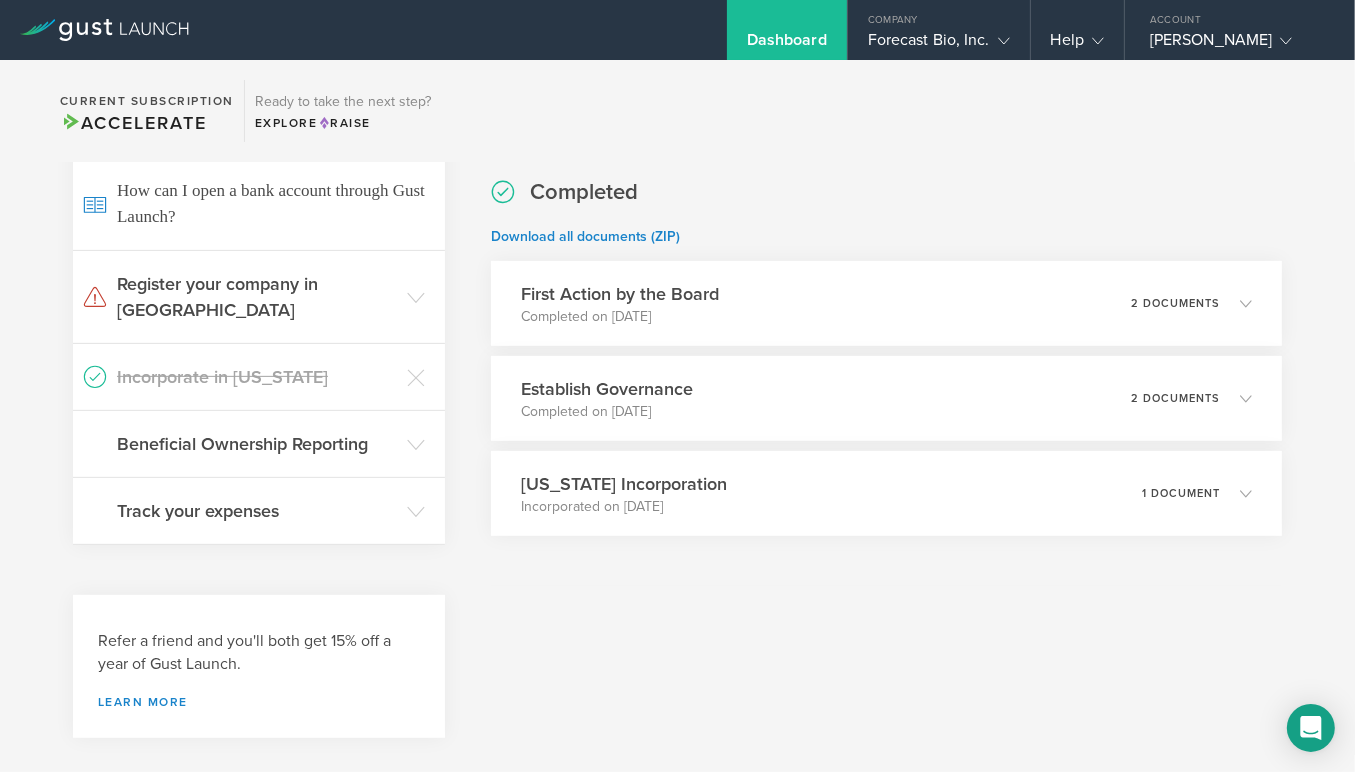 scroll, scrollTop: 0, scrollLeft: 0, axis: both 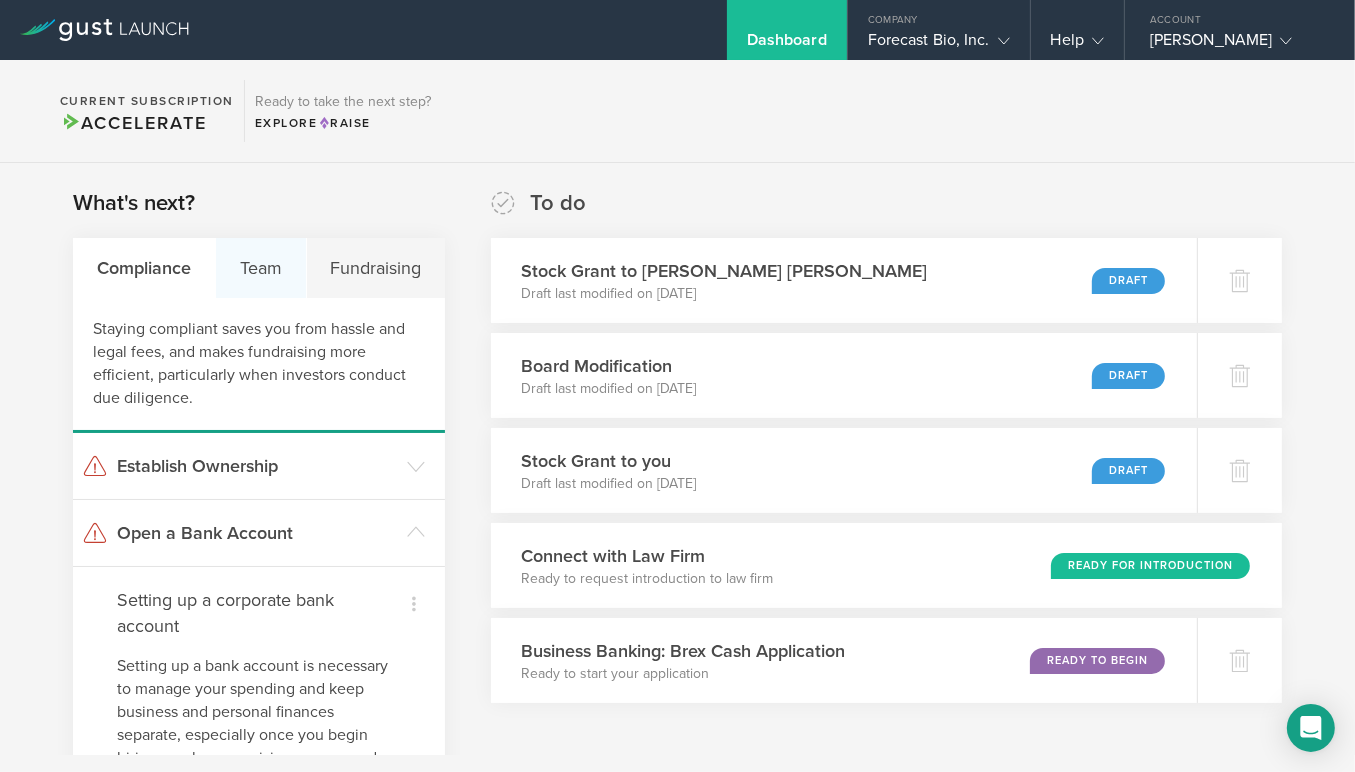 click on "Team" at bounding box center [261, 268] 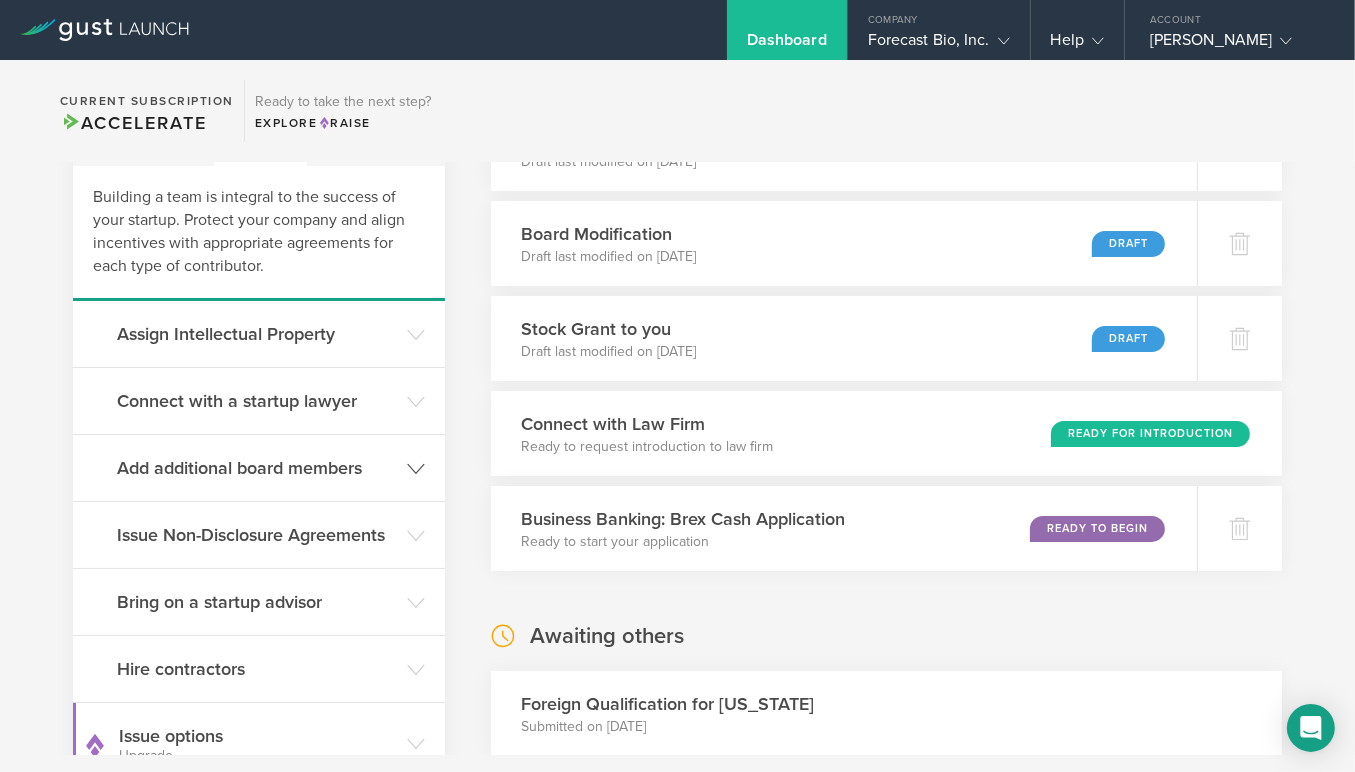 scroll, scrollTop: 0, scrollLeft: 0, axis: both 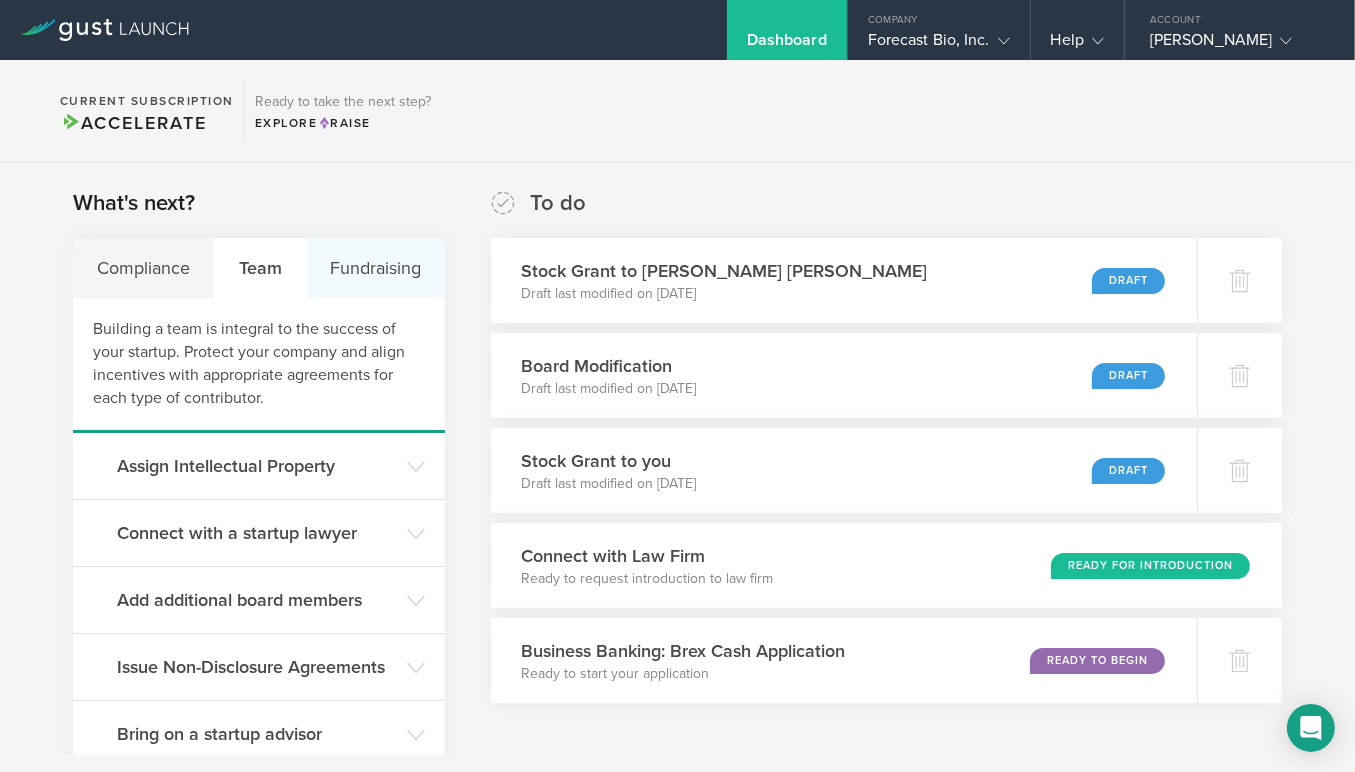 click on "Fundraising" at bounding box center (376, 268) 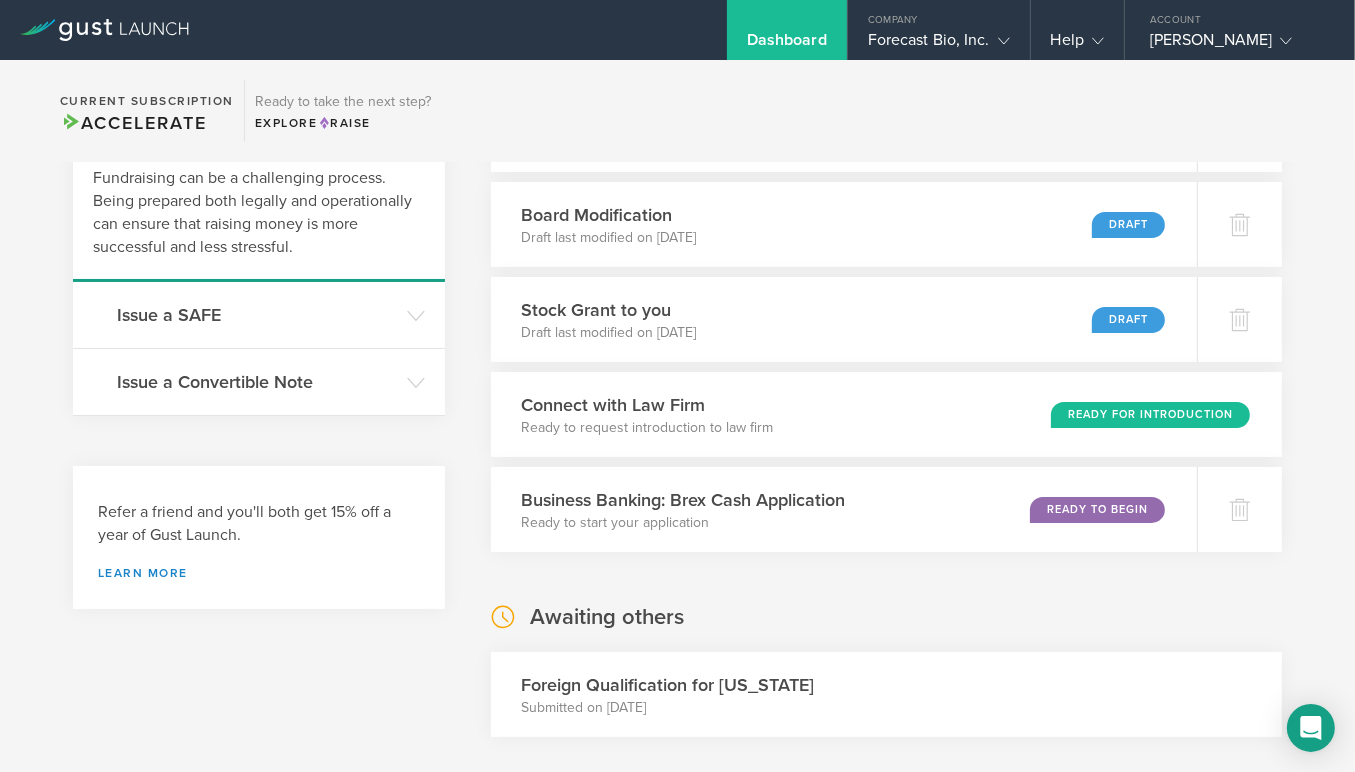 scroll, scrollTop: 151, scrollLeft: 0, axis: vertical 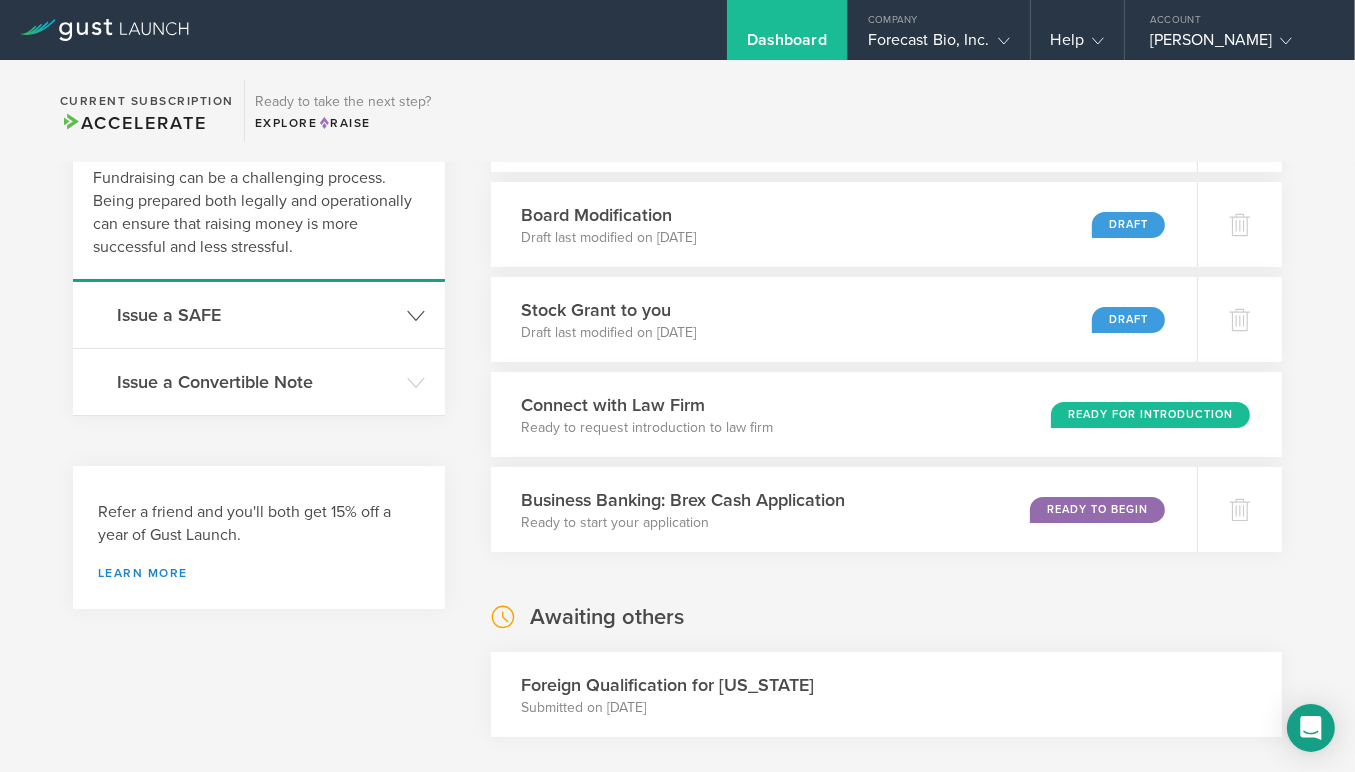 click on "Issue a SAFE" 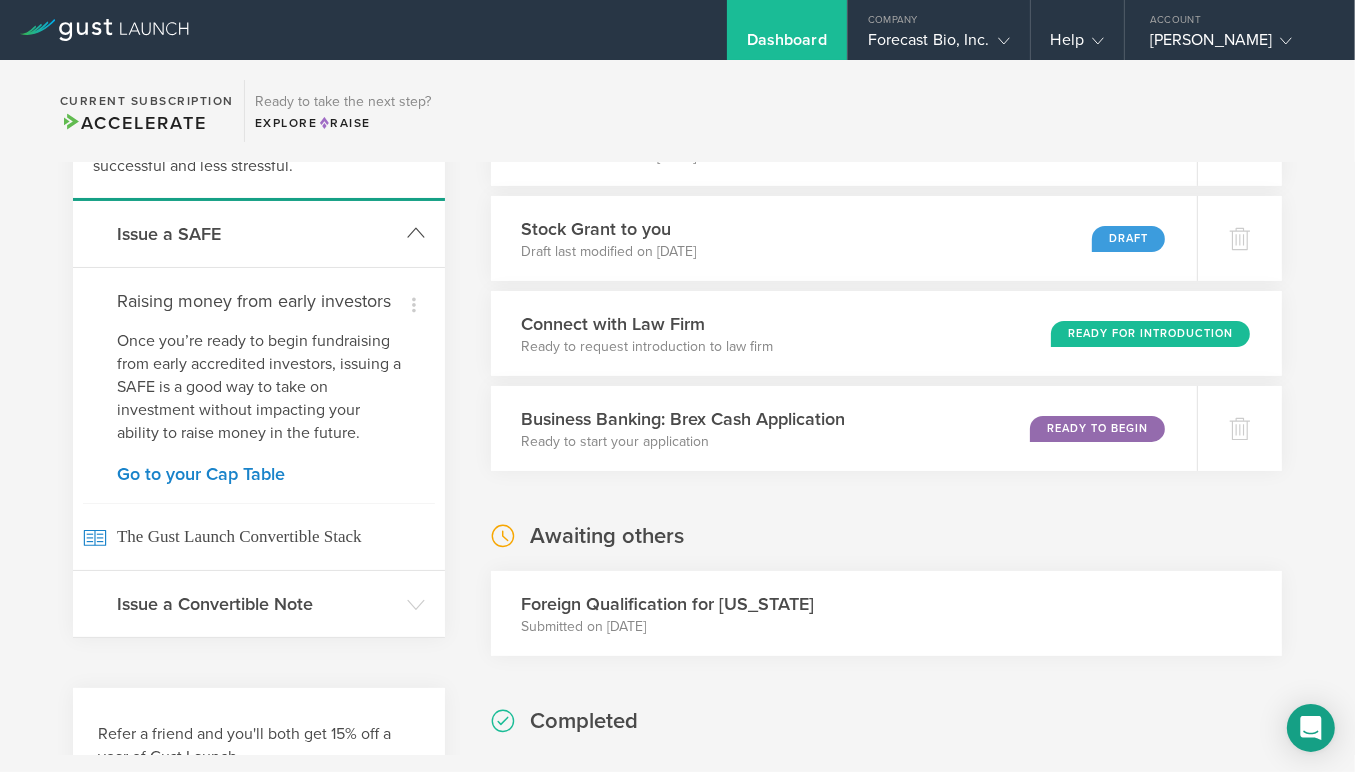 scroll, scrollTop: 233, scrollLeft: 0, axis: vertical 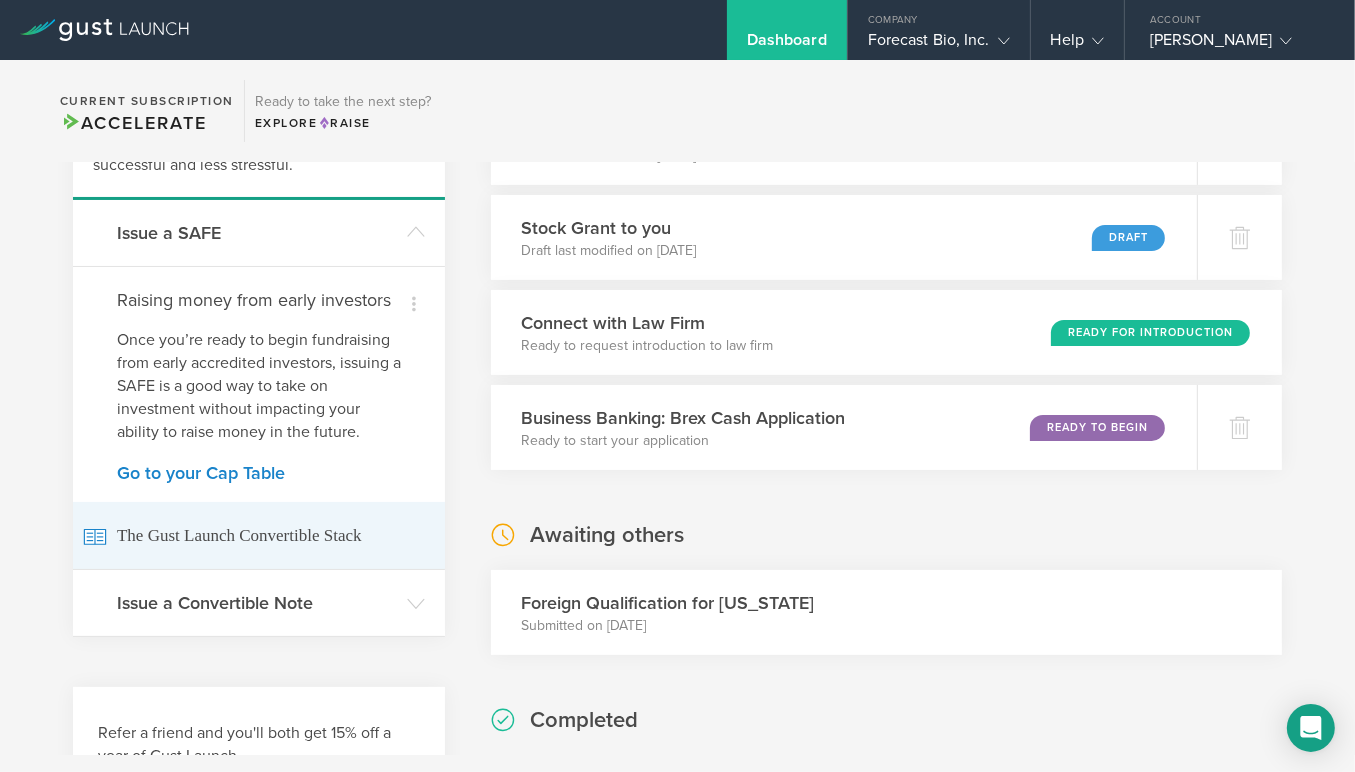 click on "The Gust Launch Convertible Stack" at bounding box center (259, 535) 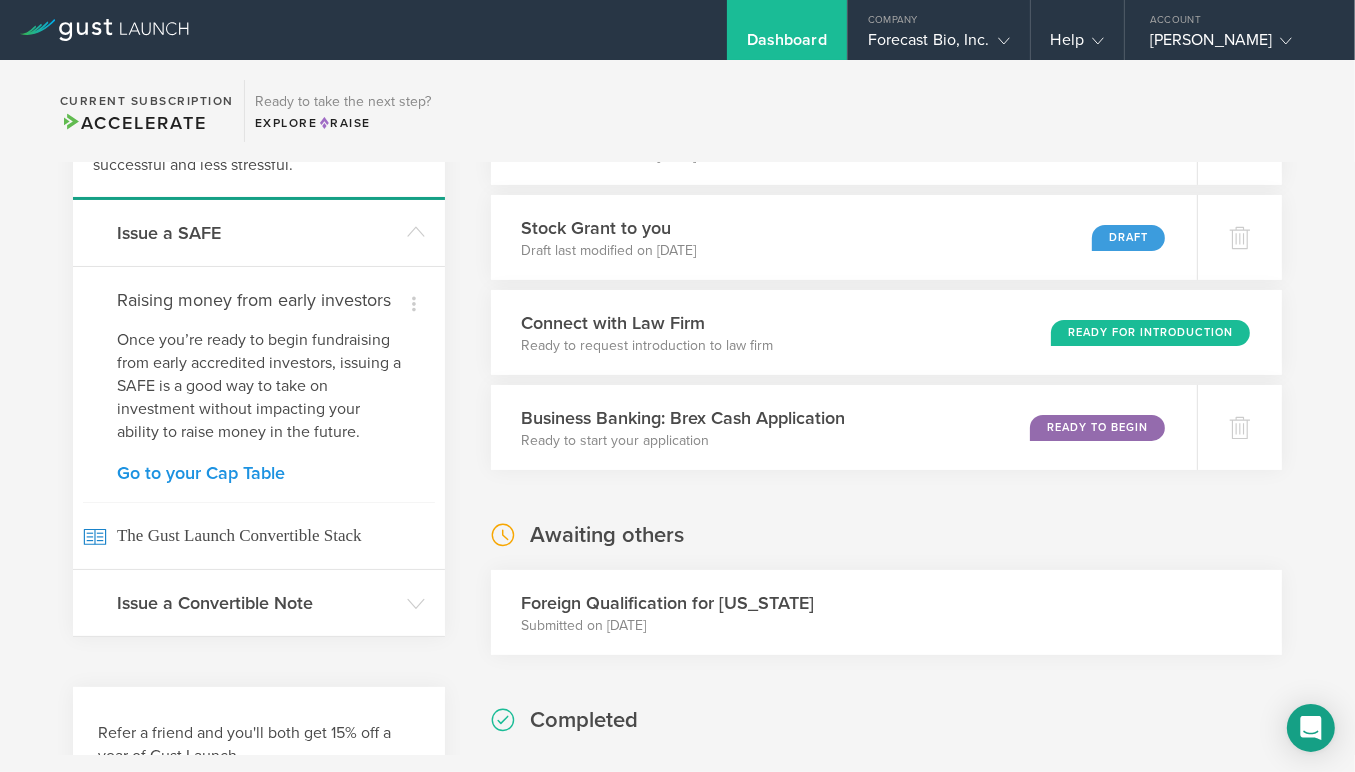click on "Go to your Cap Table" at bounding box center [259, 473] 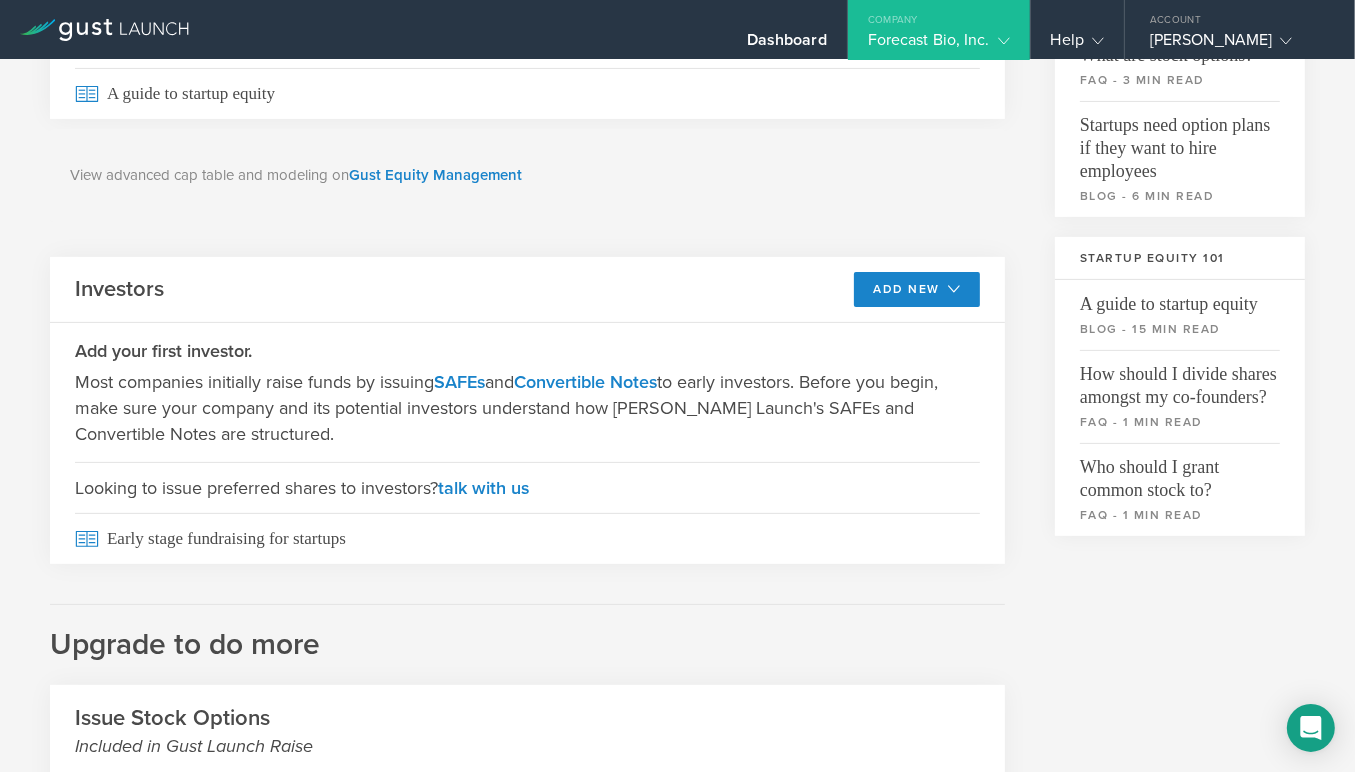 scroll, scrollTop: 0, scrollLeft: 0, axis: both 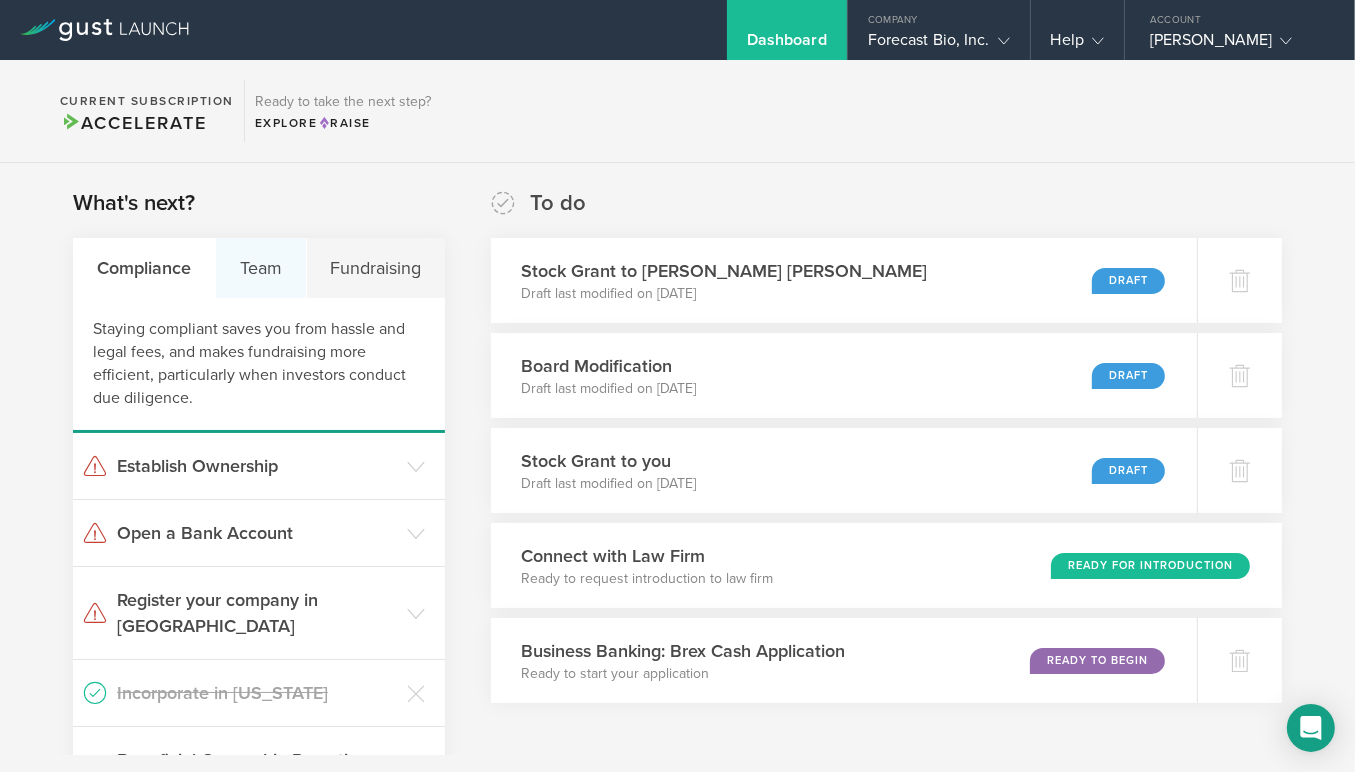 click on "Team" at bounding box center [261, 268] 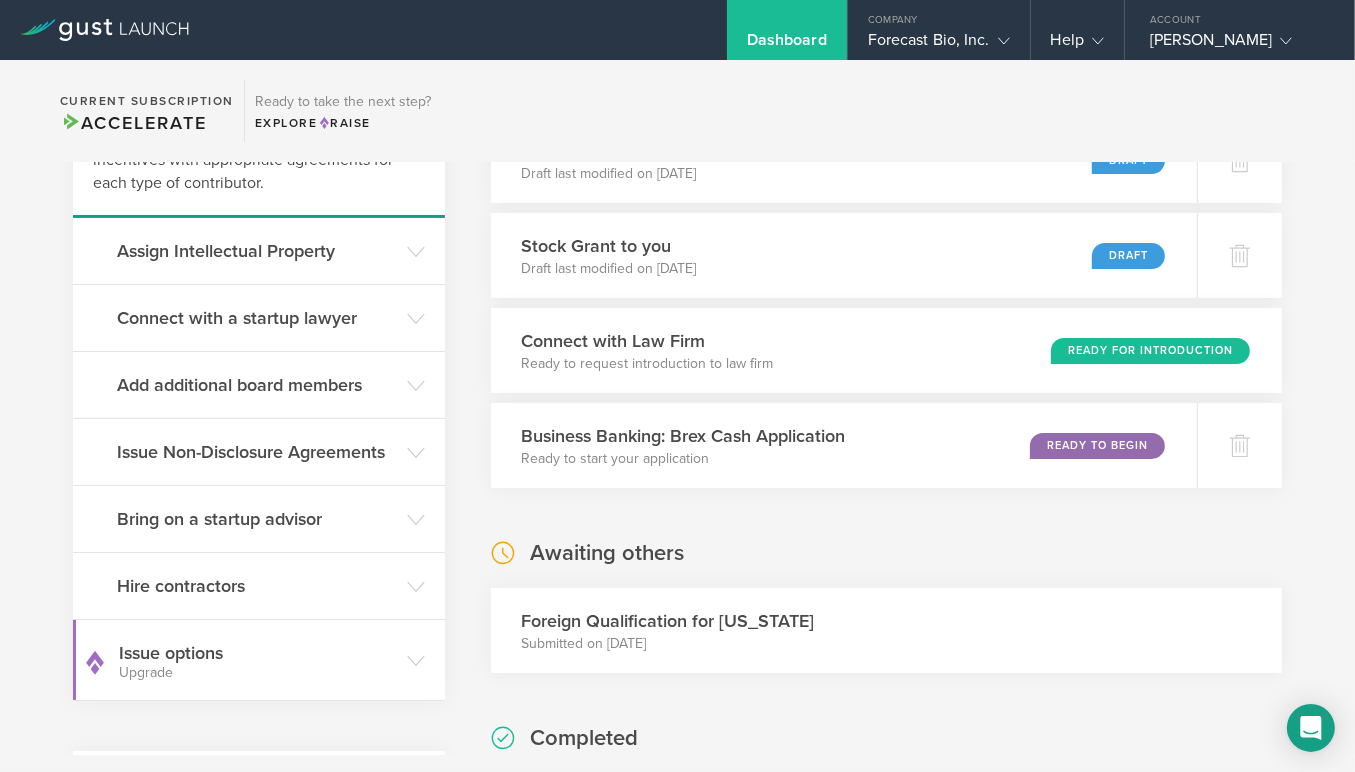 scroll, scrollTop: 225, scrollLeft: 0, axis: vertical 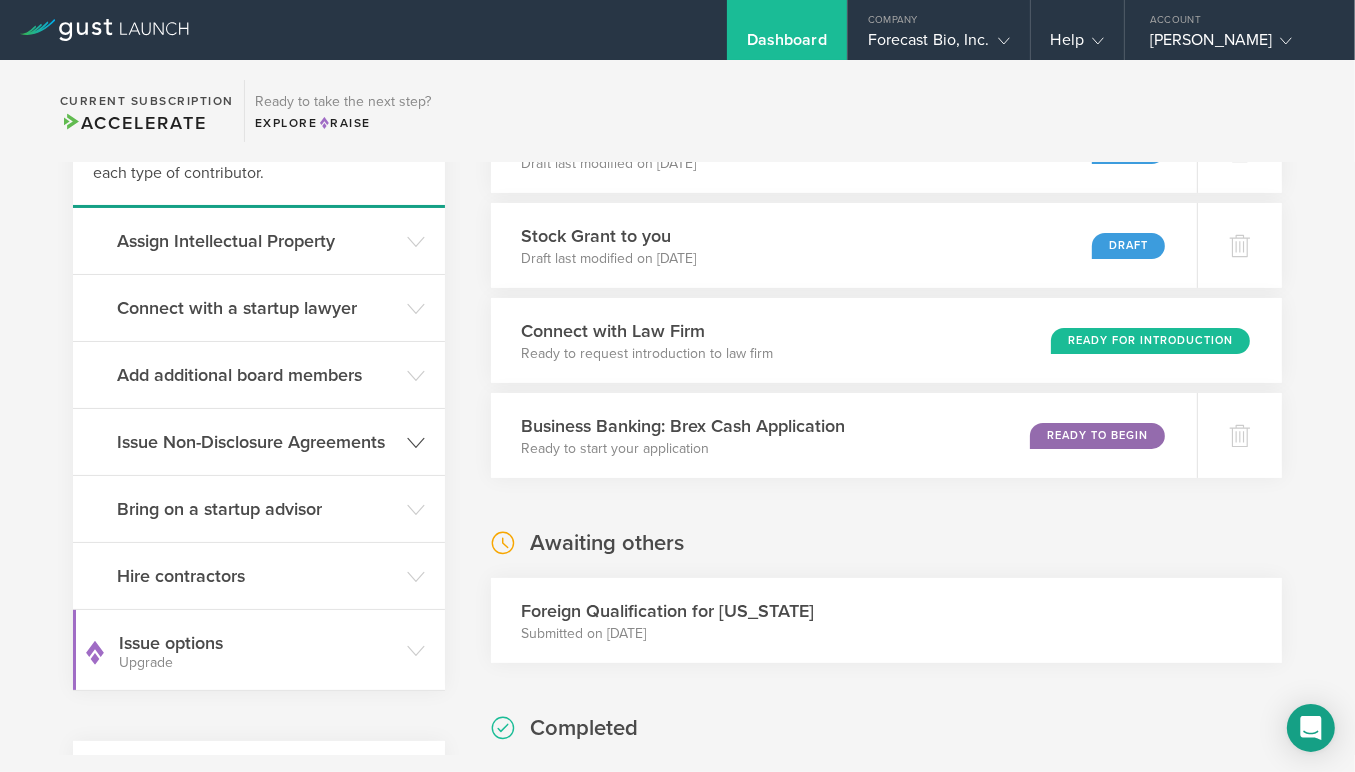click on "Issue Non-Disclosure Agreements" 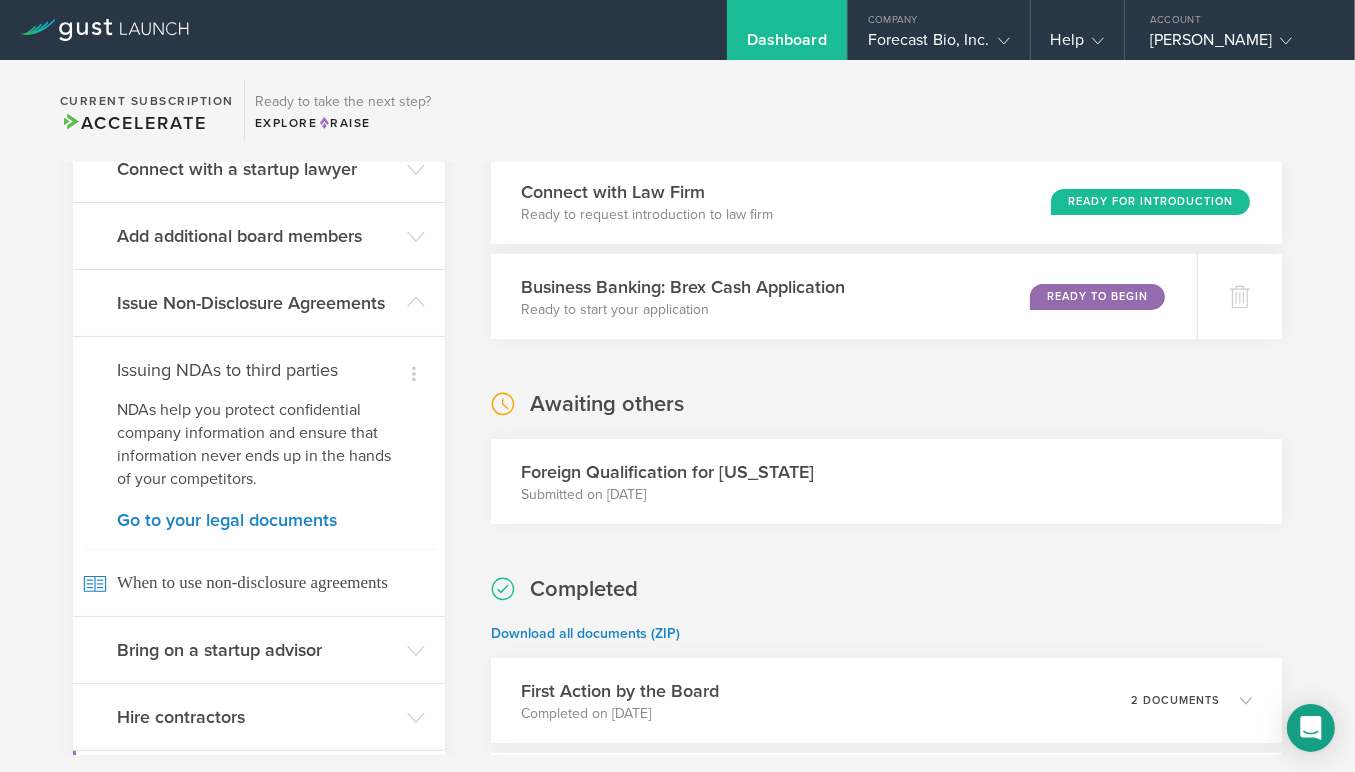scroll, scrollTop: 371, scrollLeft: 0, axis: vertical 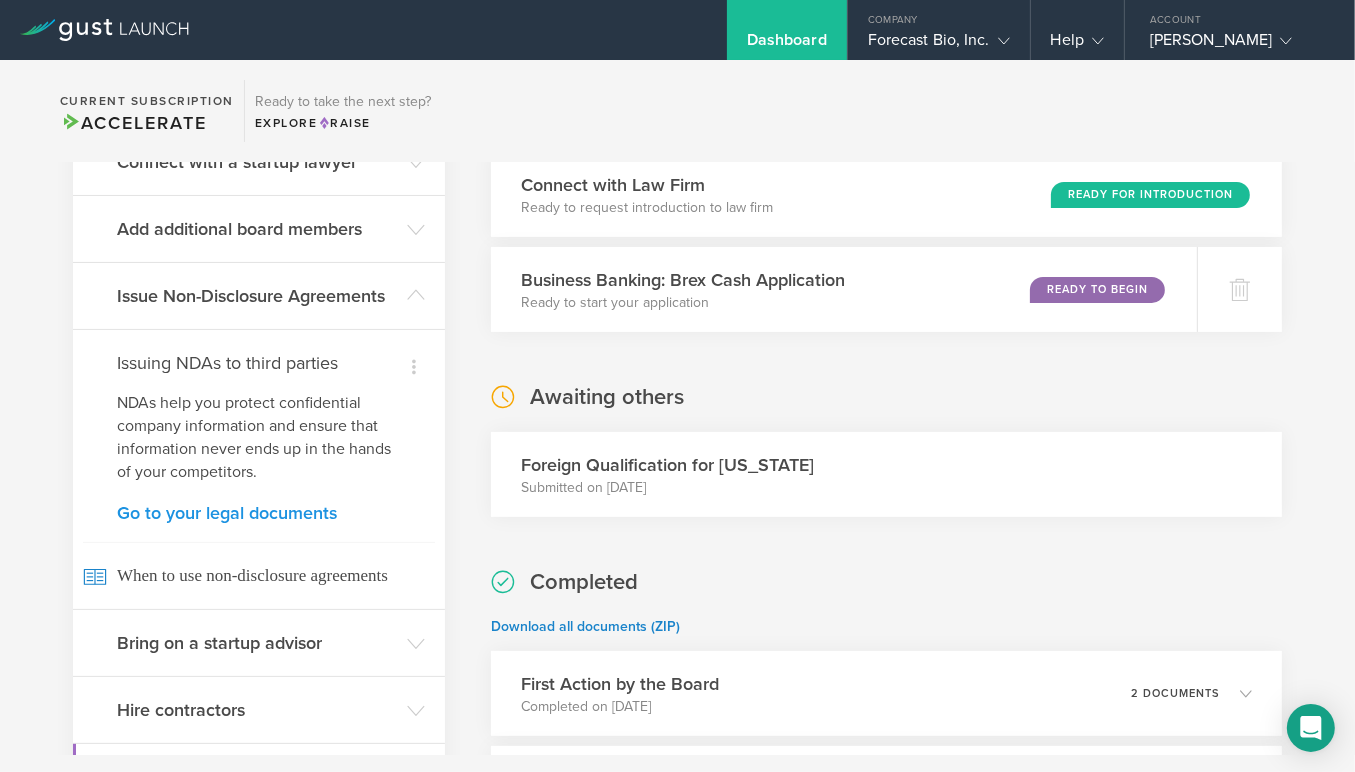 click on "Go to your legal documents" at bounding box center [259, 513] 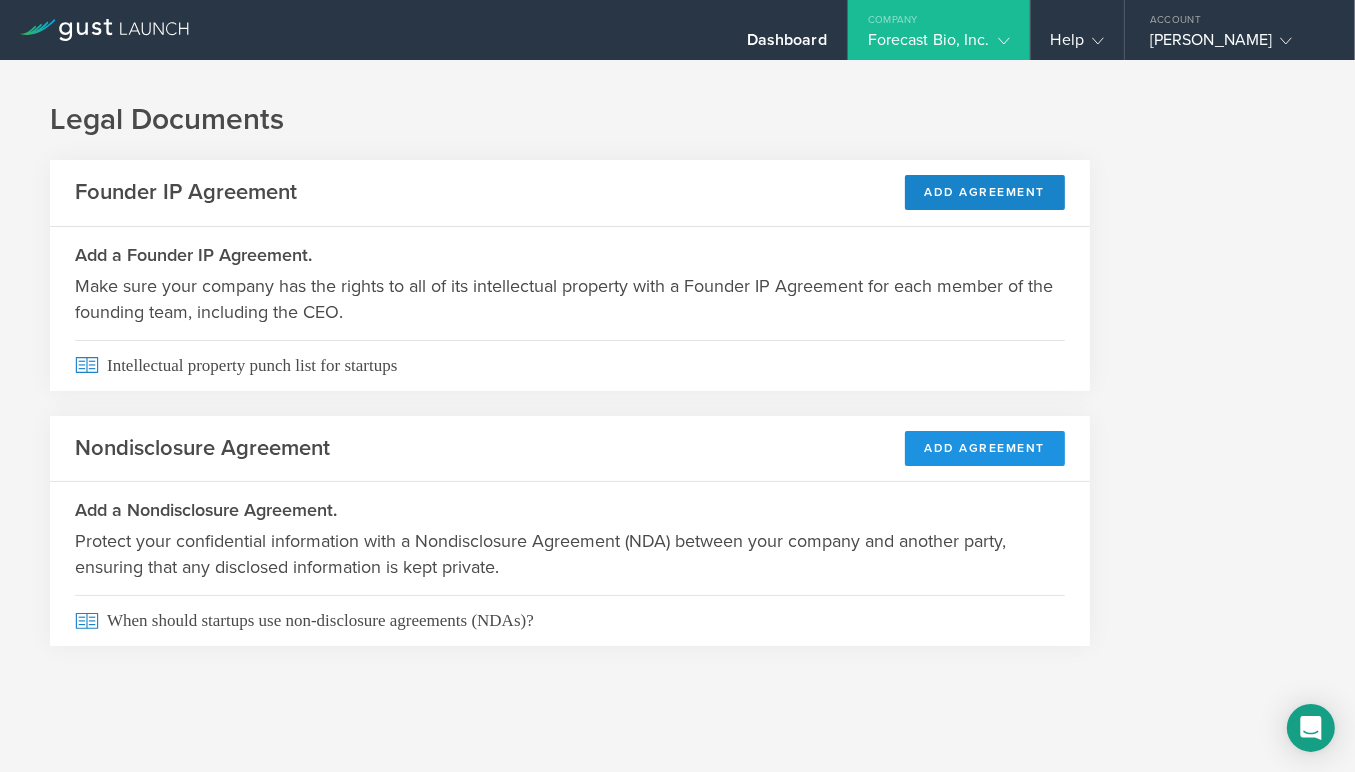 click on "Add Agreement" at bounding box center (985, 448) 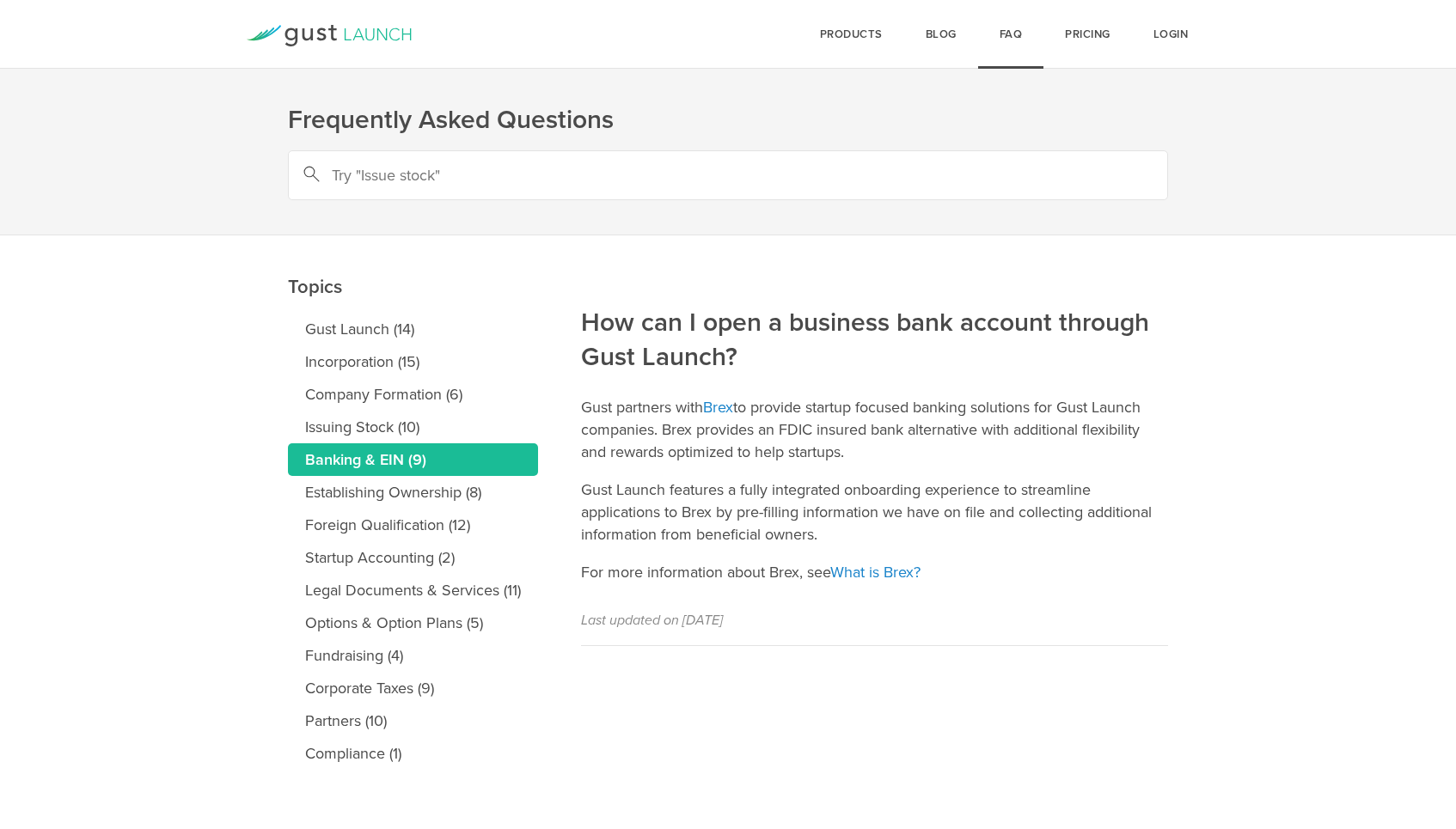 scroll, scrollTop: 0, scrollLeft: 0, axis: both 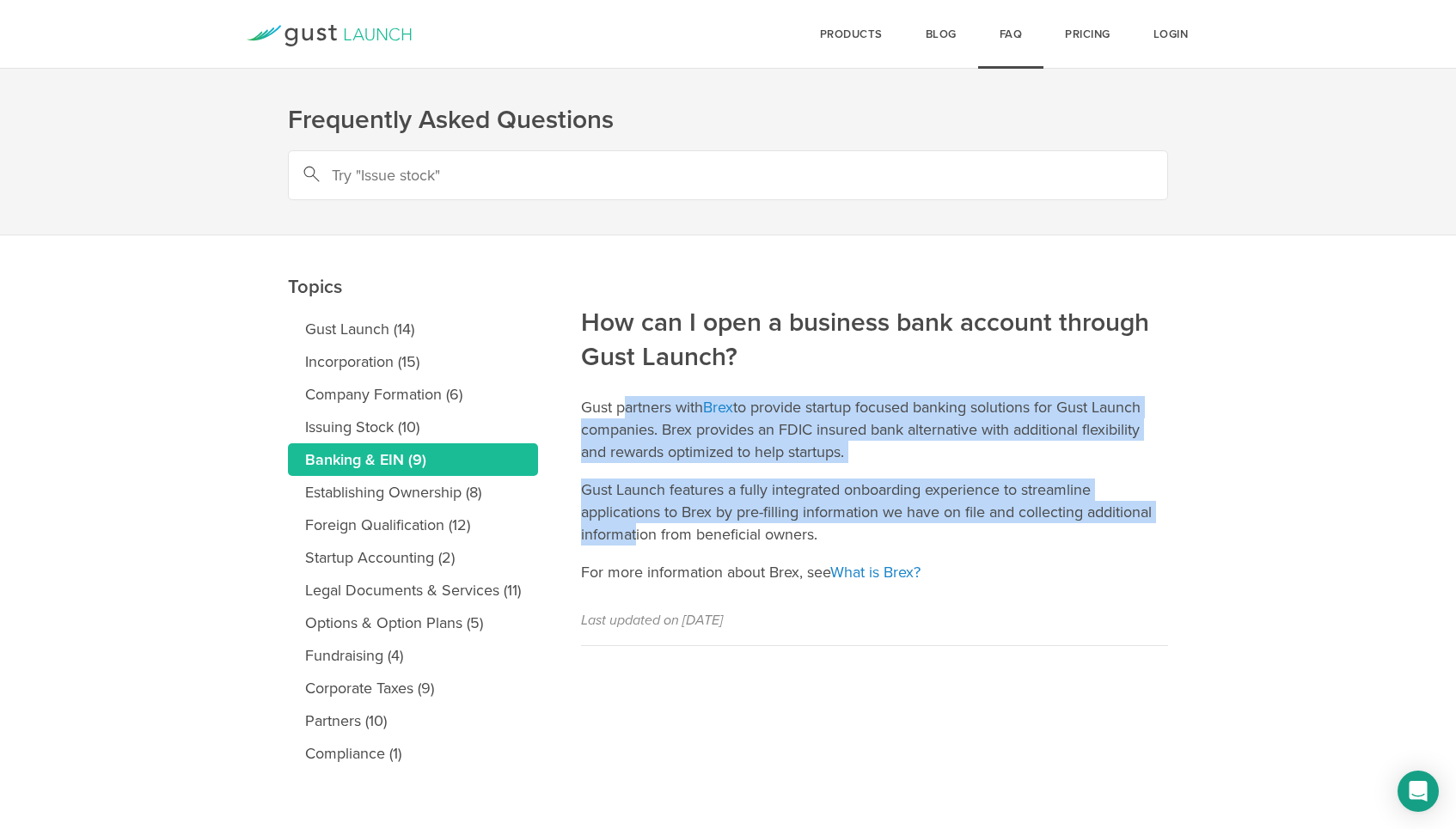 drag, startPoint x: 623, startPoint y: 411, endPoint x: 637, endPoint y: 525, distance: 114.85643 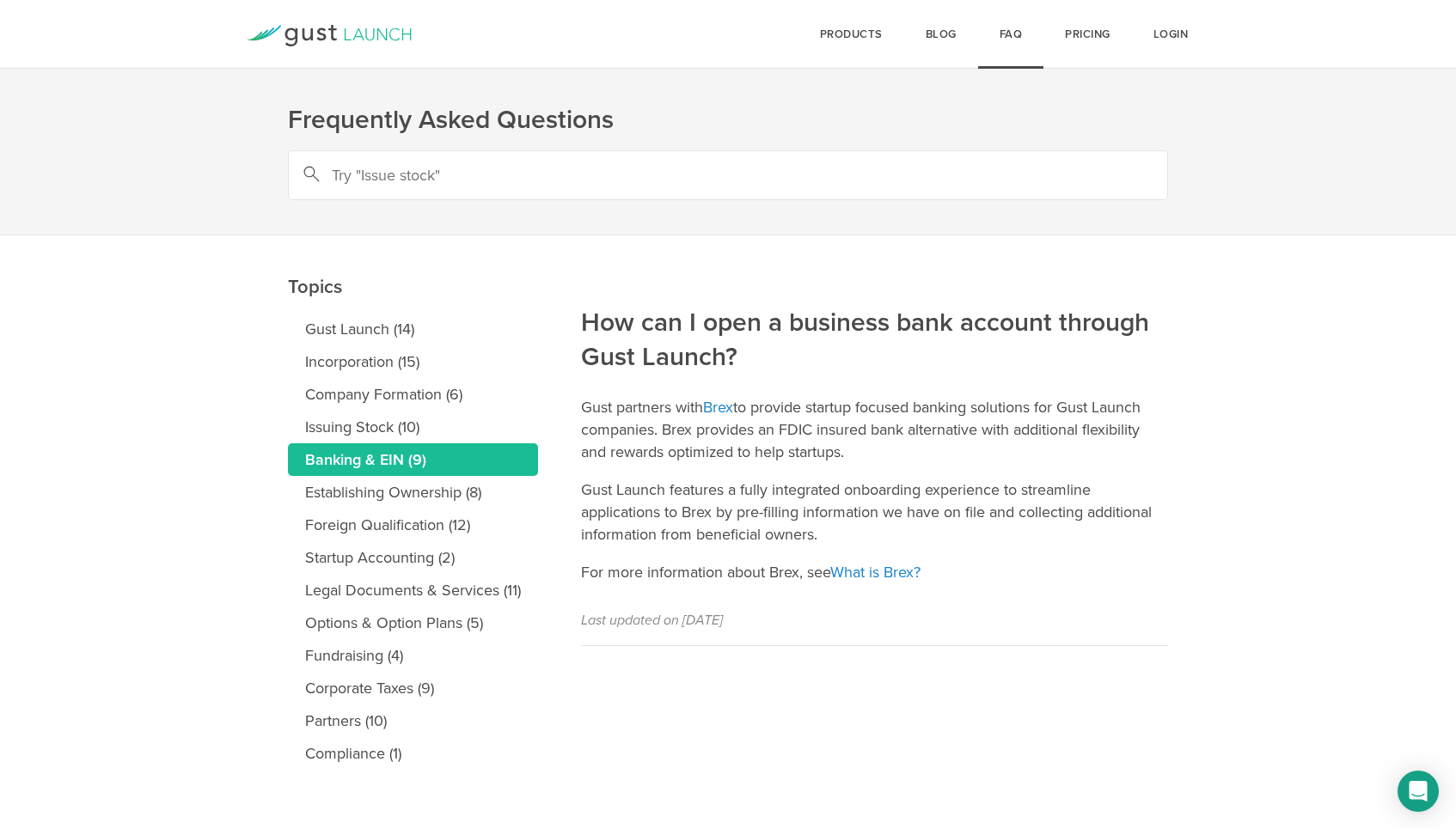 click on "Gust Launch features a fully integrated onboarding experience to streamline applications to Brex by pre-filling information we have on file and collecting additional information from beneficial owners." at bounding box center (874, 512) 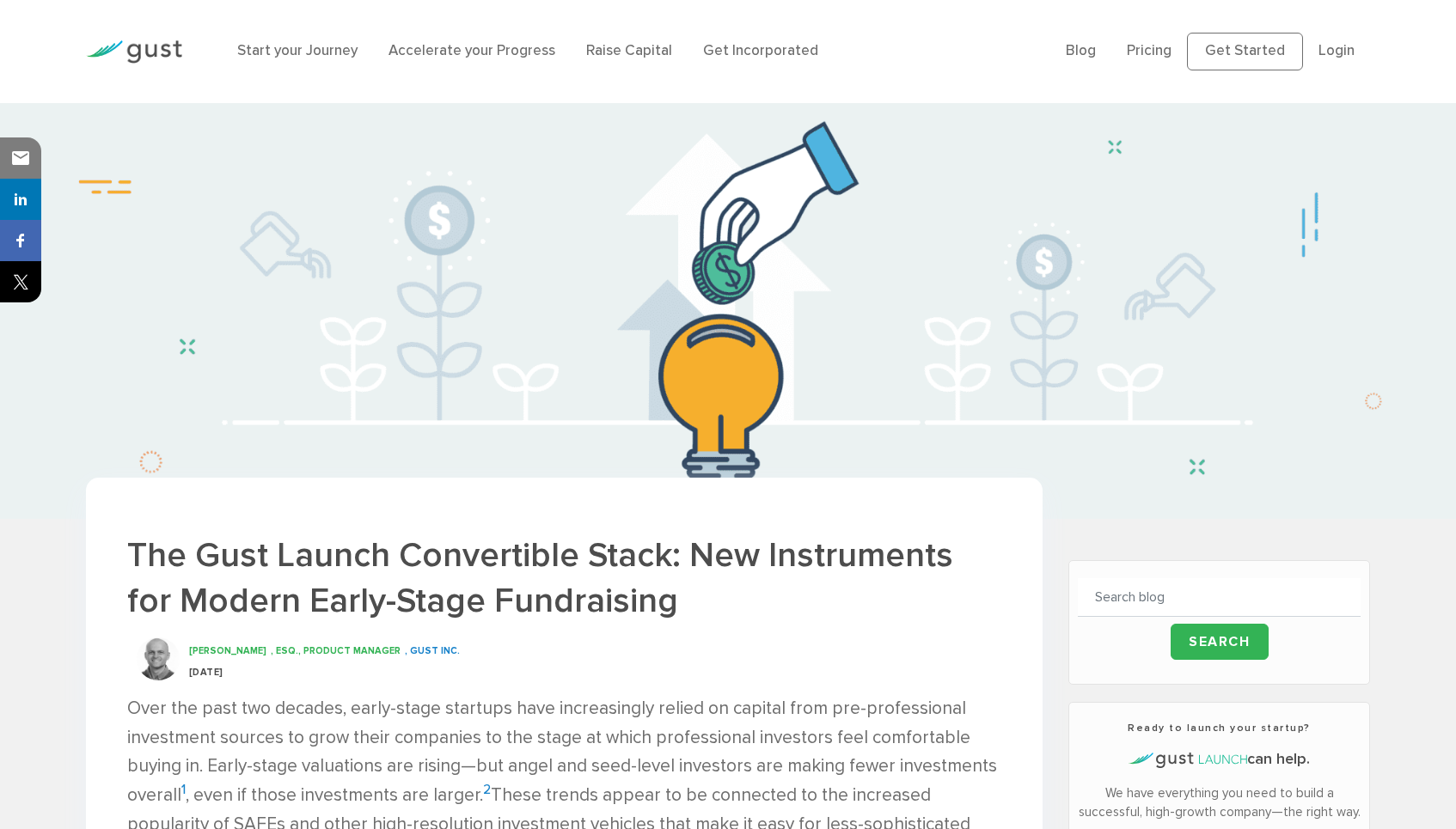 scroll, scrollTop: 0, scrollLeft: 0, axis: both 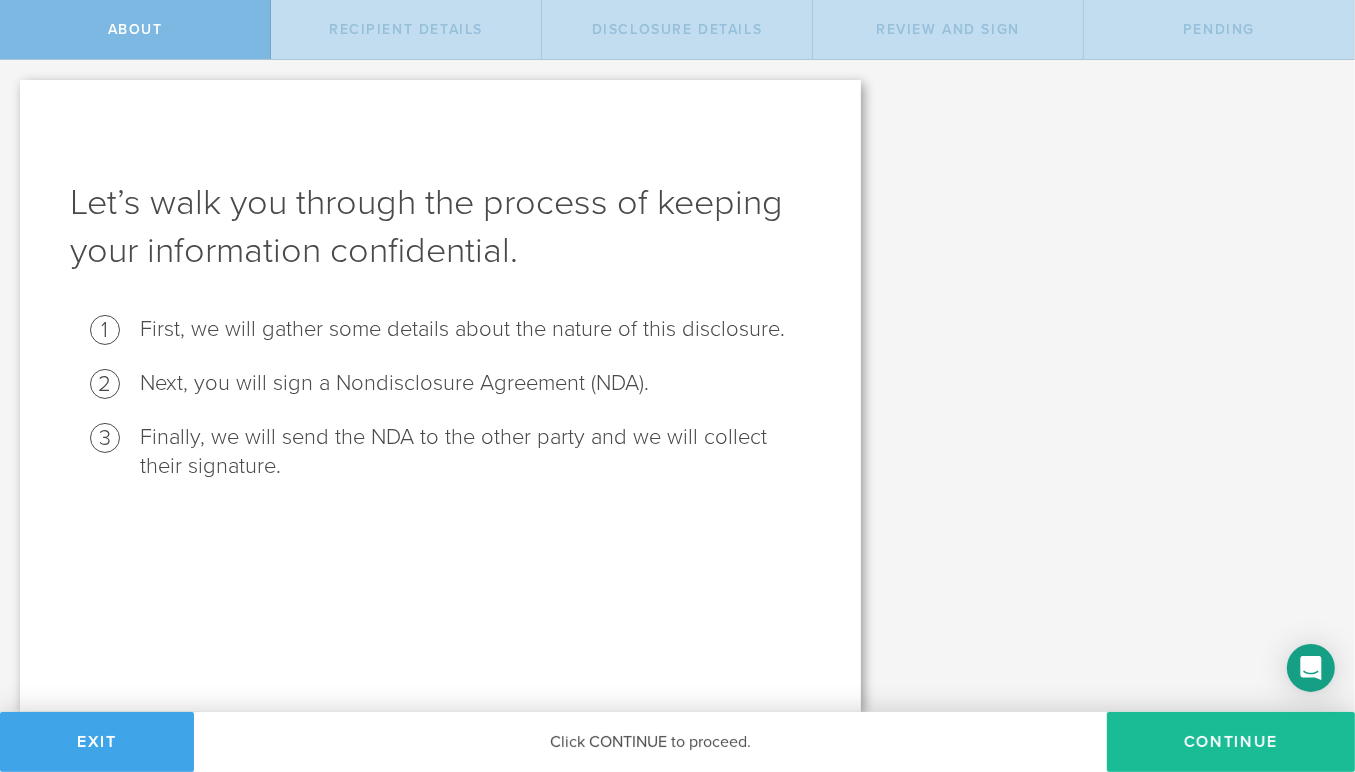 click on "Exit" at bounding box center [97, 742] 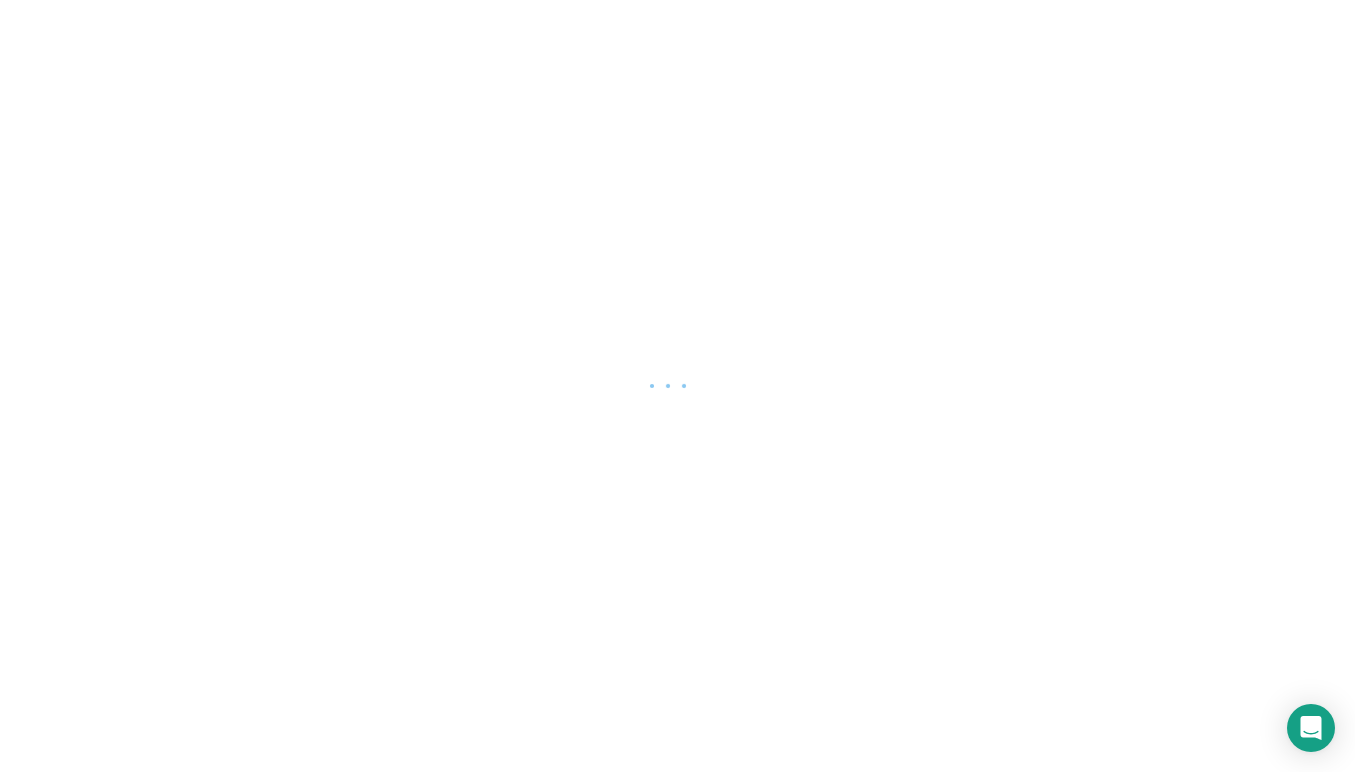 scroll, scrollTop: 0, scrollLeft: 0, axis: both 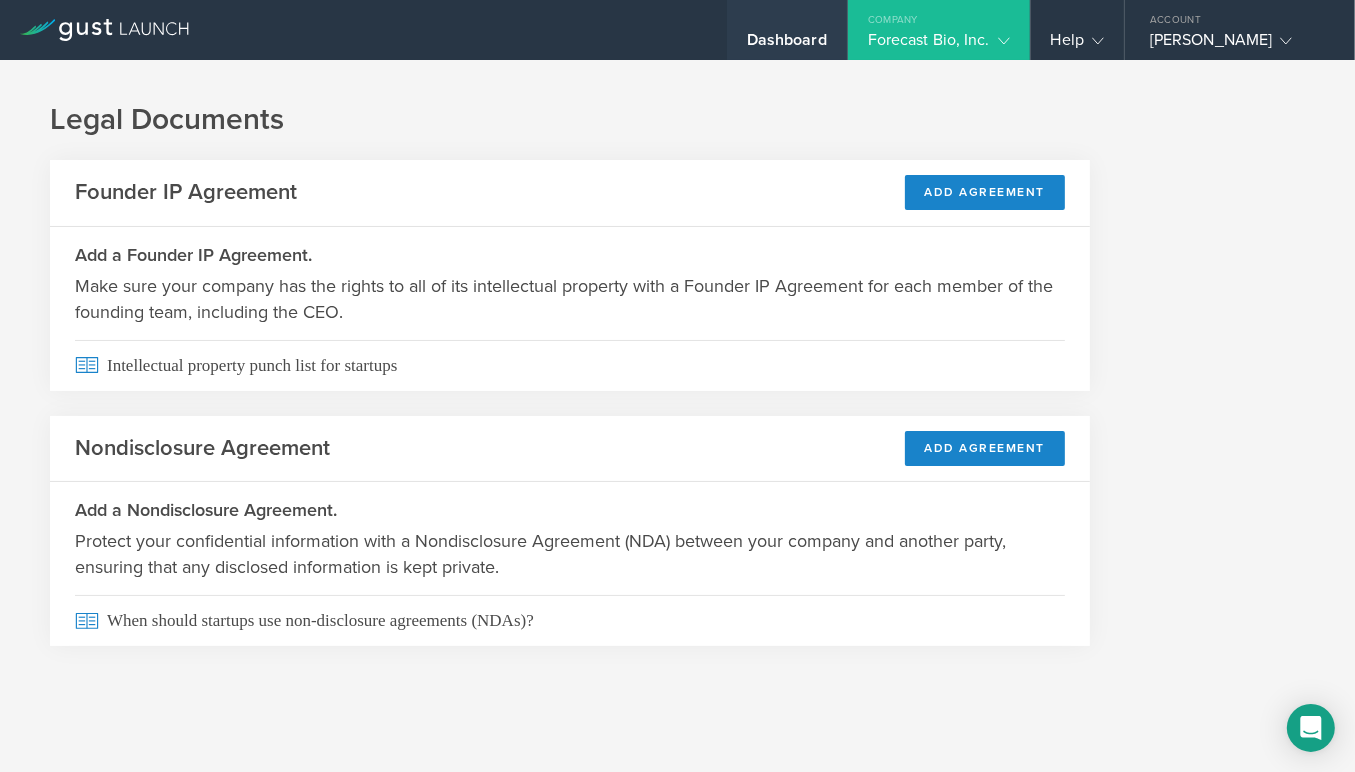 click on "Dashboard" at bounding box center [787, 45] 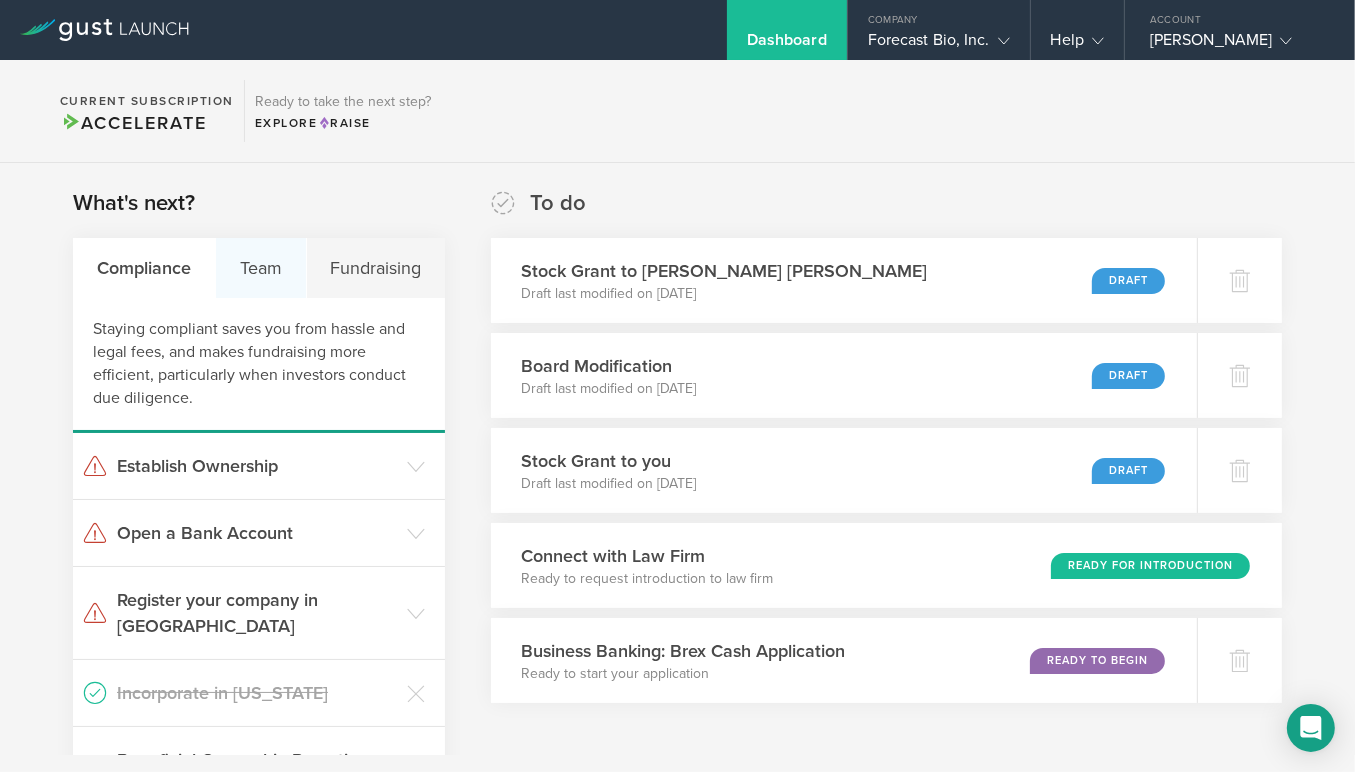click on "Team" at bounding box center [261, 268] 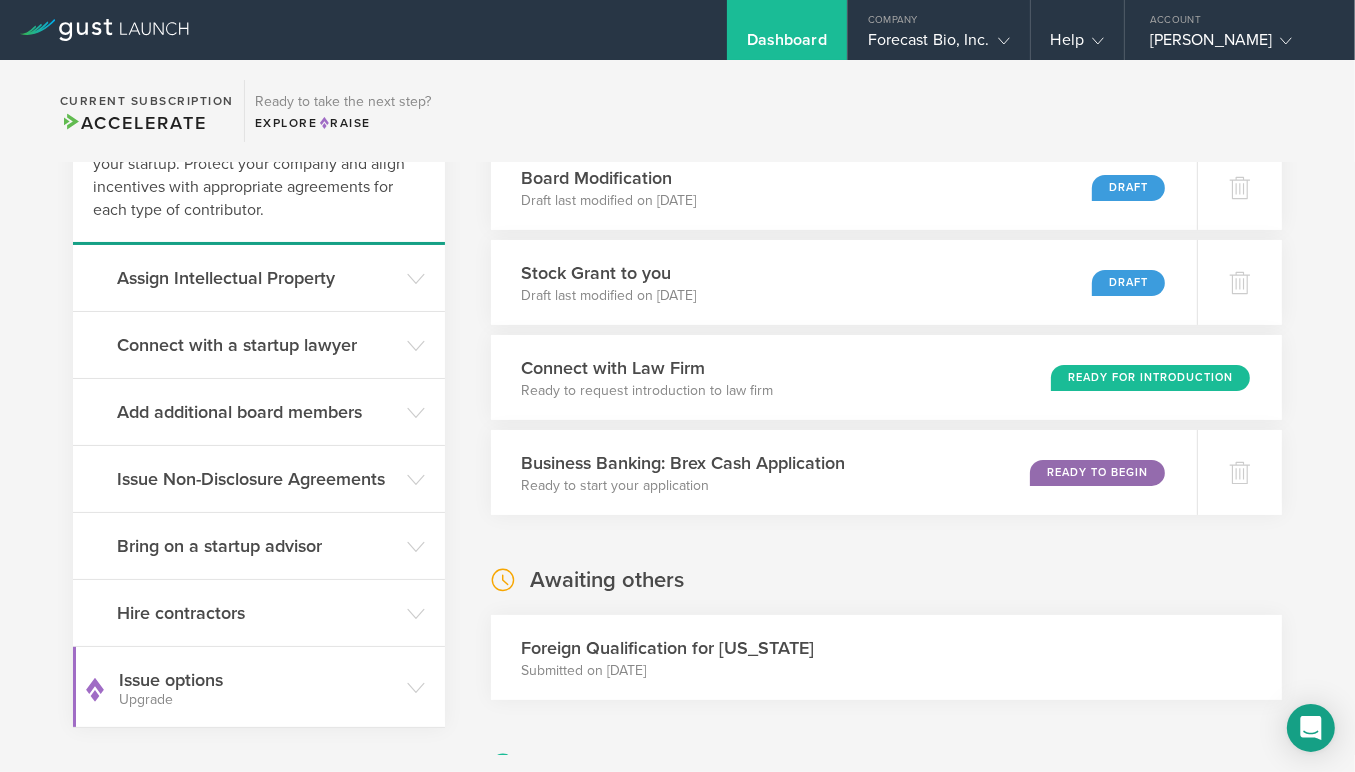 scroll, scrollTop: 210, scrollLeft: 0, axis: vertical 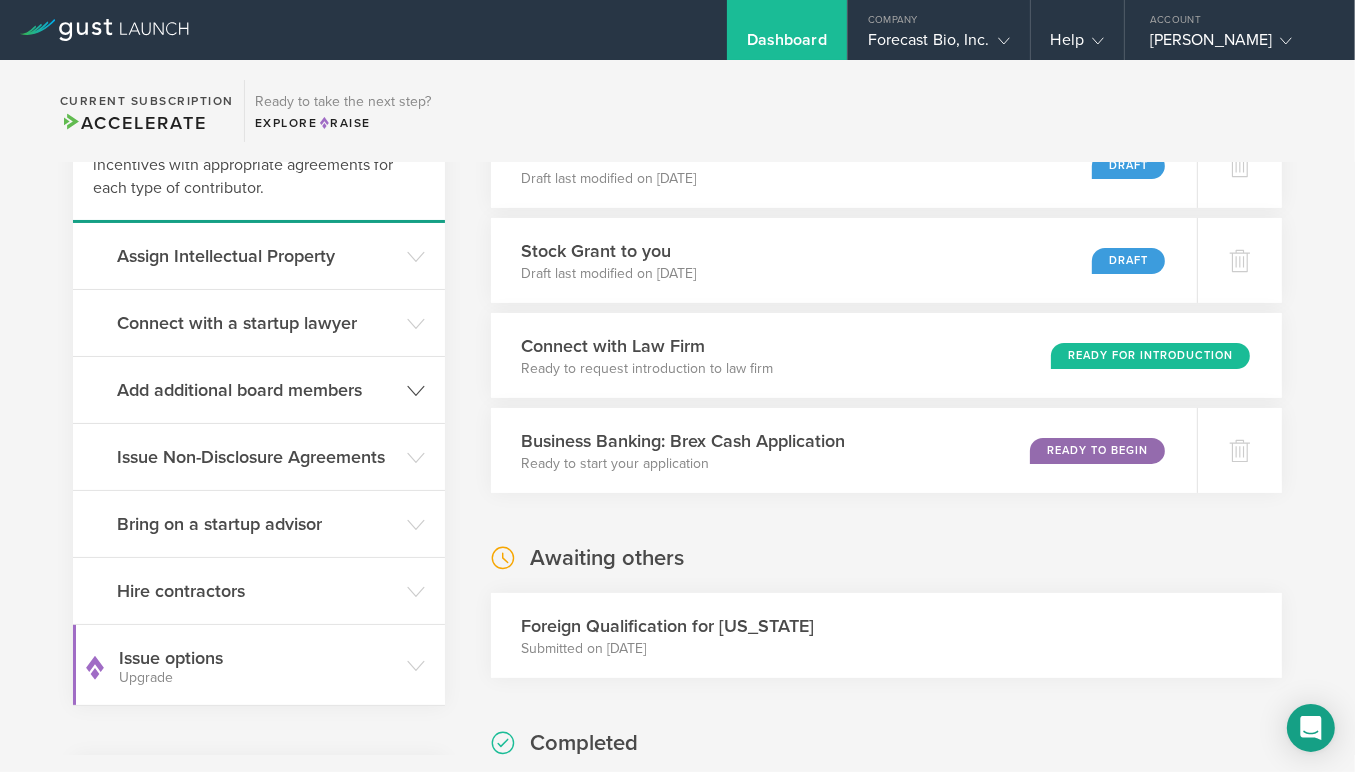 click on "Add additional board members" 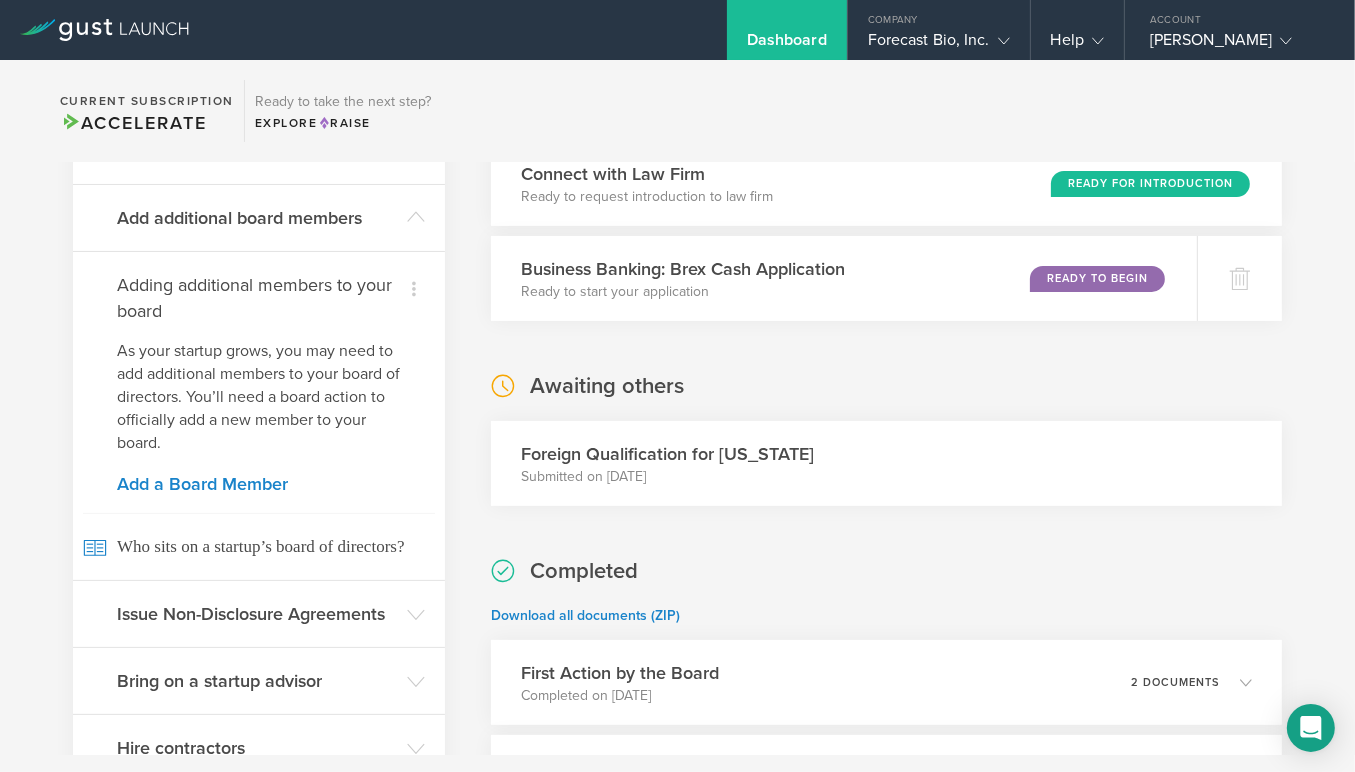 scroll, scrollTop: 407, scrollLeft: 0, axis: vertical 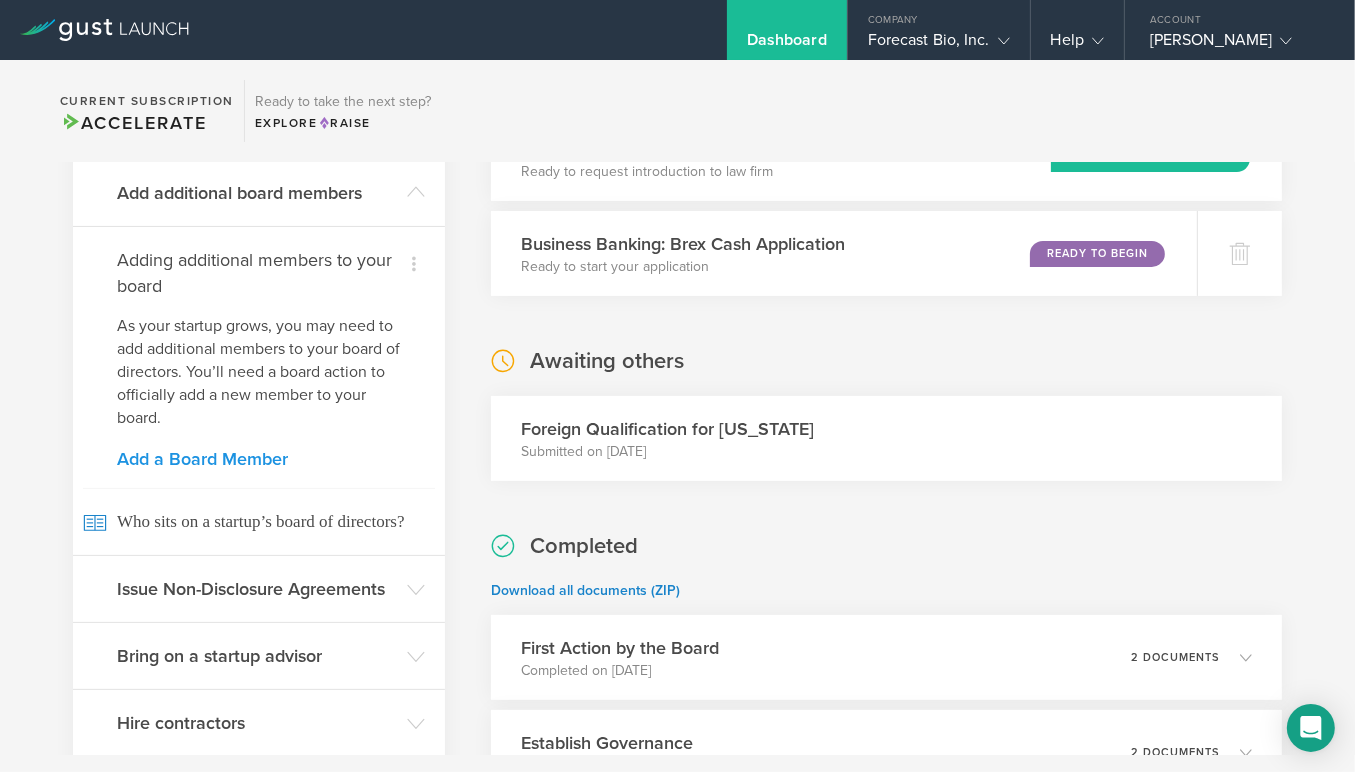 click on "Add a Board Member" at bounding box center (259, 459) 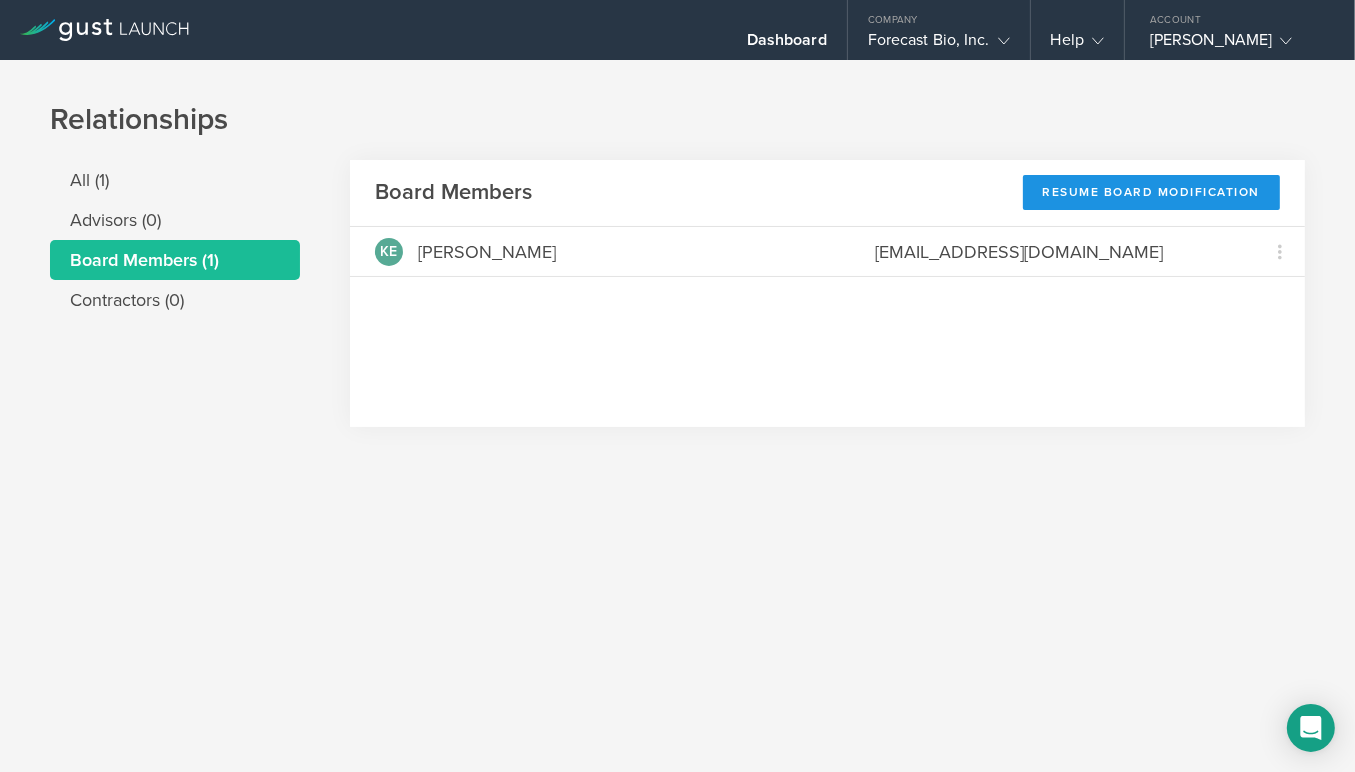 click on "Resume Board Modification" at bounding box center [1152, 192] 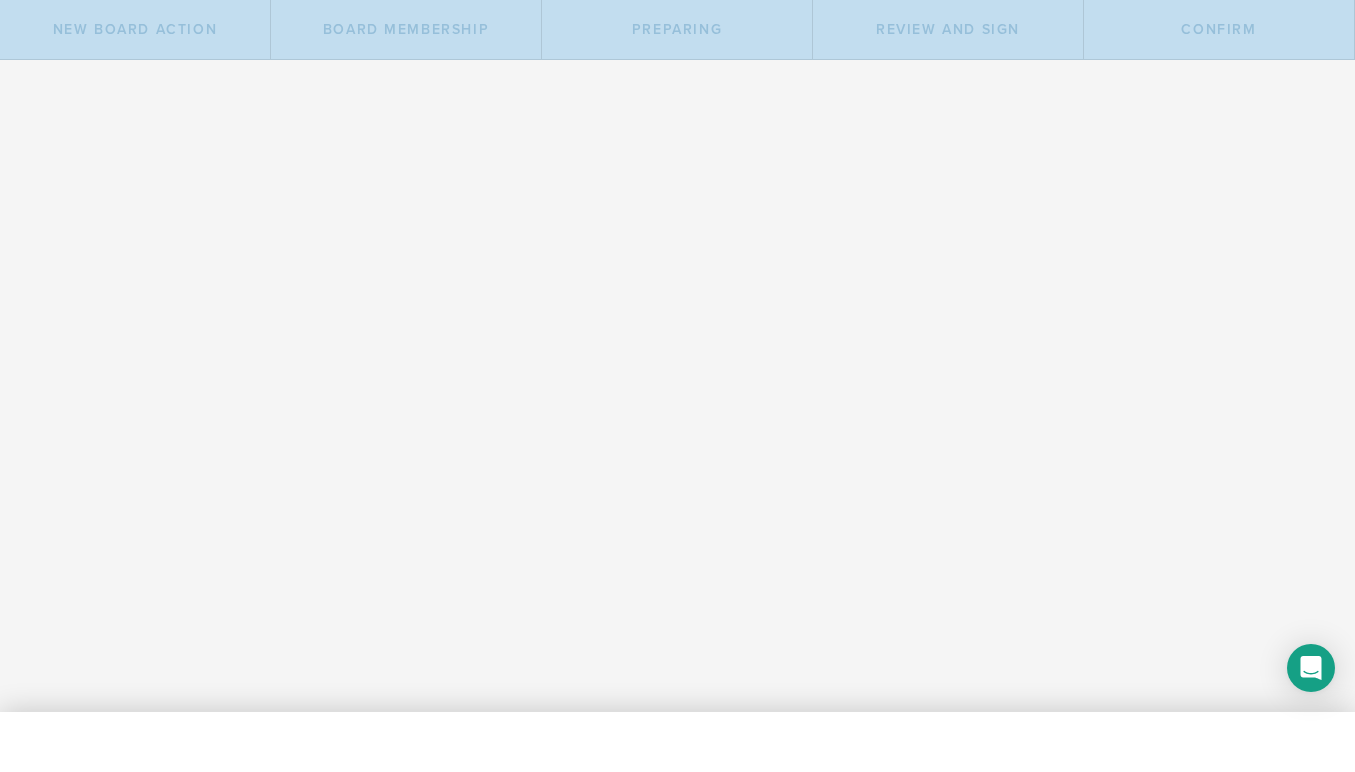 scroll, scrollTop: 0, scrollLeft: 0, axis: both 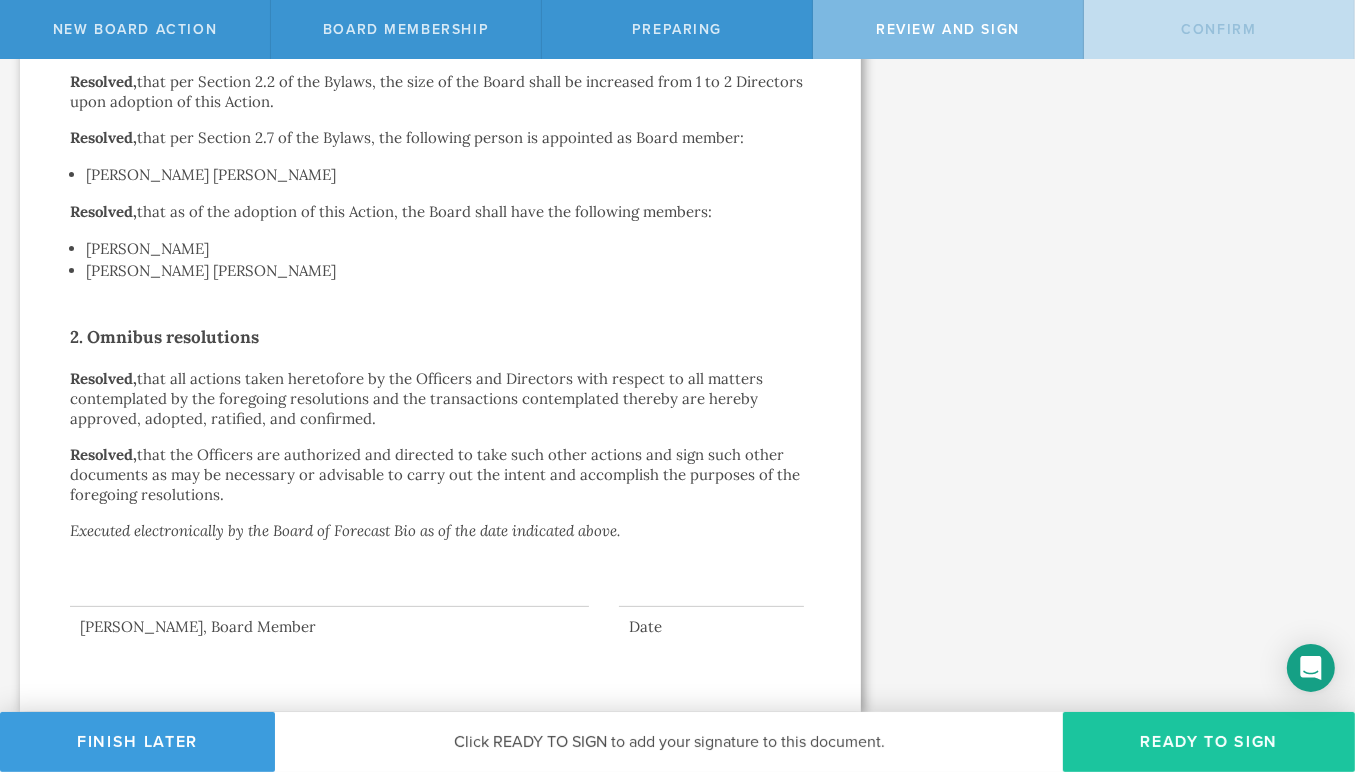 click on "Ready to Sign" at bounding box center (1209, 742) 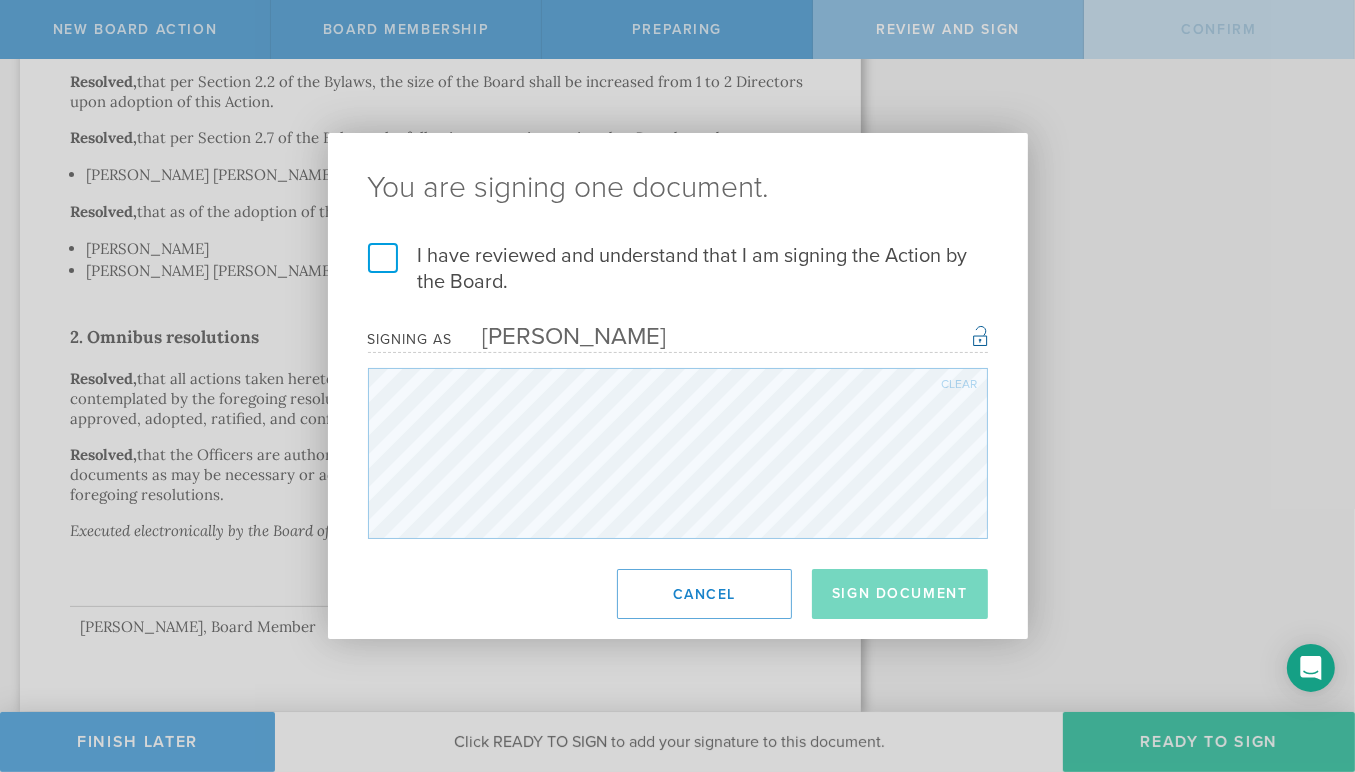 click on "I have reviewed and understand that I am signing the Action by the Board." at bounding box center [678, 269] 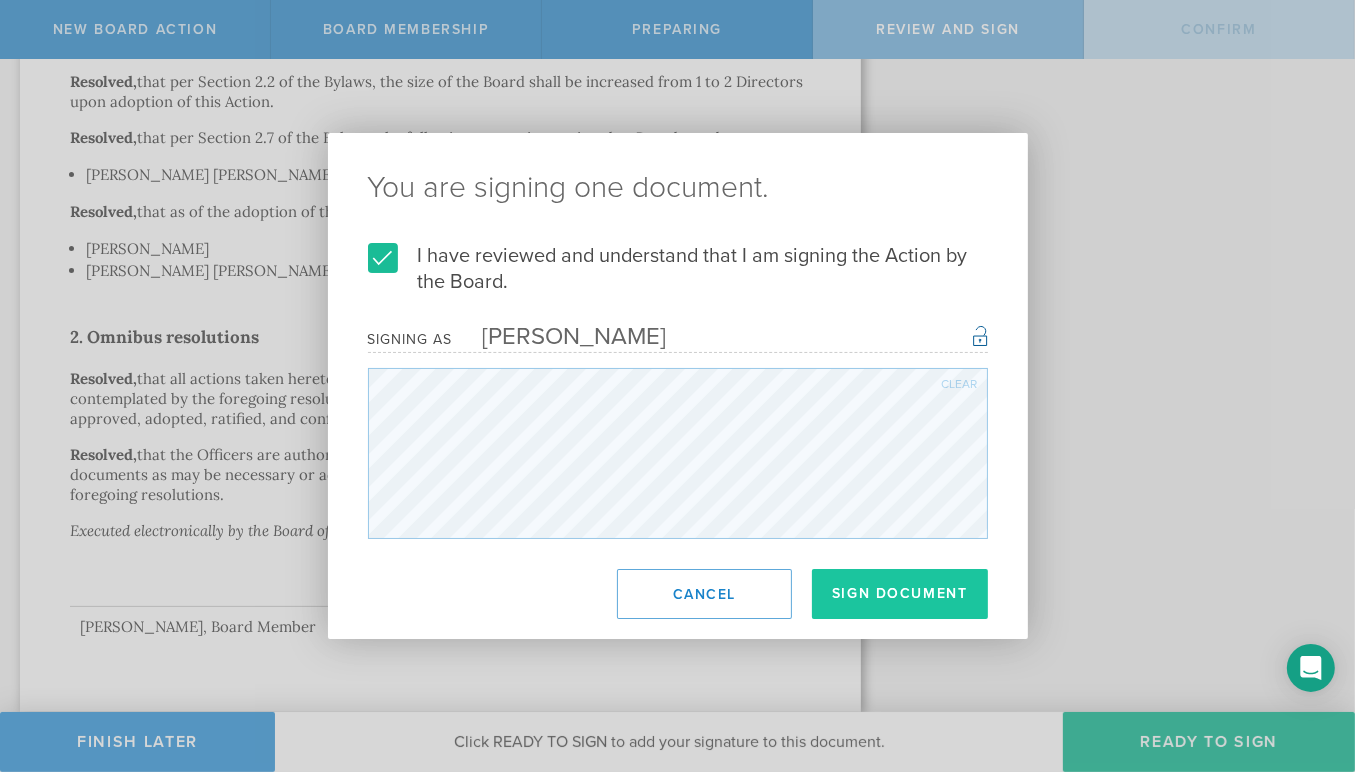 click on "Sign Document" at bounding box center [900, 594] 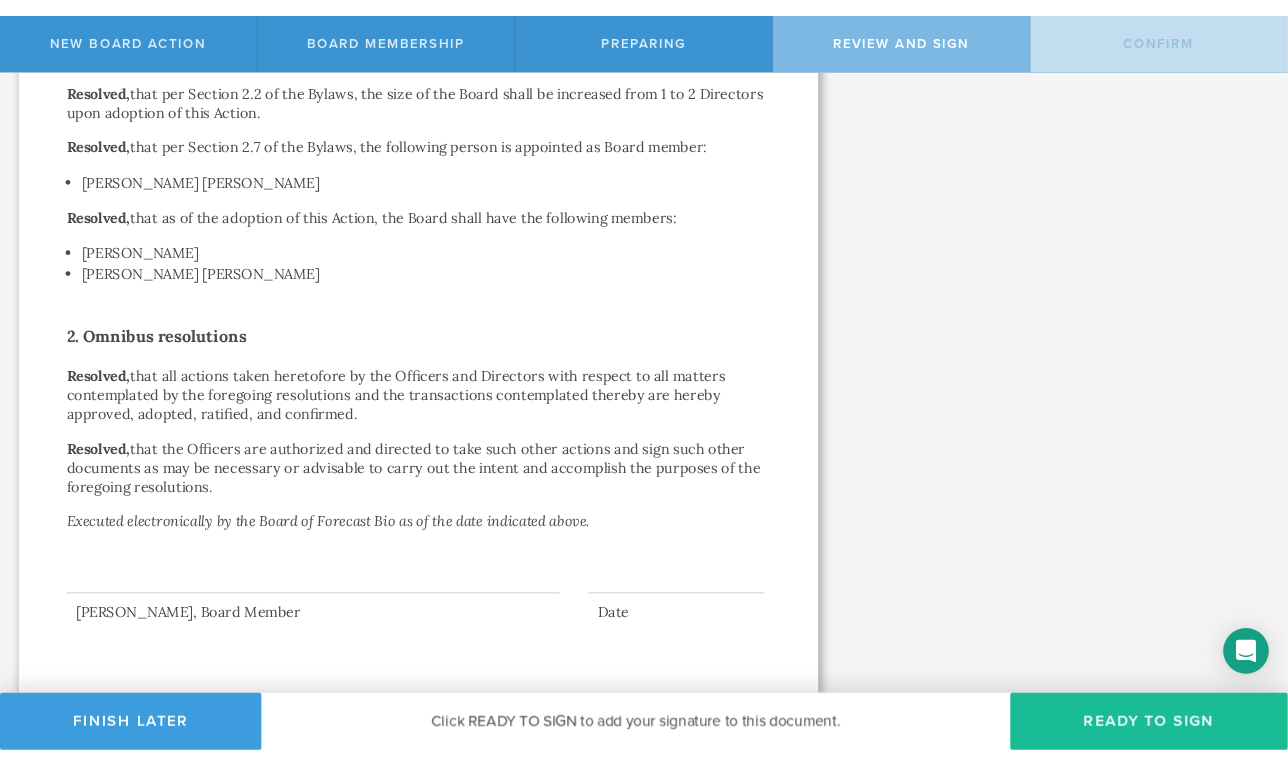 scroll, scrollTop: 0, scrollLeft: 0, axis: both 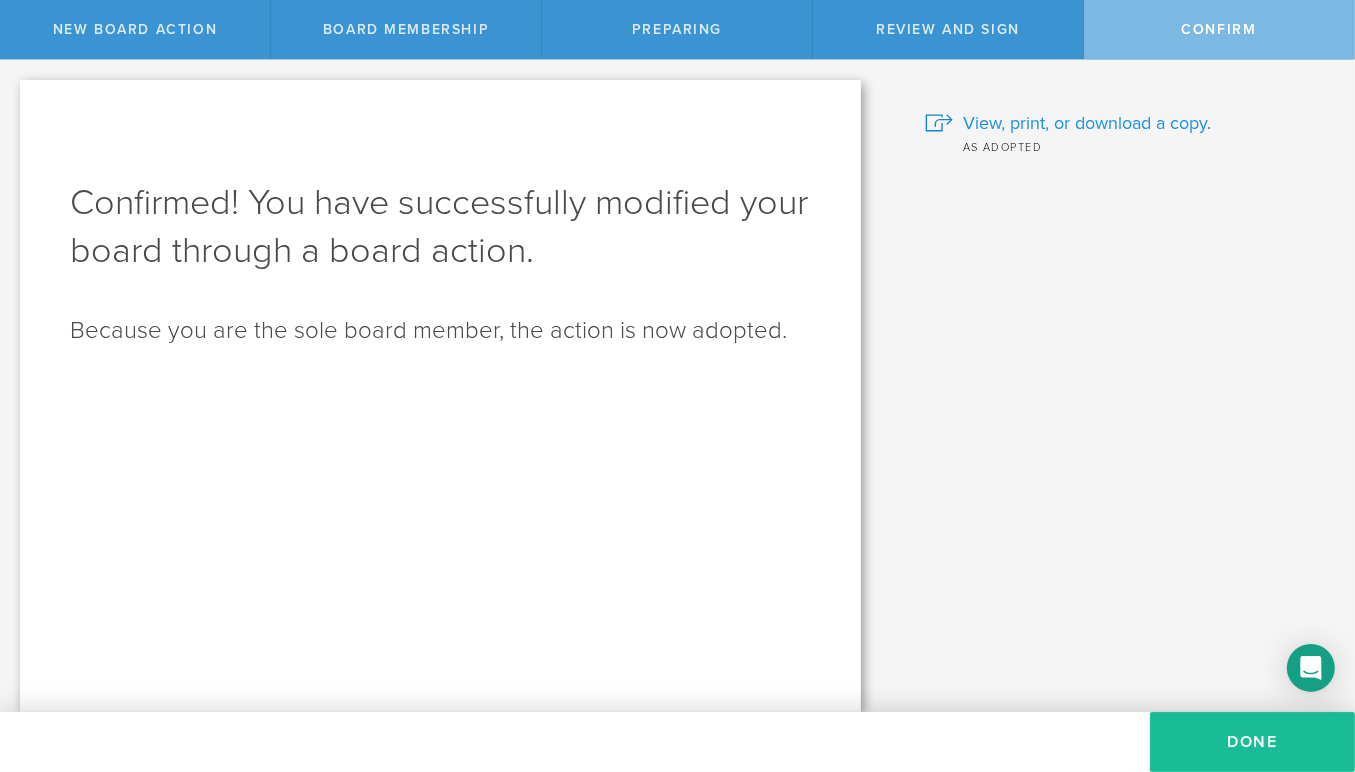 click on "View, print, or download a copy." at bounding box center (1087, 123) 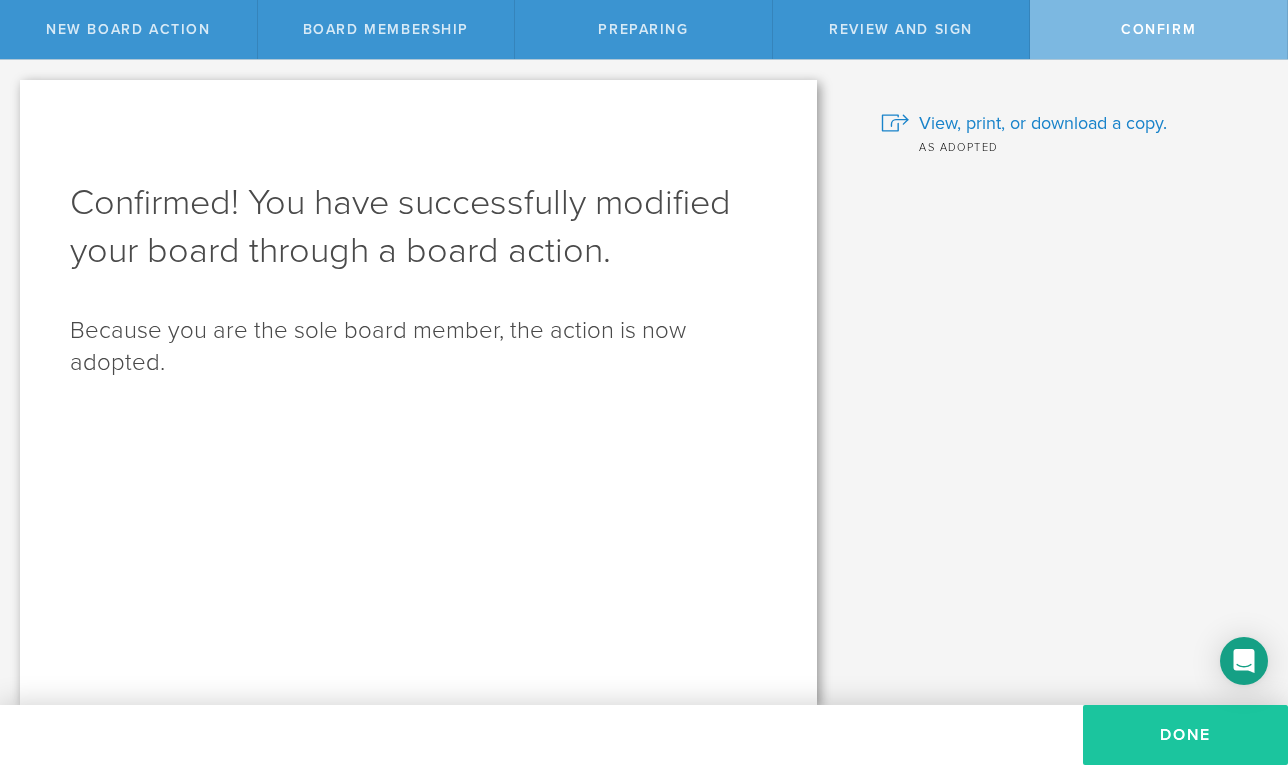 click on "Done" at bounding box center [1185, 735] 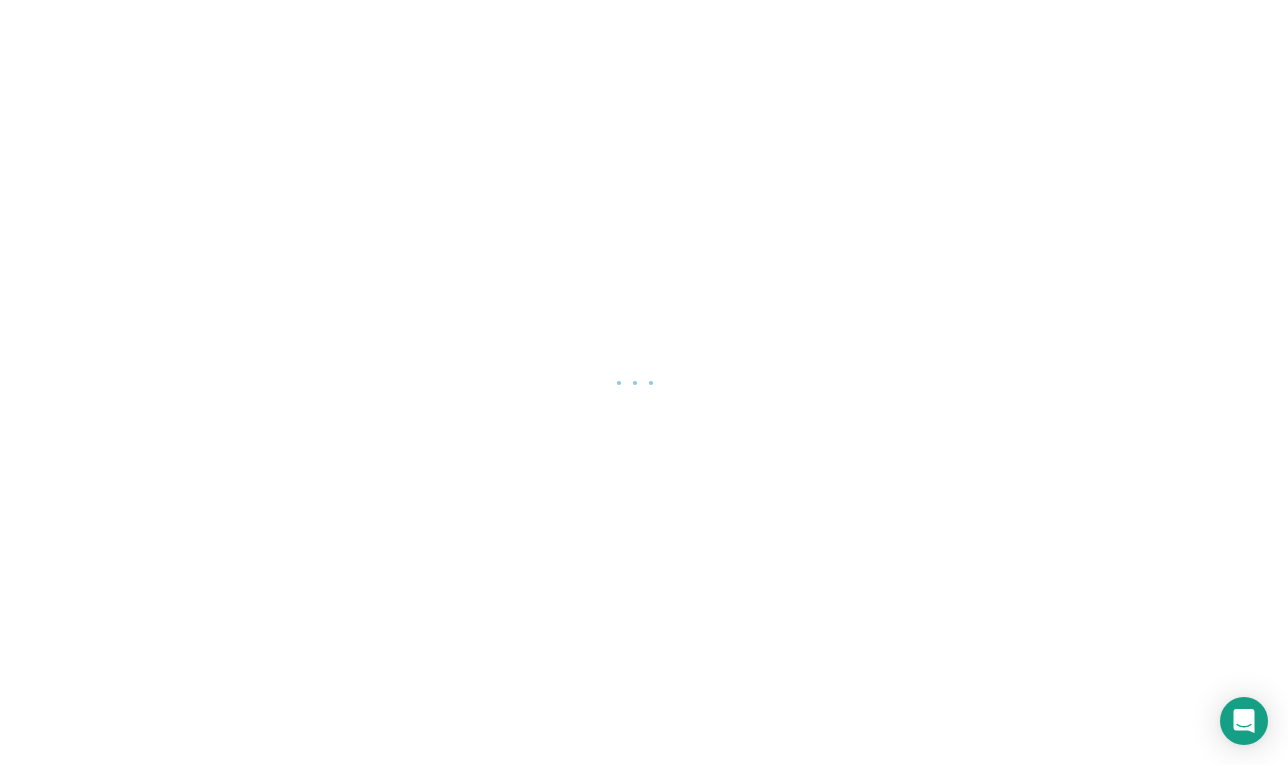 scroll, scrollTop: 0, scrollLeft: 0, axis: both 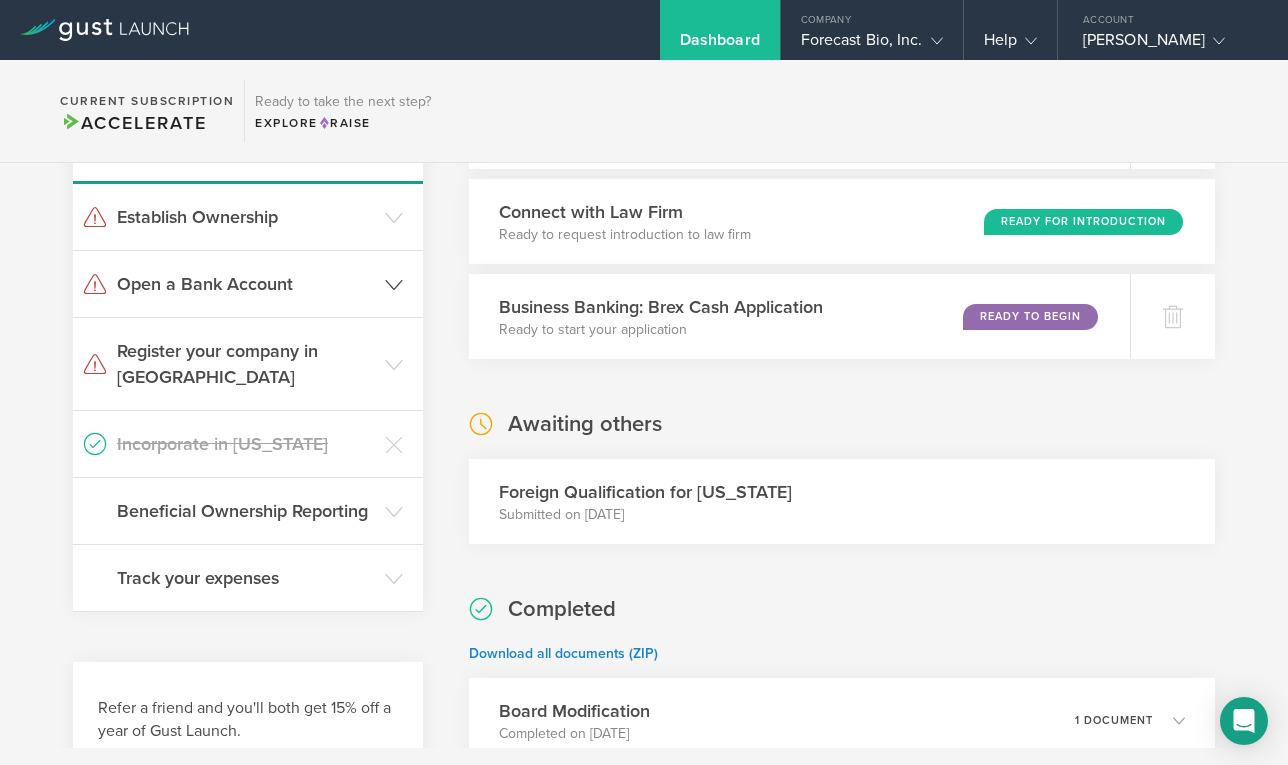 click on "Open a Bank Account" at bounding box center [246, 284] 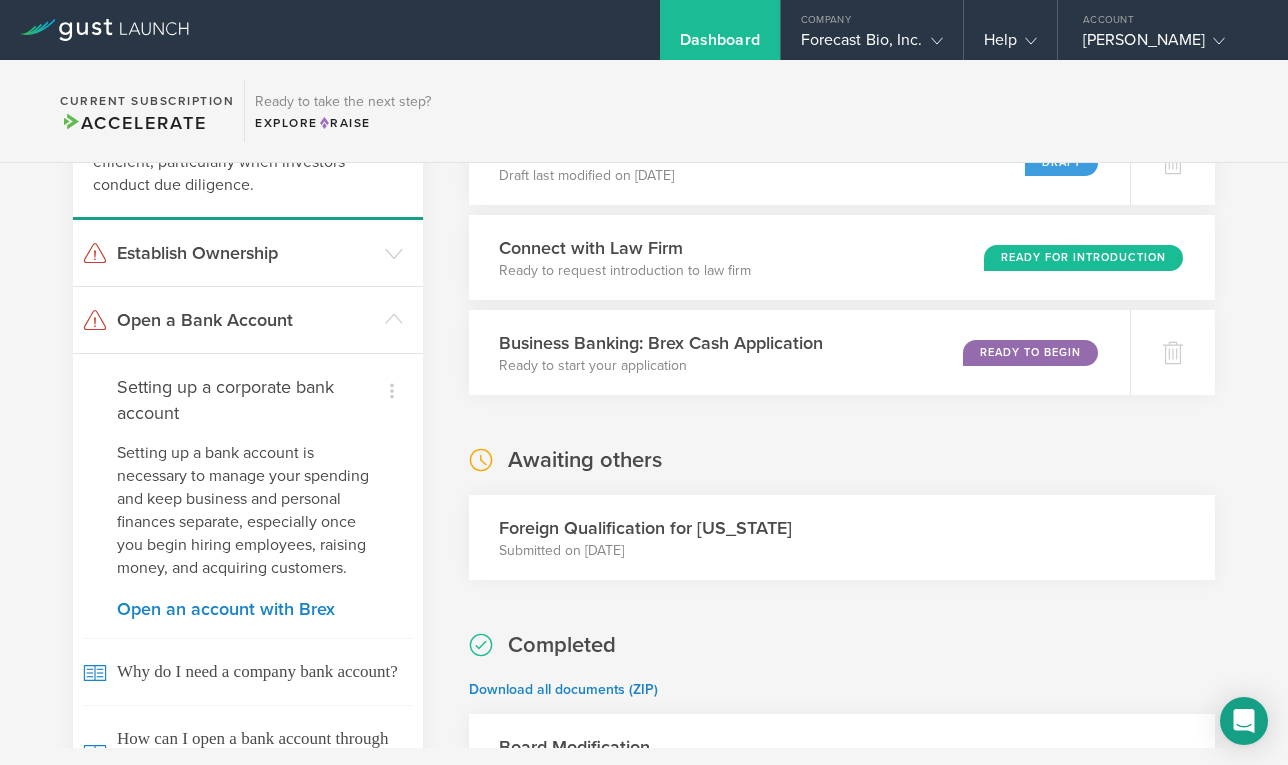 scroll, scrollTop: 211, scrollLeft: 0, axis: vertical 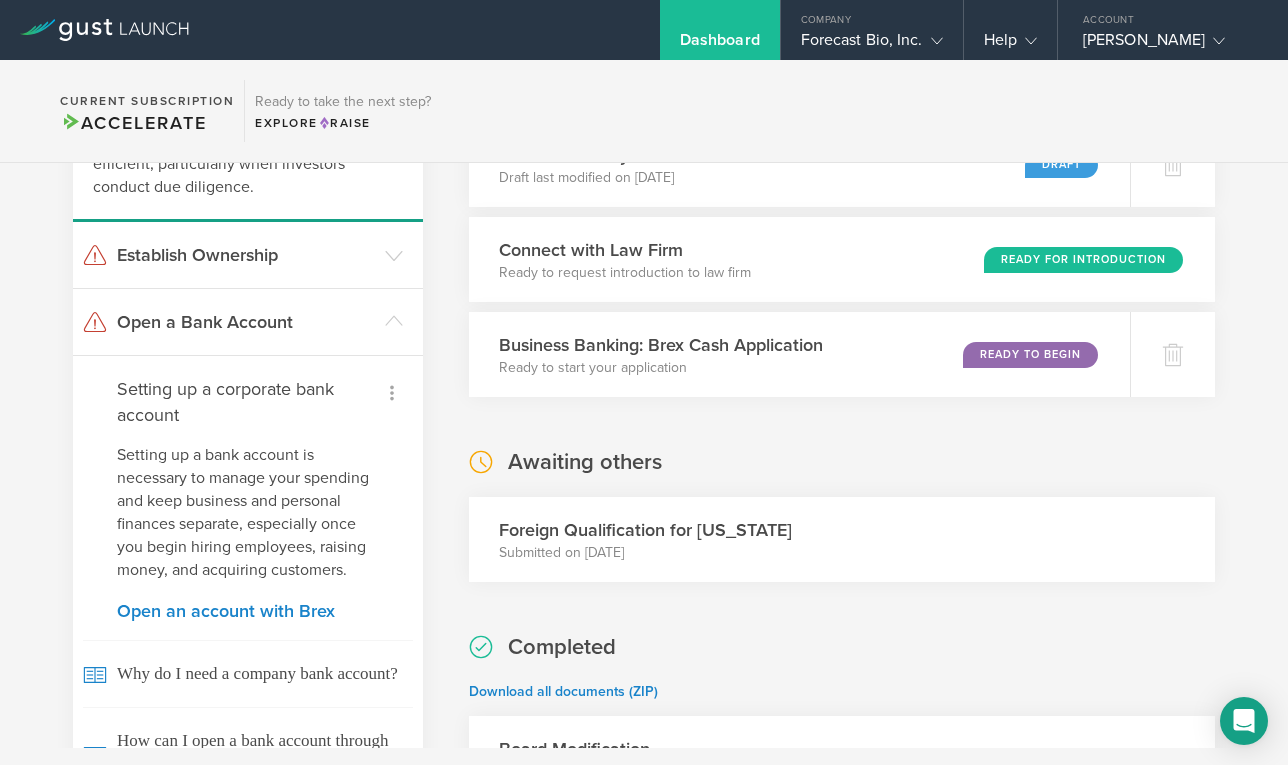 click 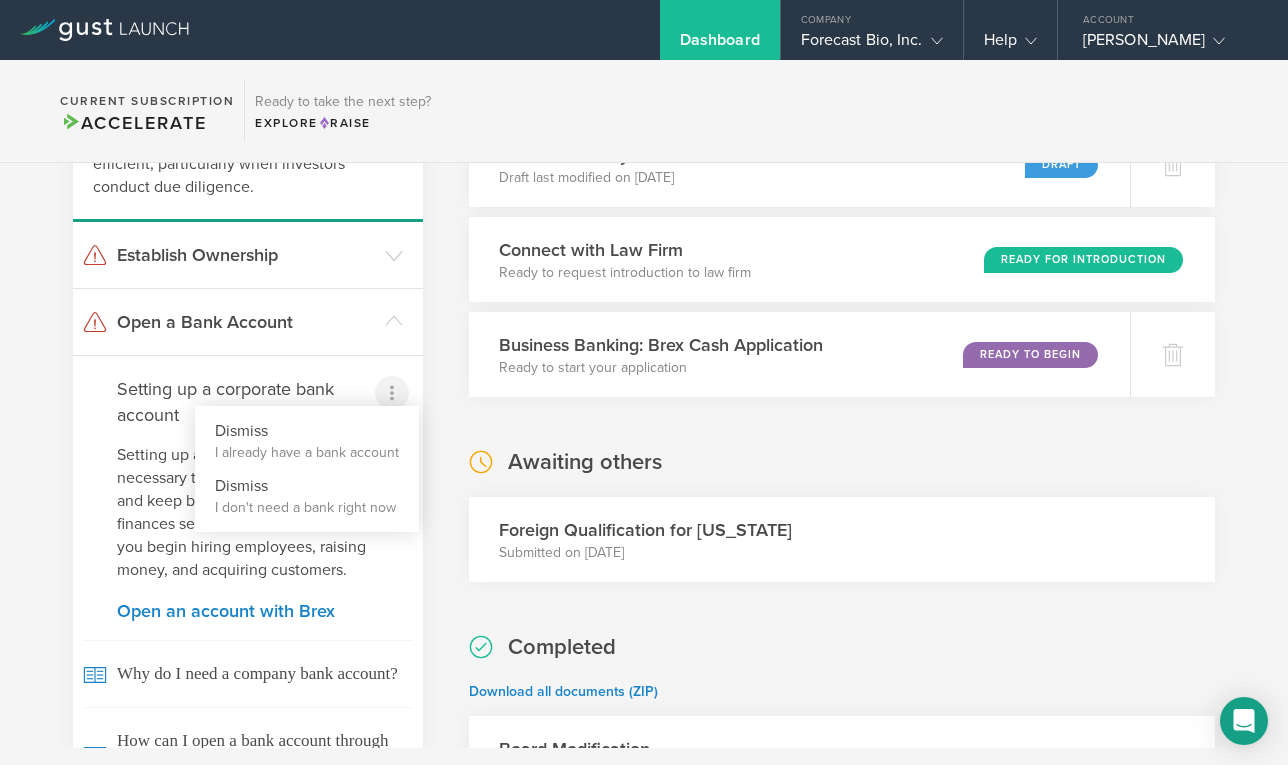 click at bounding box center (644, 382) 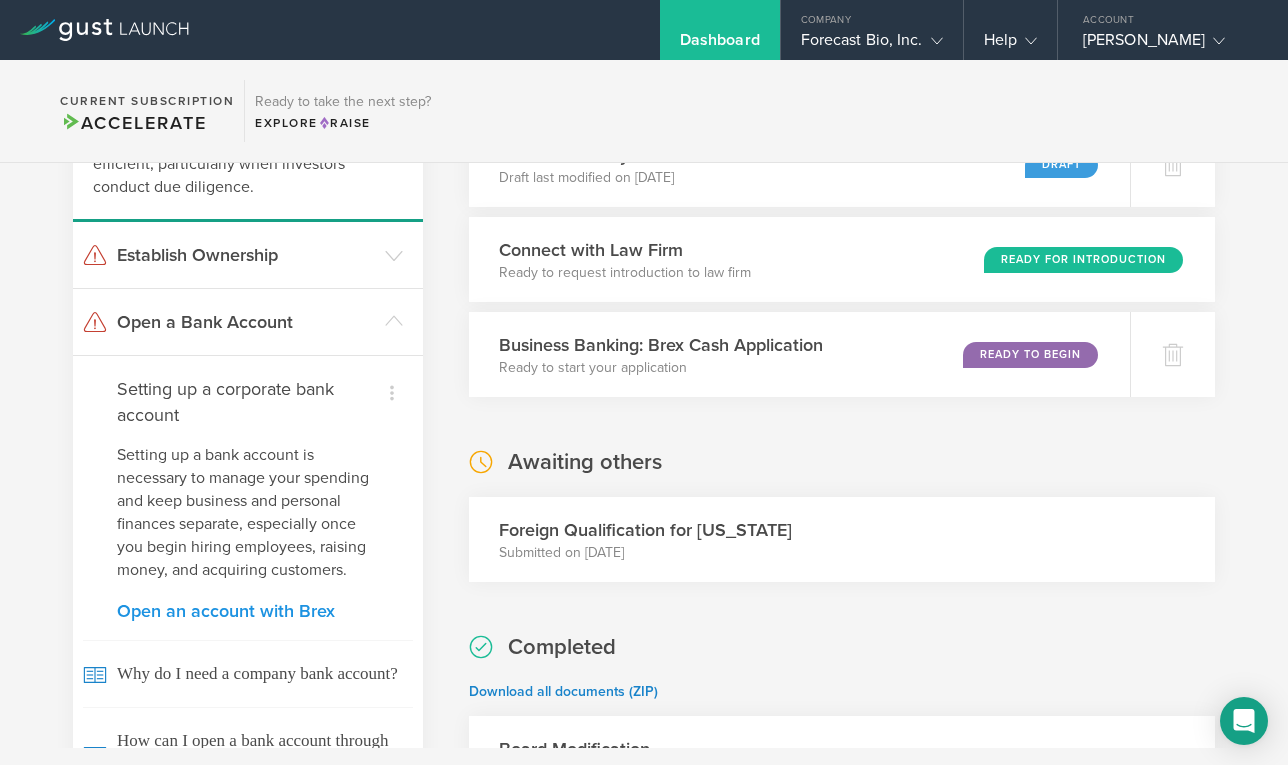 click on "Open an account with Brex" at bounding box center [248, 611] 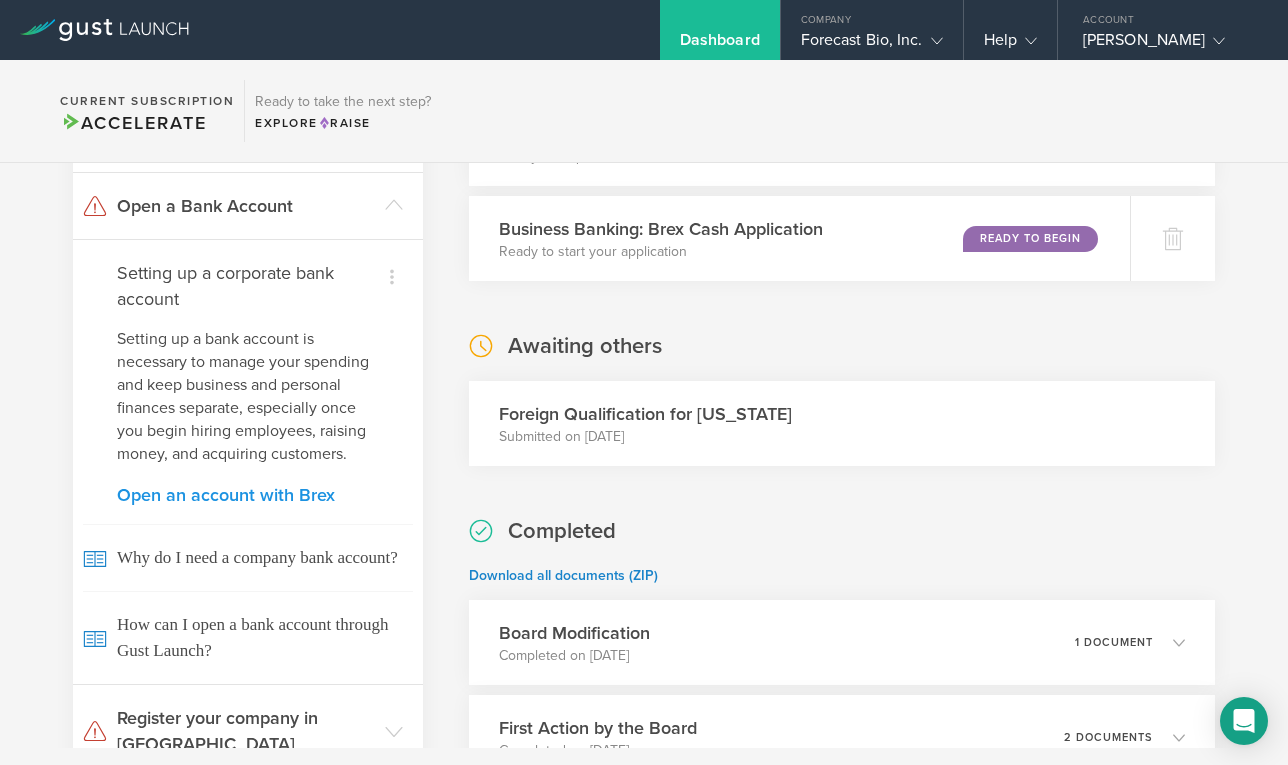 scroll, scrollTop: 360, scrollLeft: 0, axis: vertical 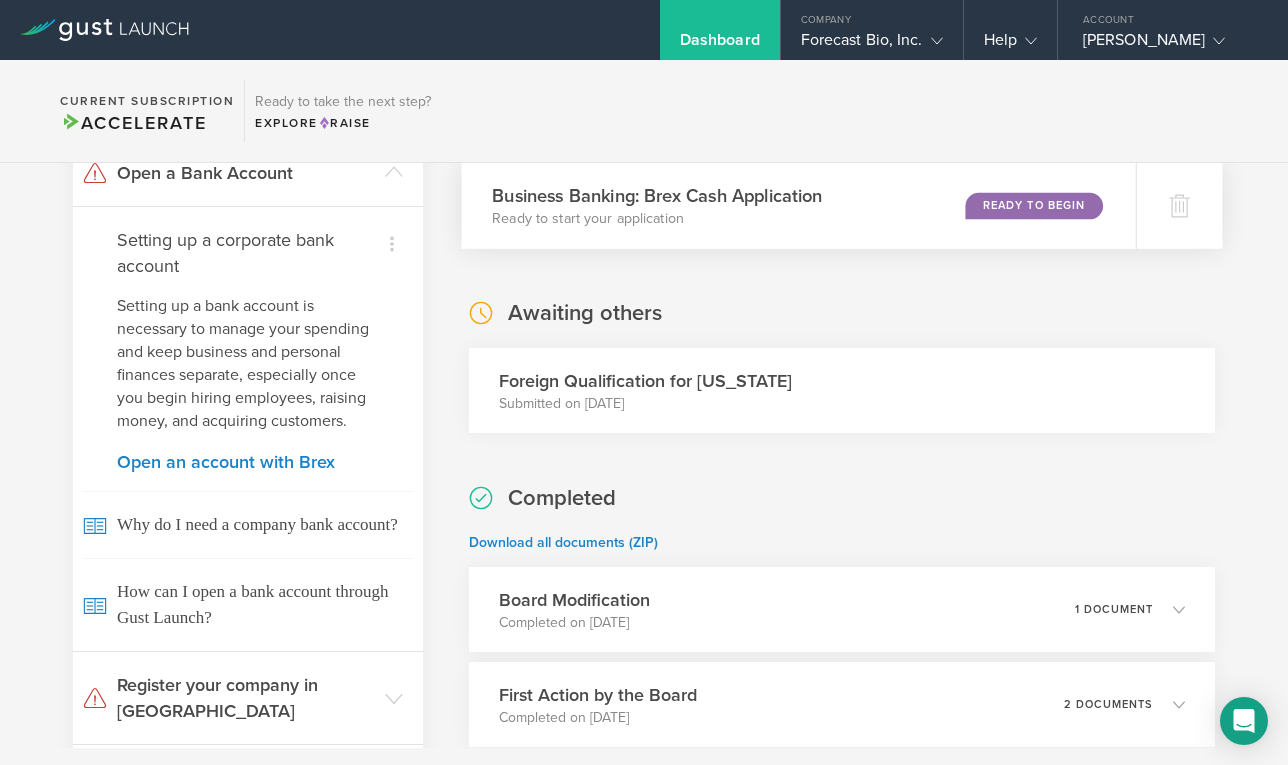 click on "Ready to Begin" at bounding box center (1033, 205) 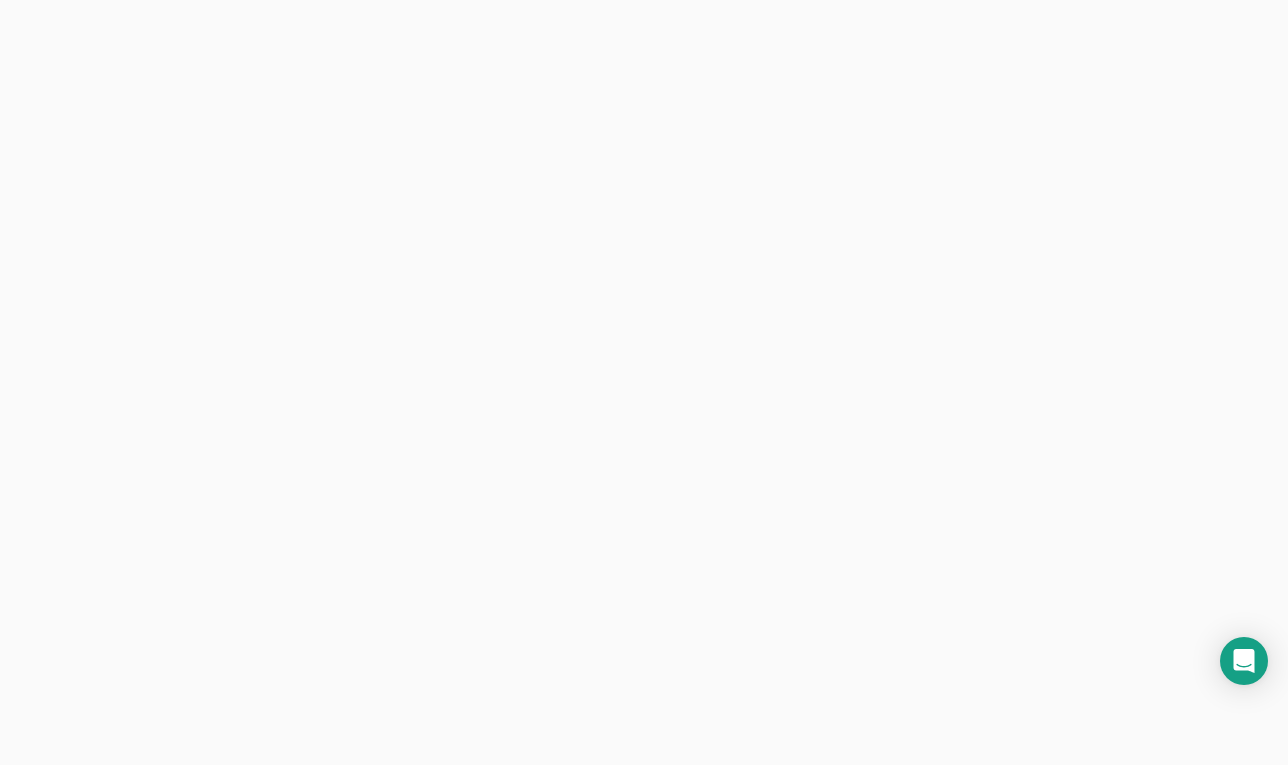 scroll, scrollTop: 0, scrollLeft: 0, axis: both 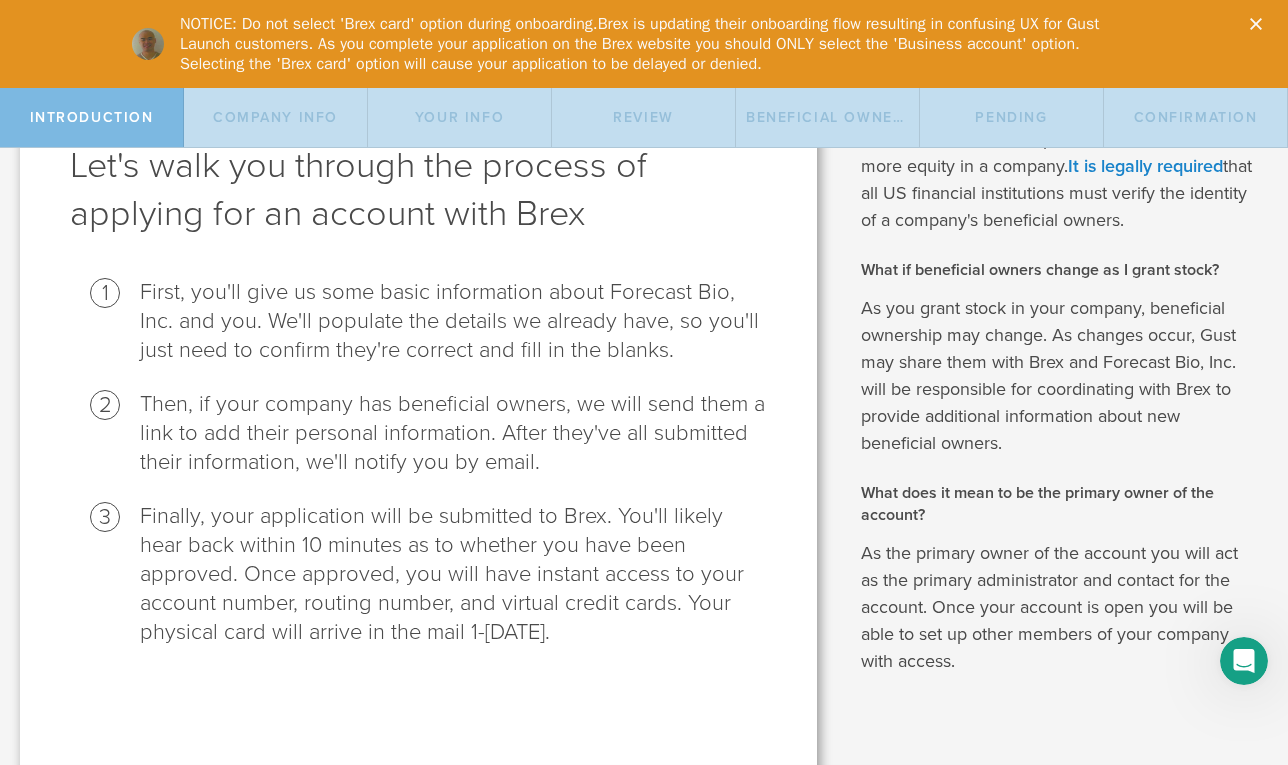 click on "Company Info" at bounding box center [276, 117] 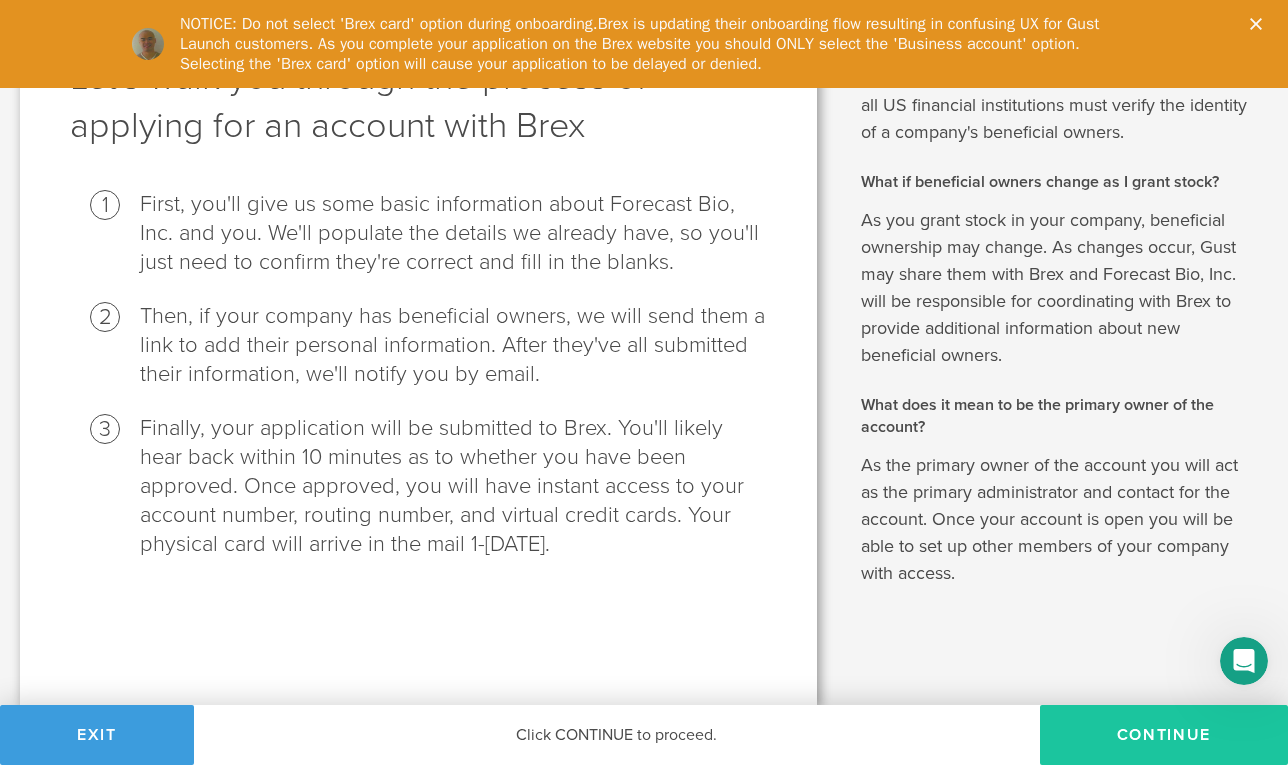 click on "Continue" at bounding box center [1164, 735] 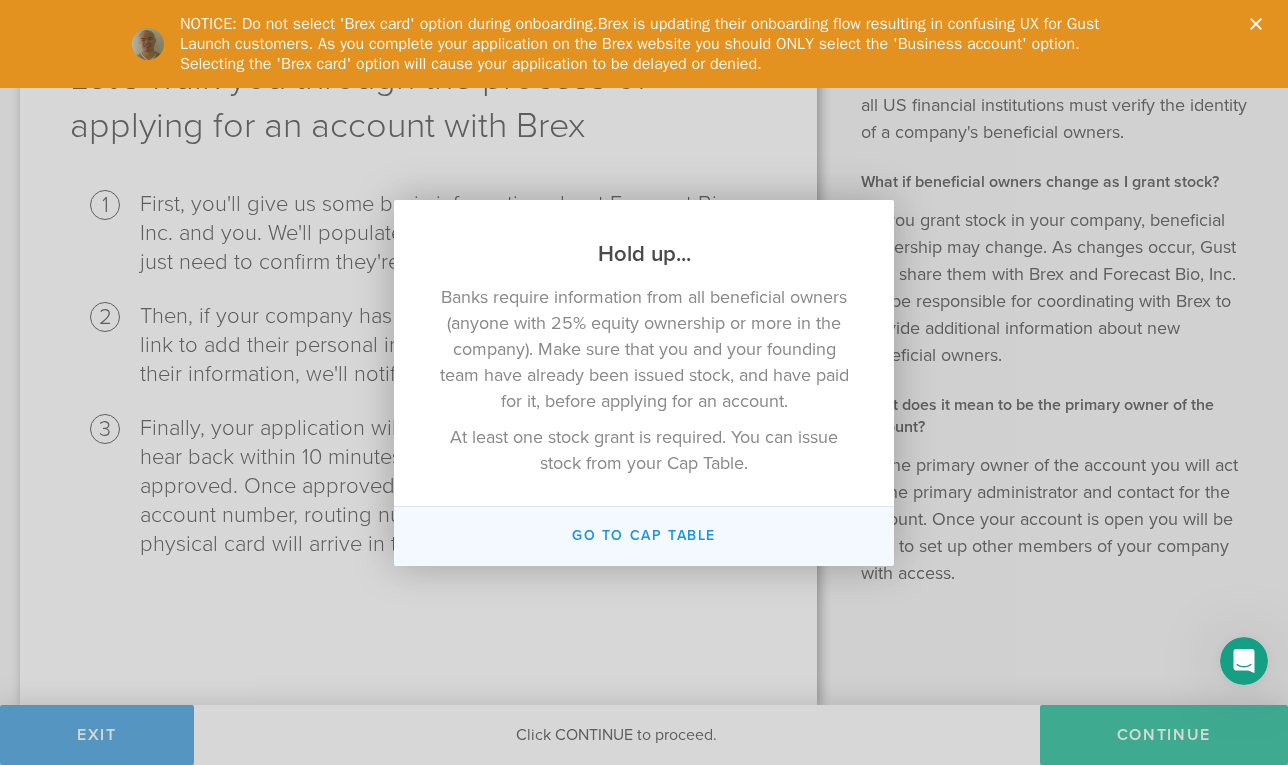 click on "Go To Cap Table" at bounding box center (644, 536) 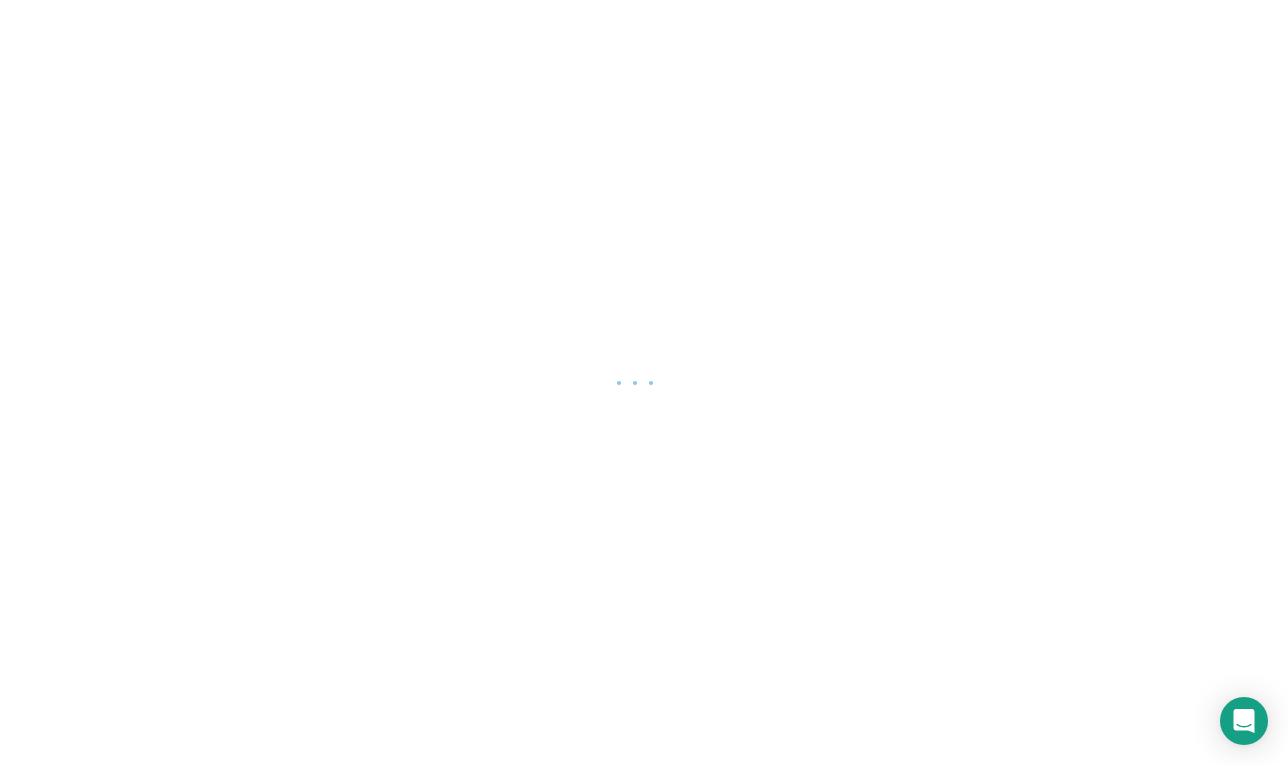 scroll, scrollTop: 0, scrollLeft: 0, axis: both 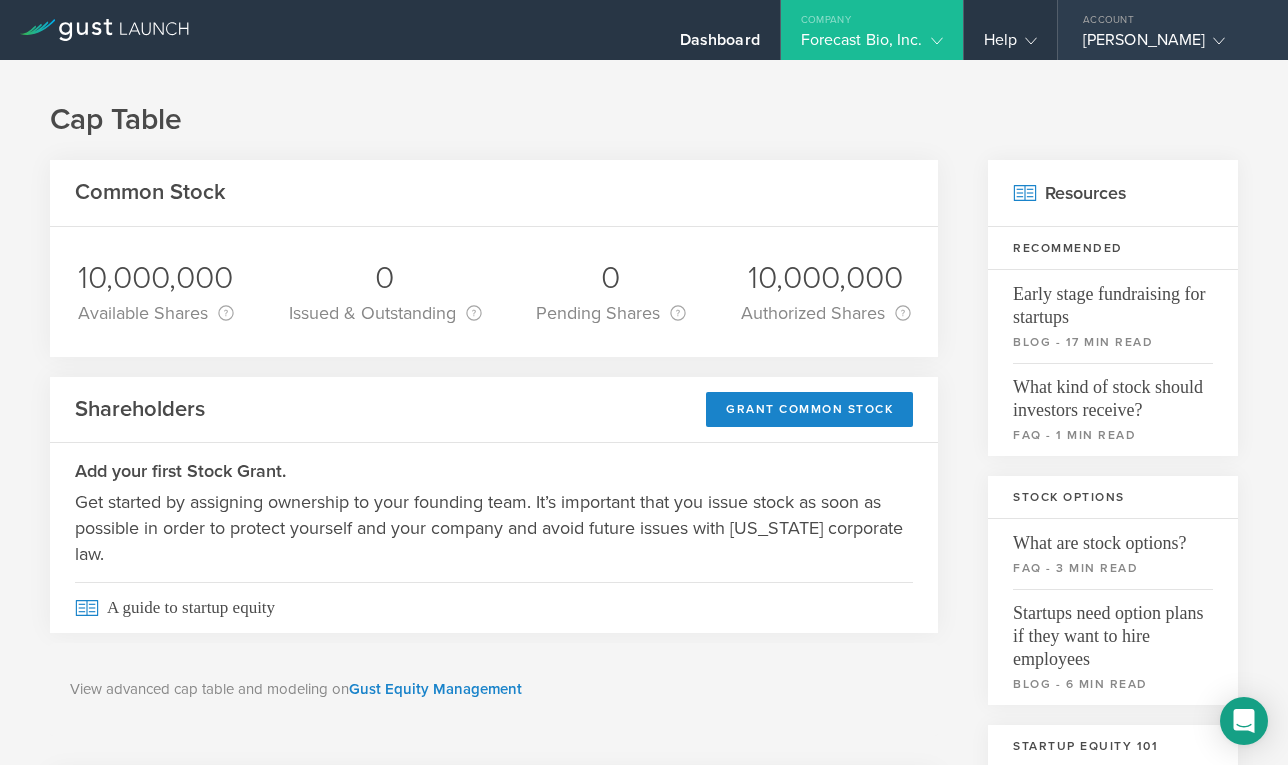 click on "Kira Eve Poskanzer" at bounding box center (1168, 45) 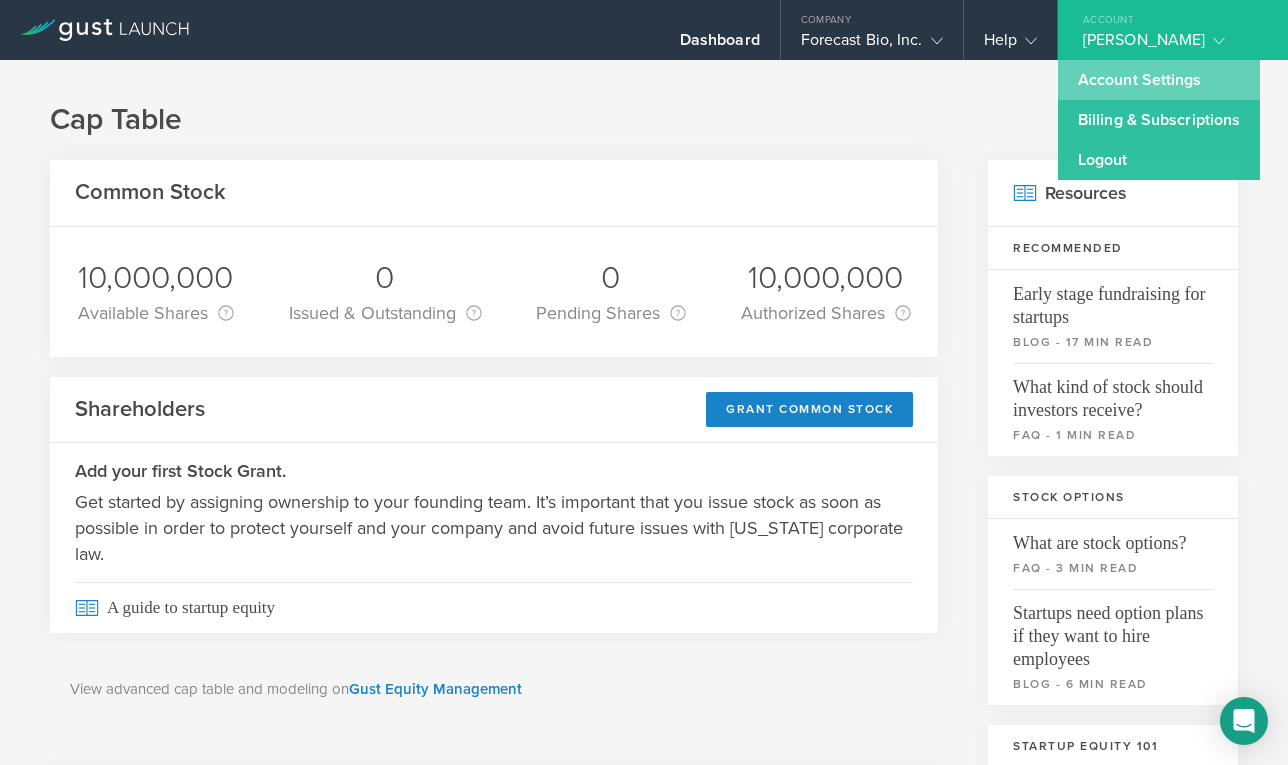 click on "Account Settings" at bounding box center (1159, 80) 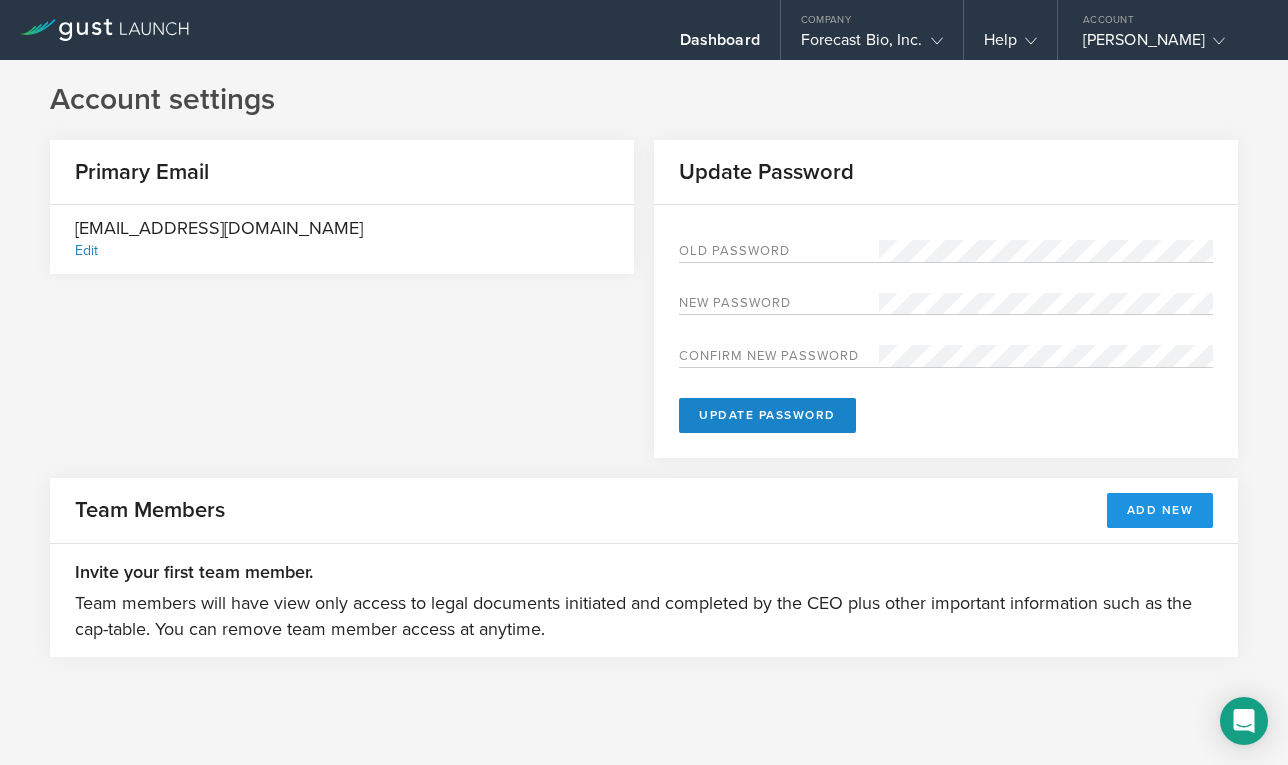 click on "Add New" at bounding box center (1160, 510) 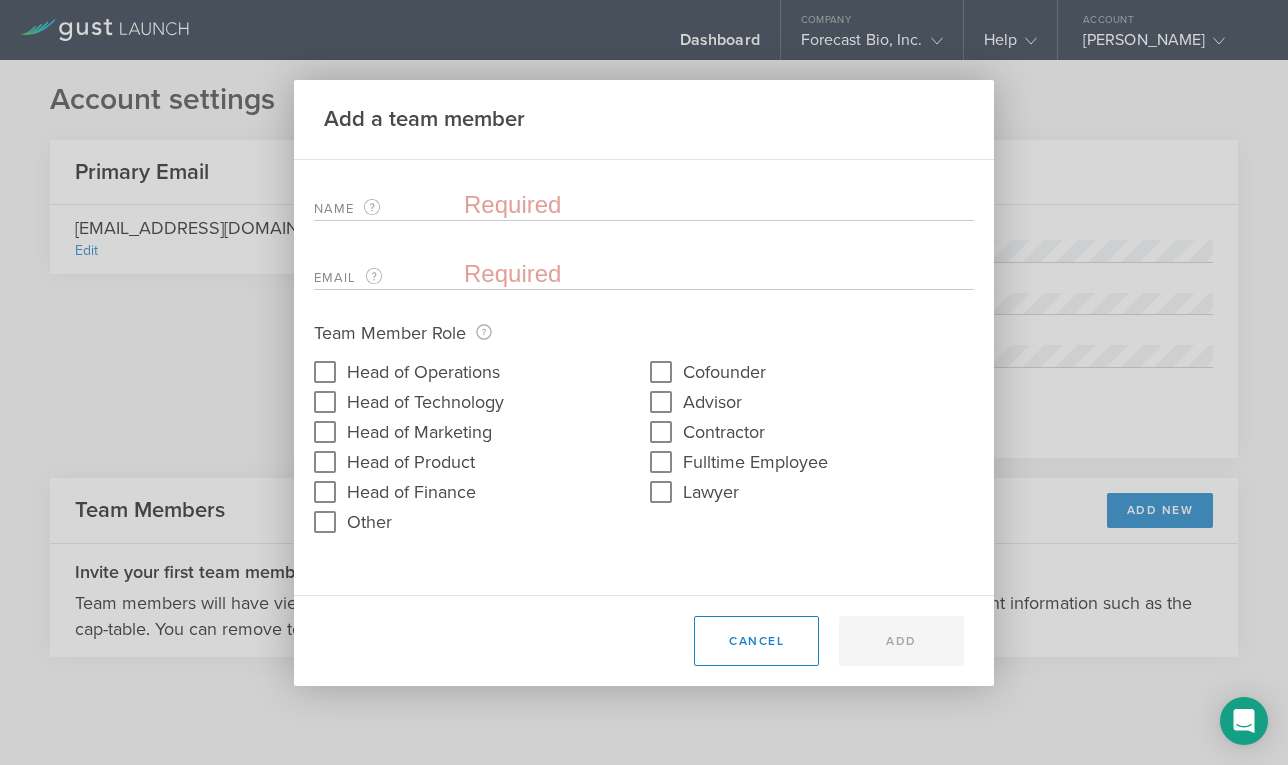 click at bounding box center [719, 205] 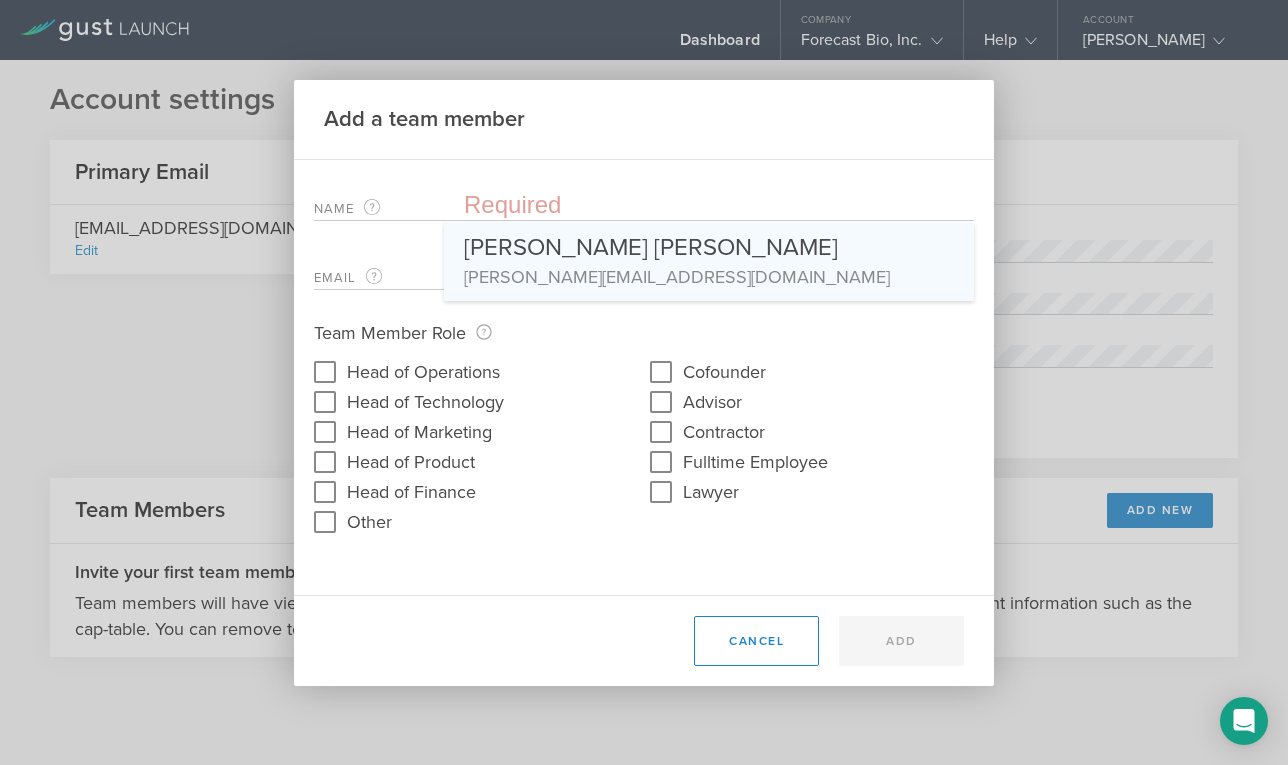 click on "Maxine Emmanuelle Levesque" at bounding box center [709, 243] 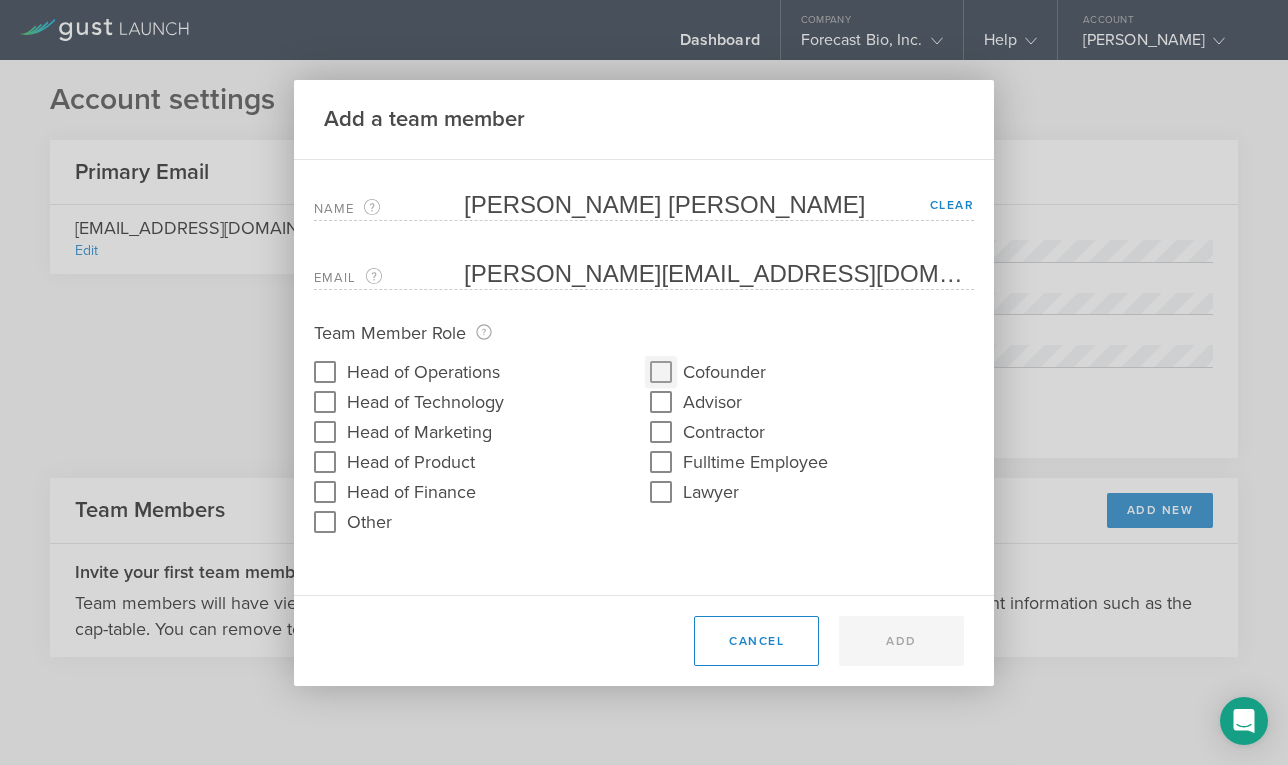 click on "Cofounder" at bounding box center (661, 372) 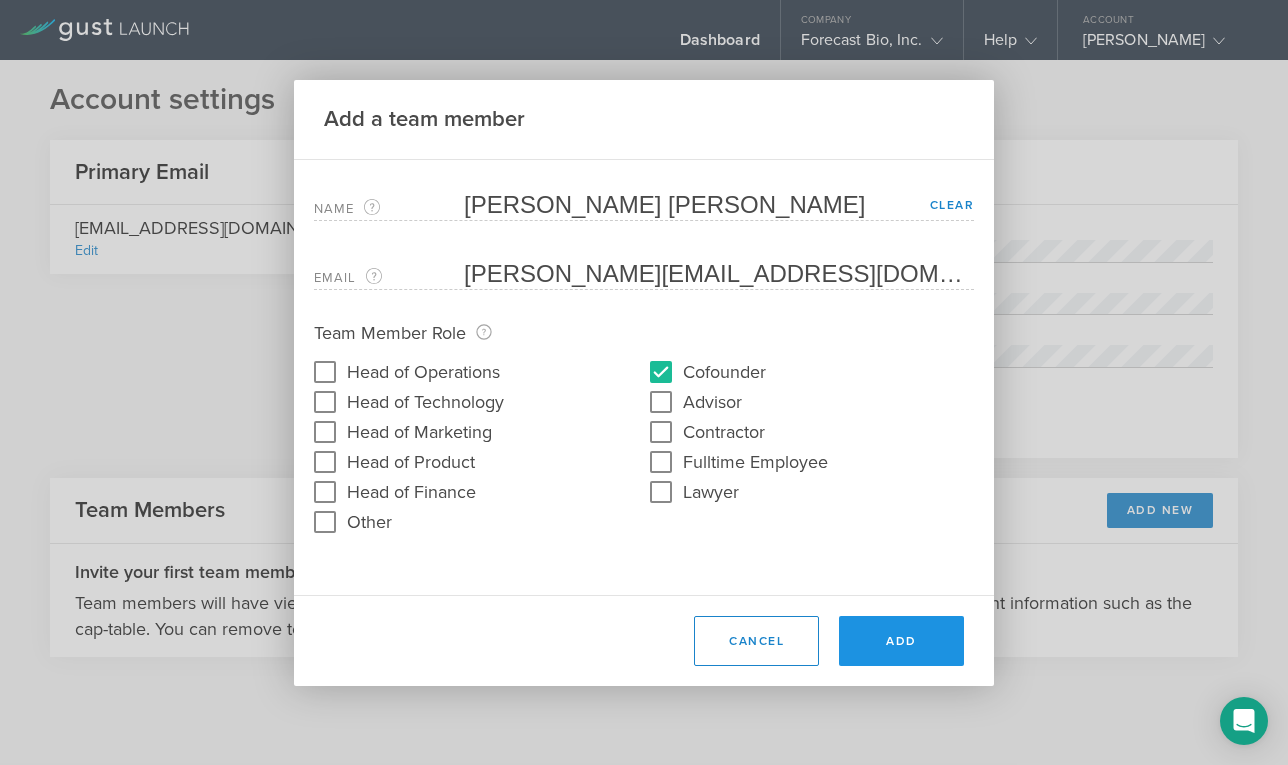 click on "Add" at bounding box center (901, 641) 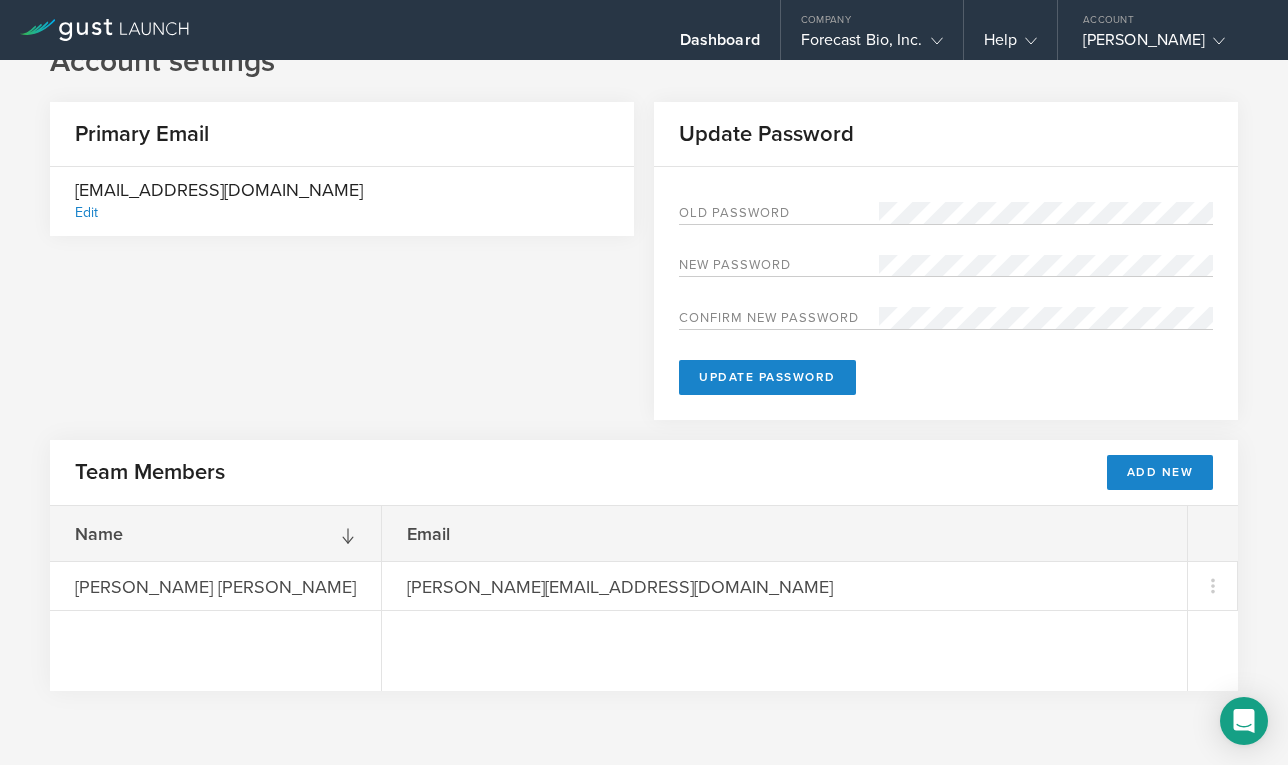scroll, scrollTop: 0, scrollLeft: 0, axis: both 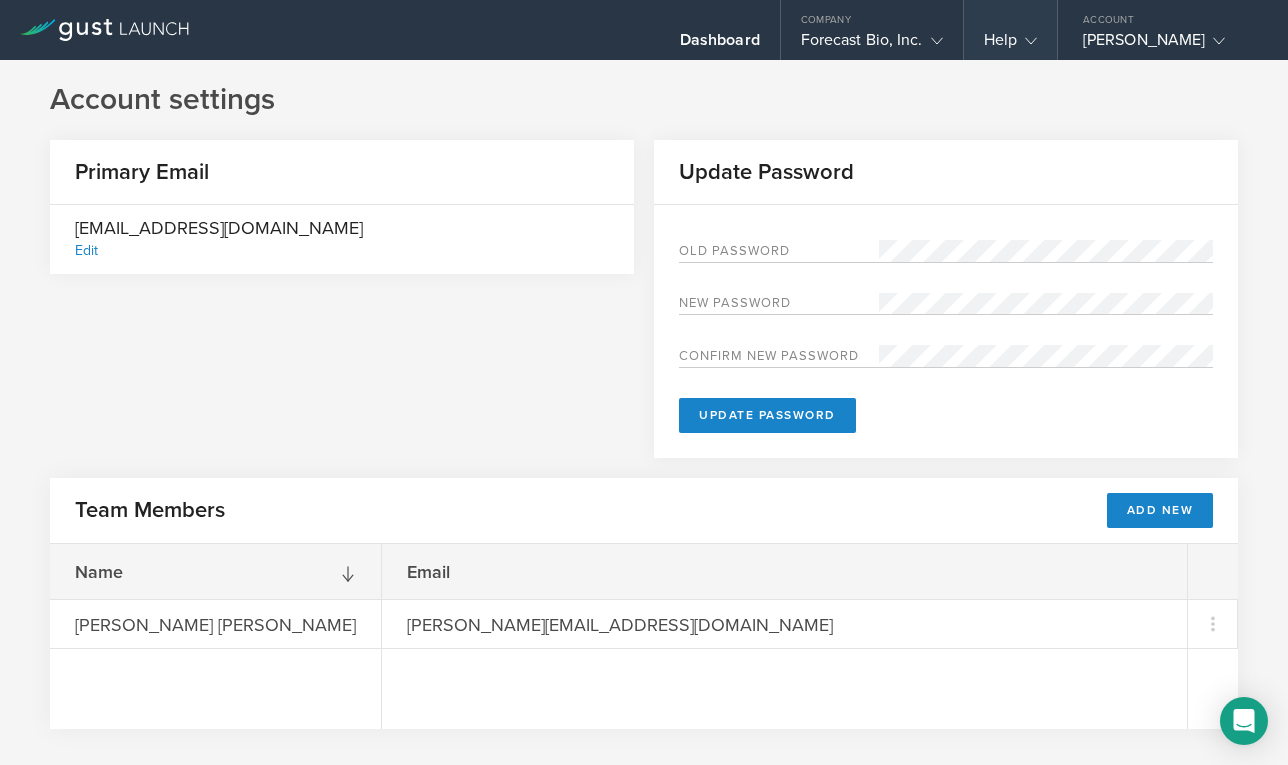 click on "Help" at bounding box center (1010, 45) 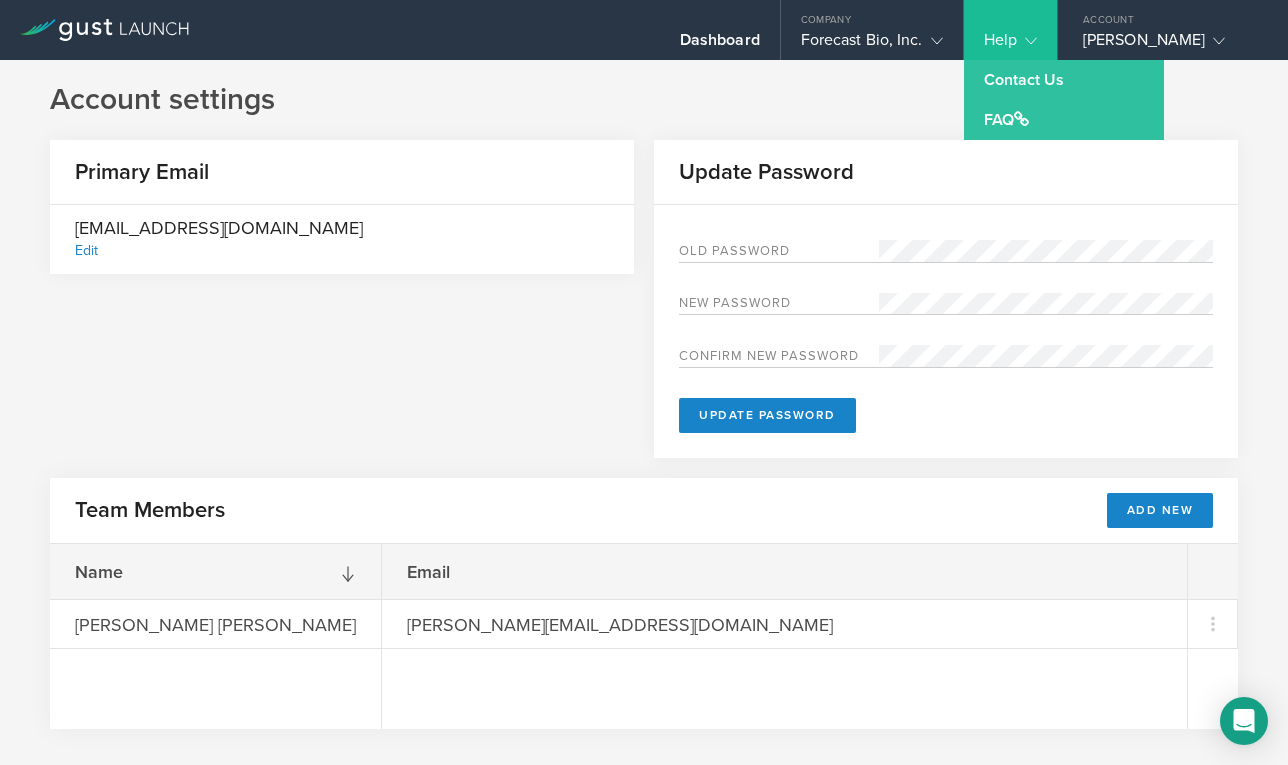 click on "Help" at bounding box center (1010, 45) 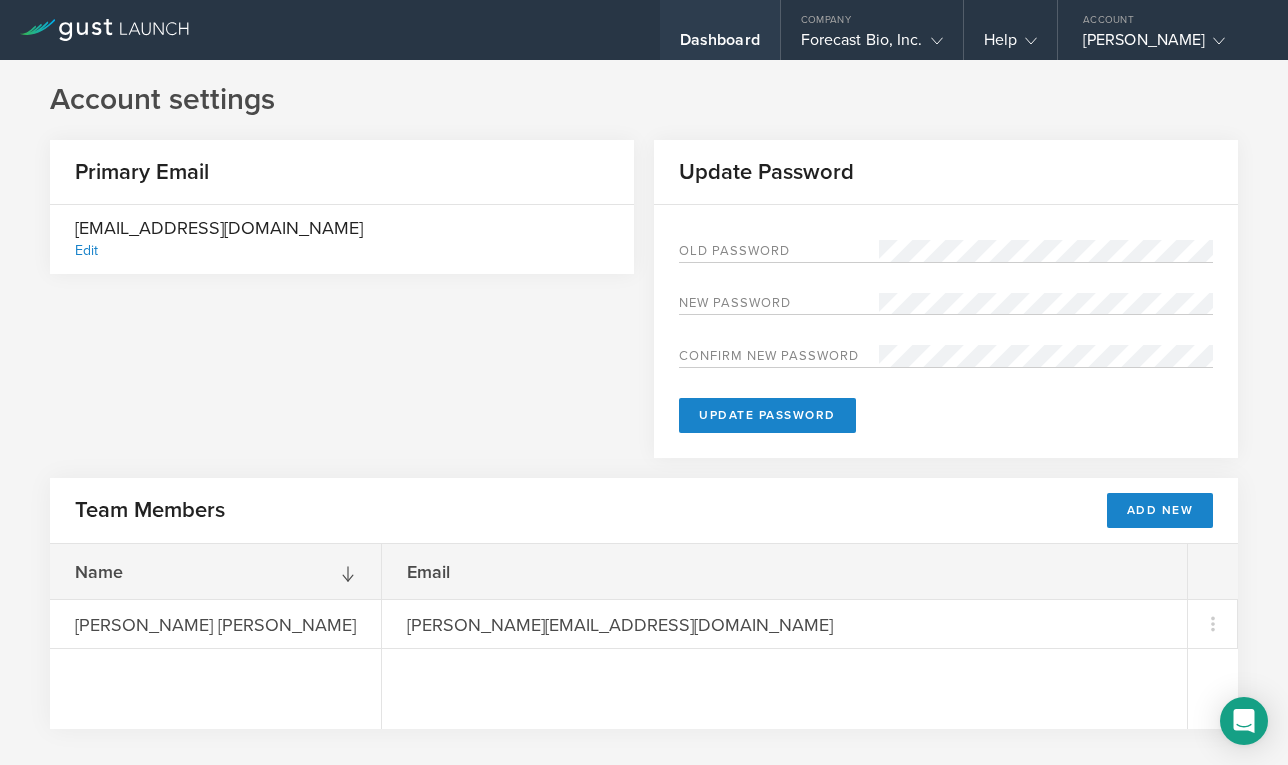click on "Dashboard" at bounding box center [720, 30] 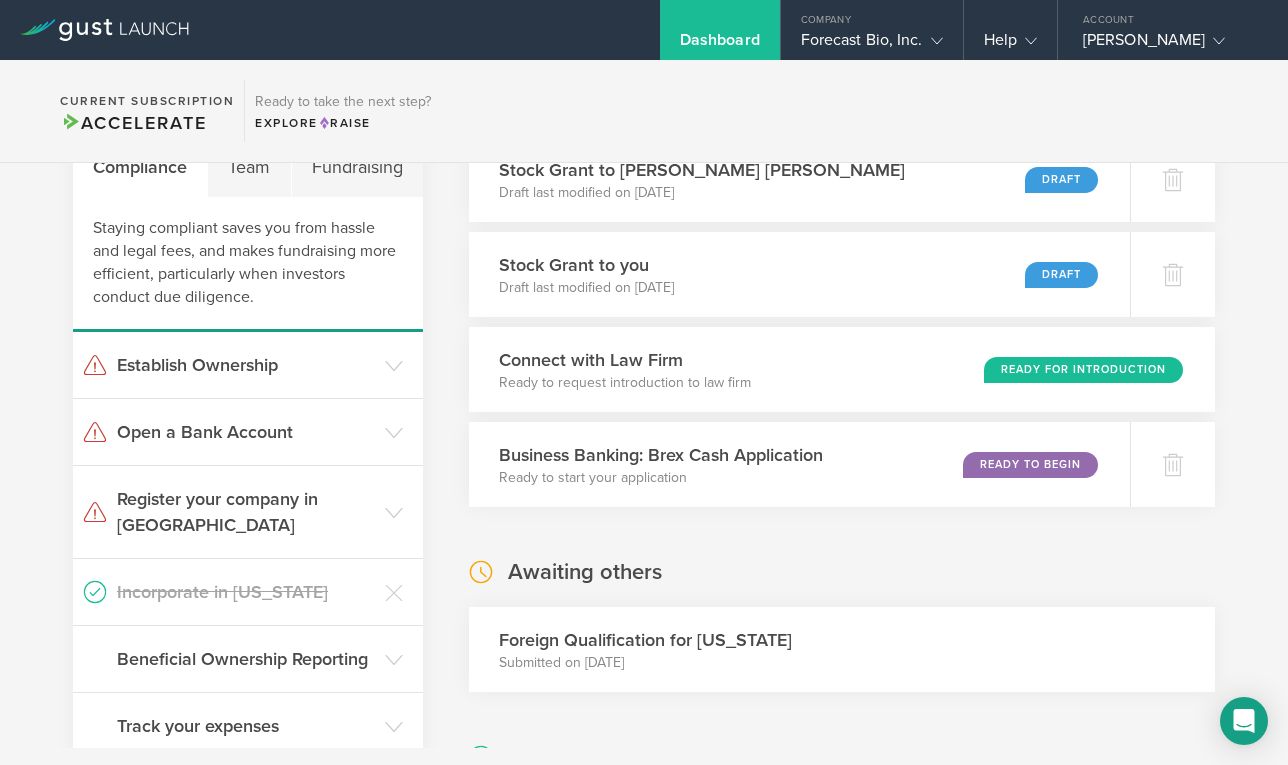 scroll, scrollTop: 102, scrollLeft: 0, axis: vertical 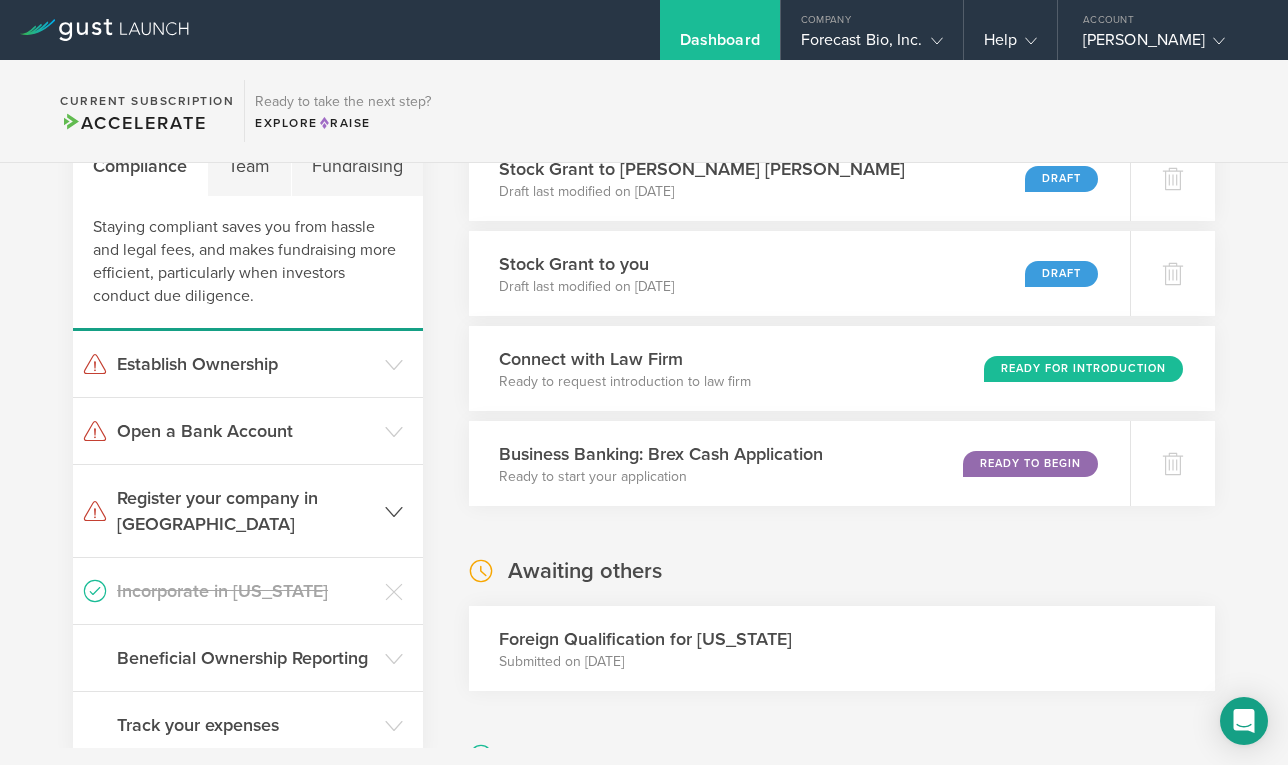 click on "Register your company in CA" at bounding box center [246, 511] 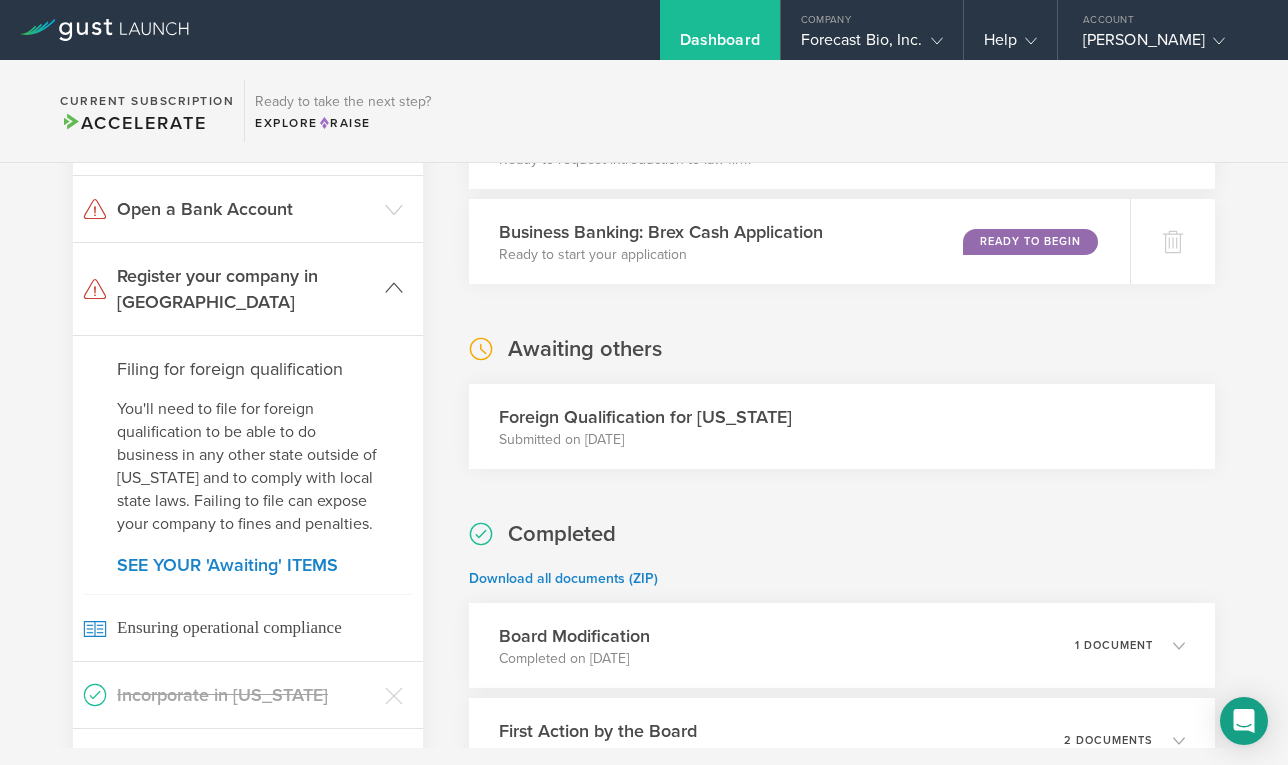 scroll, scrollTop: 328, scrollLeft: 0, axis: vertical 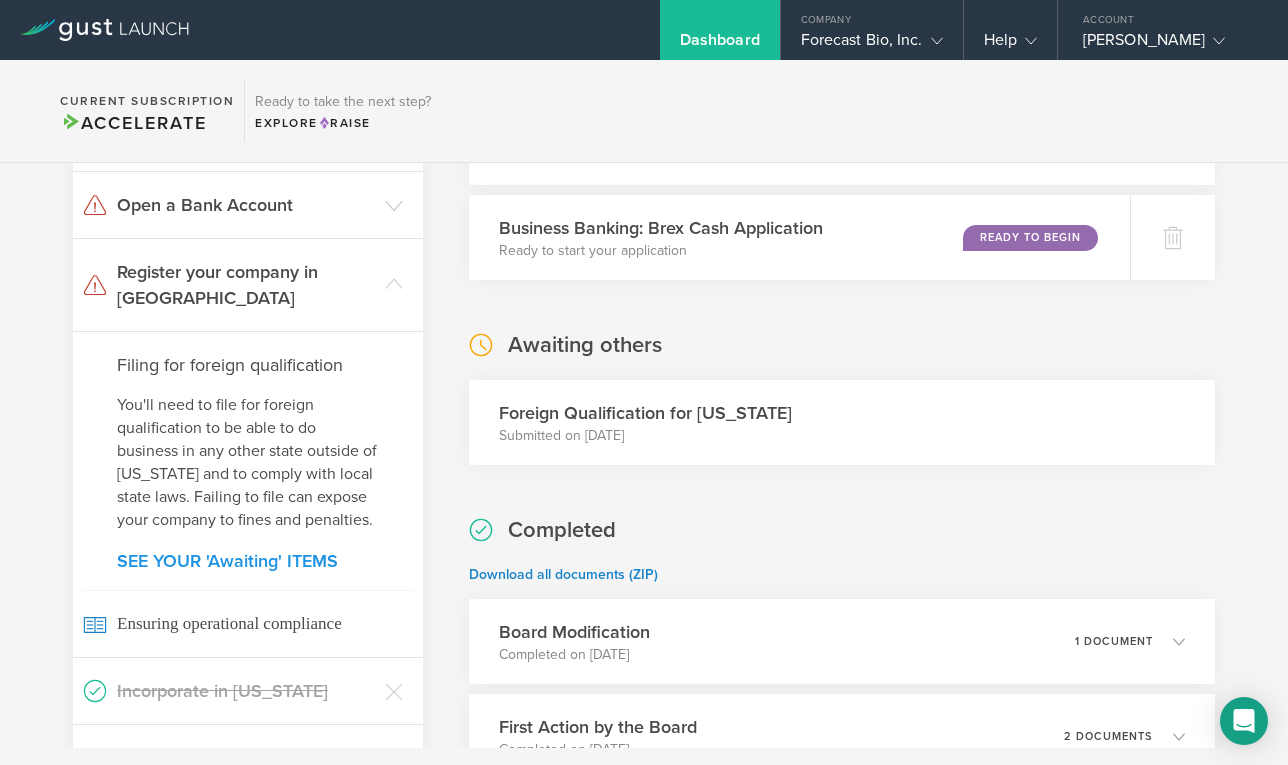 click on "SEE YOUR 'Awaiting' ITEMS" 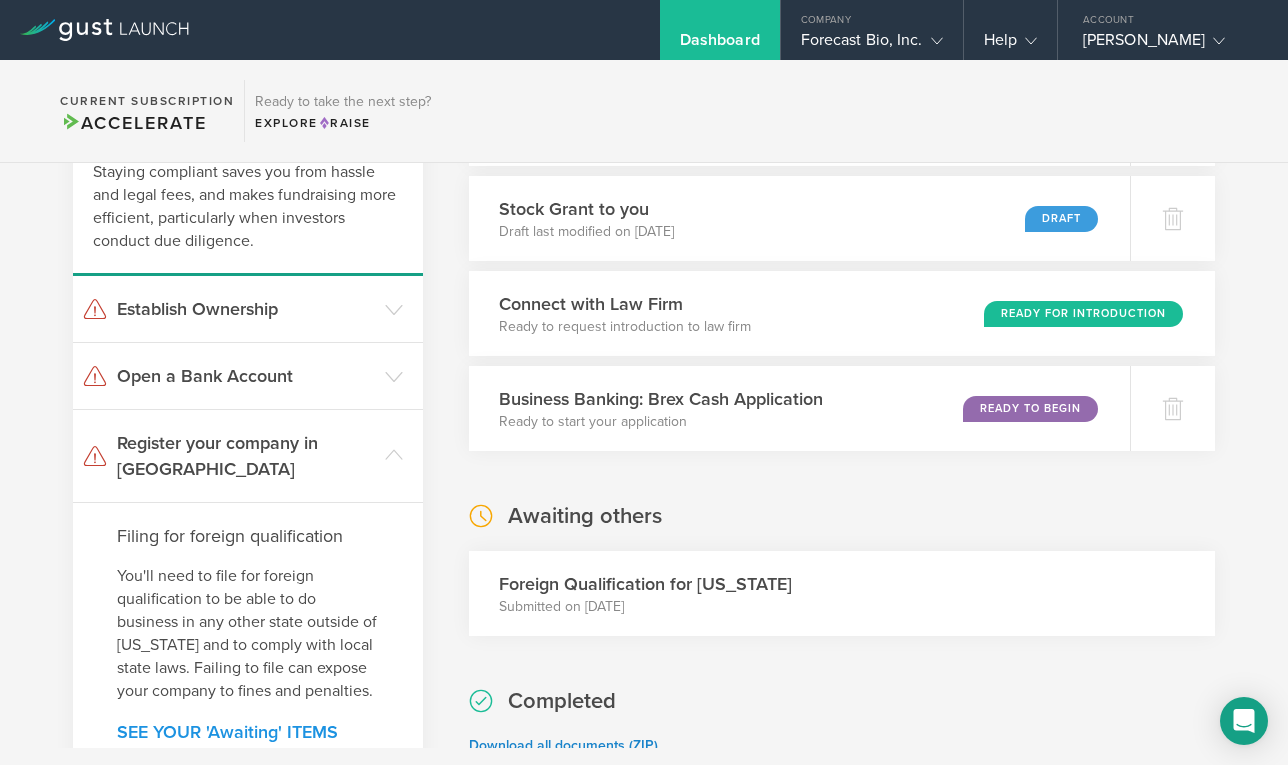 scroll, scrollTop: 155, scrollLeft: 0, axis: vertical 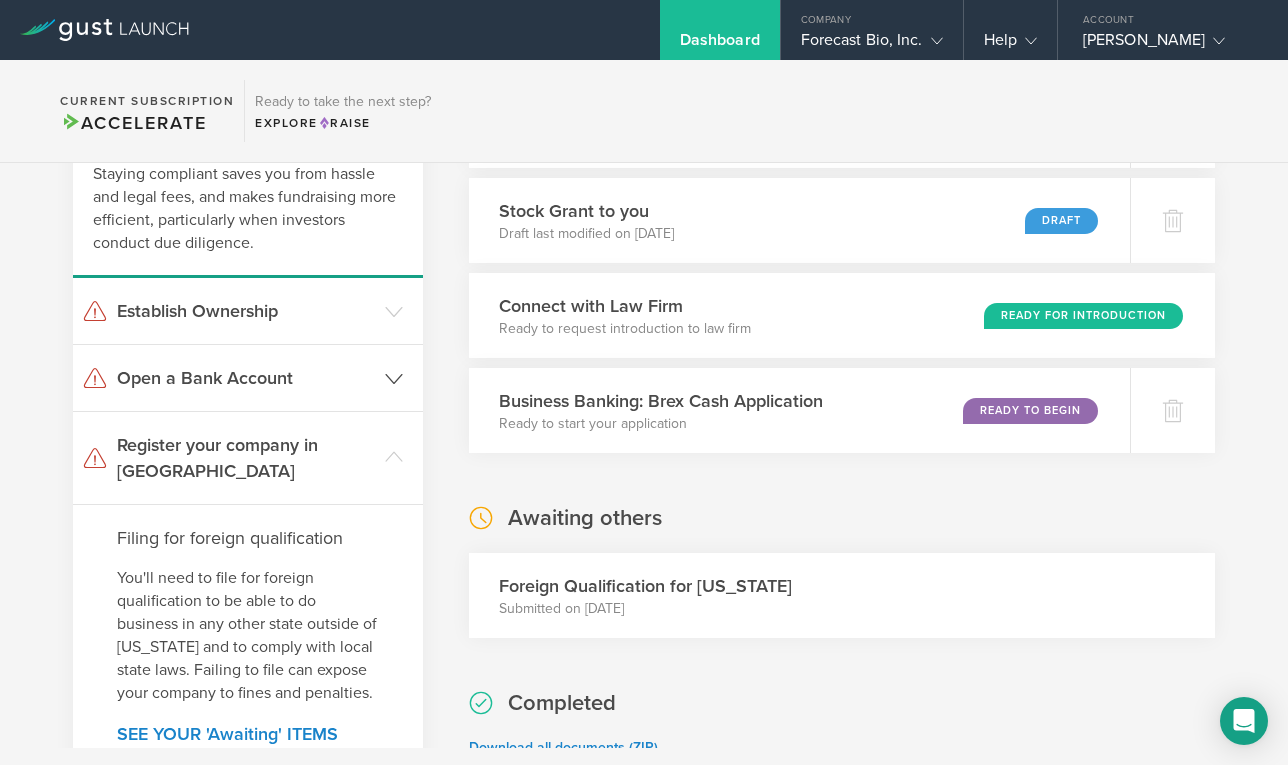 click on "Open a Bank Account" at bounding box center [246, 378] 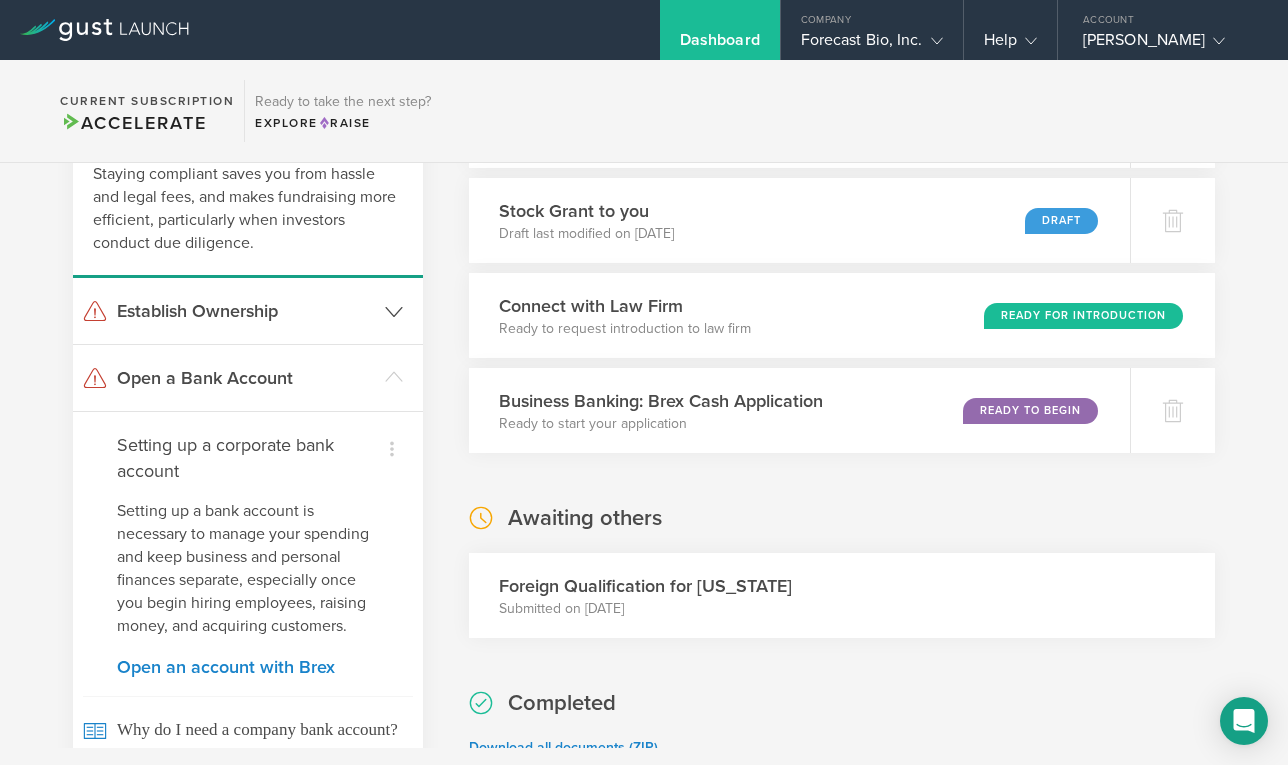 click on "Establish Ownership" at bounding box center [246, 311] 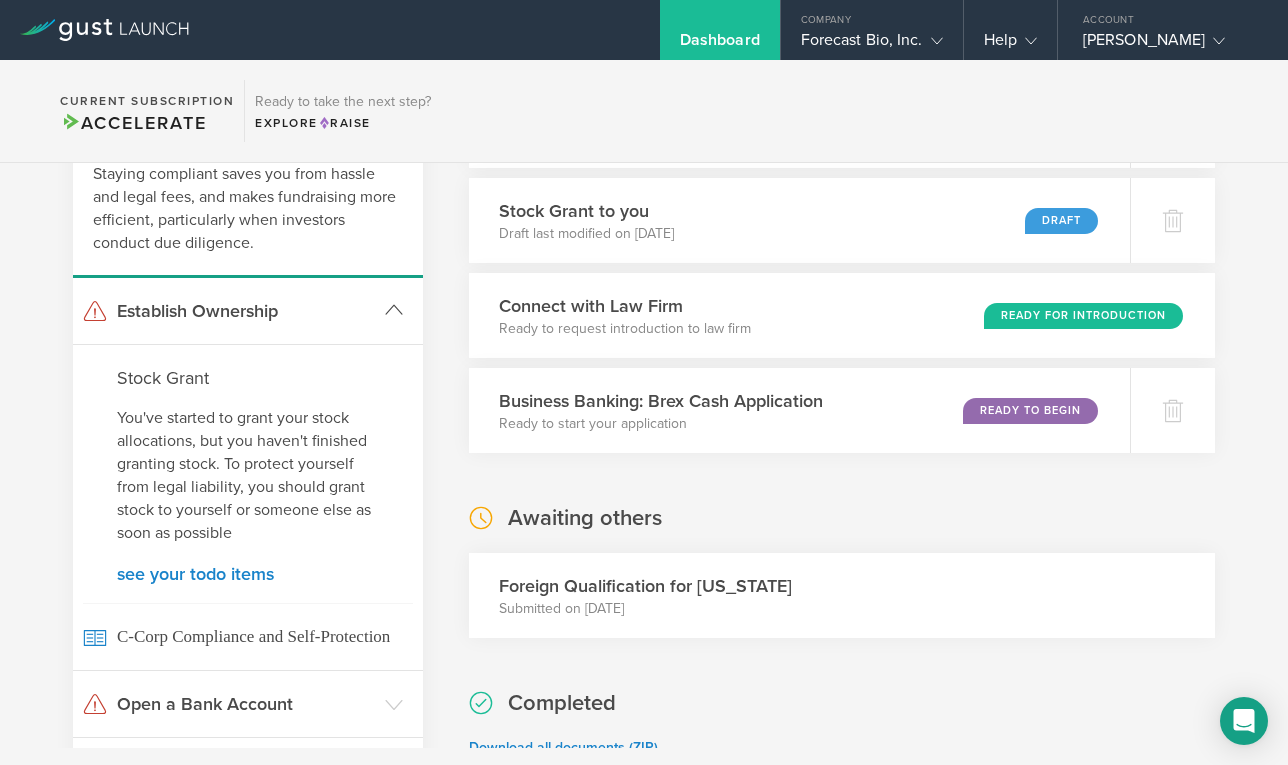 scroll, scrollTop: 0, scrollLeft: 0, axis: both 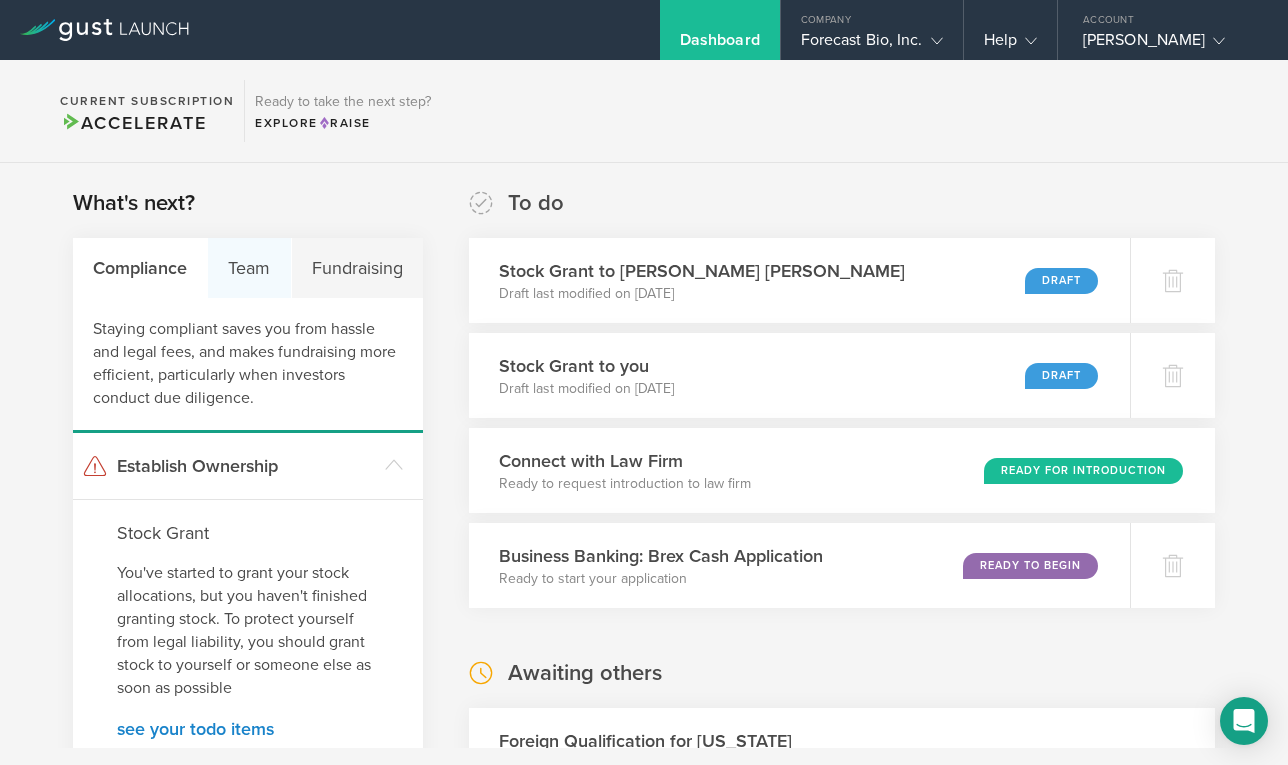 click on "Team" at bounding box center [249, 268] 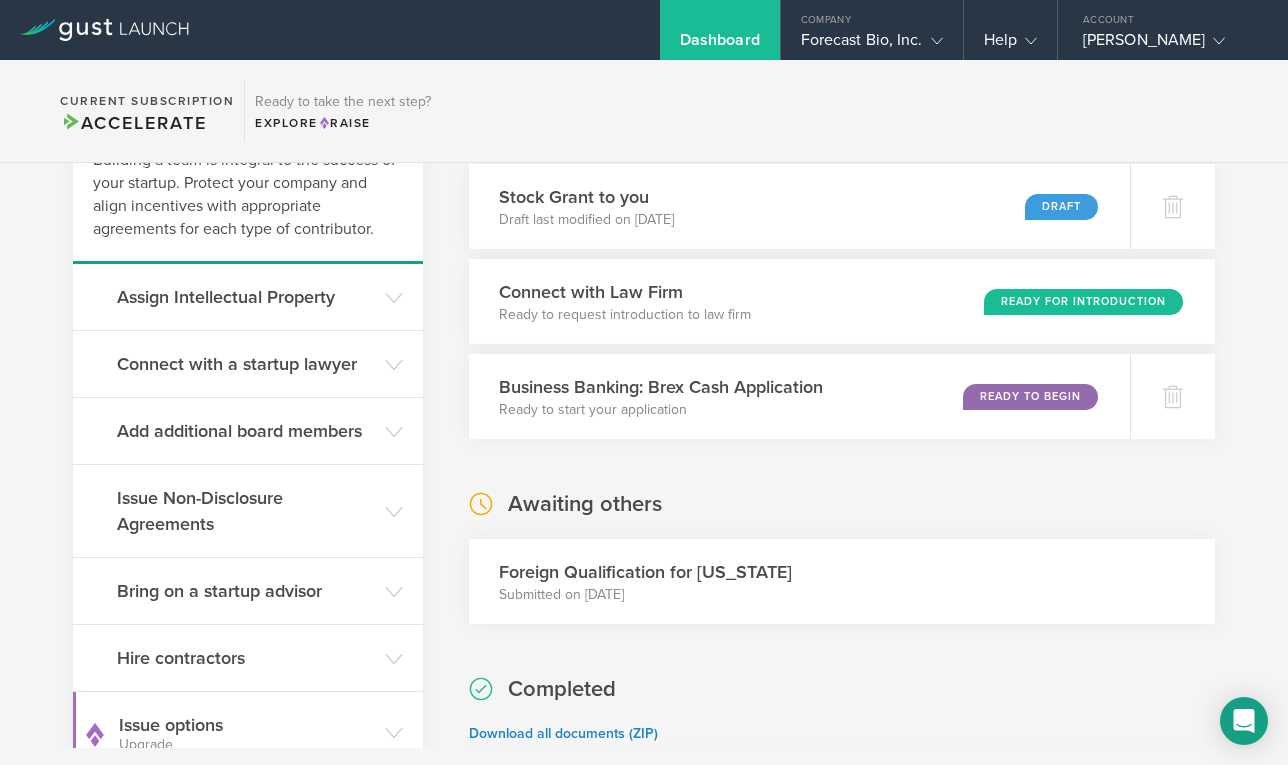 scroll, scrollTop: 170, scrollLeft: 0, axis: vertical 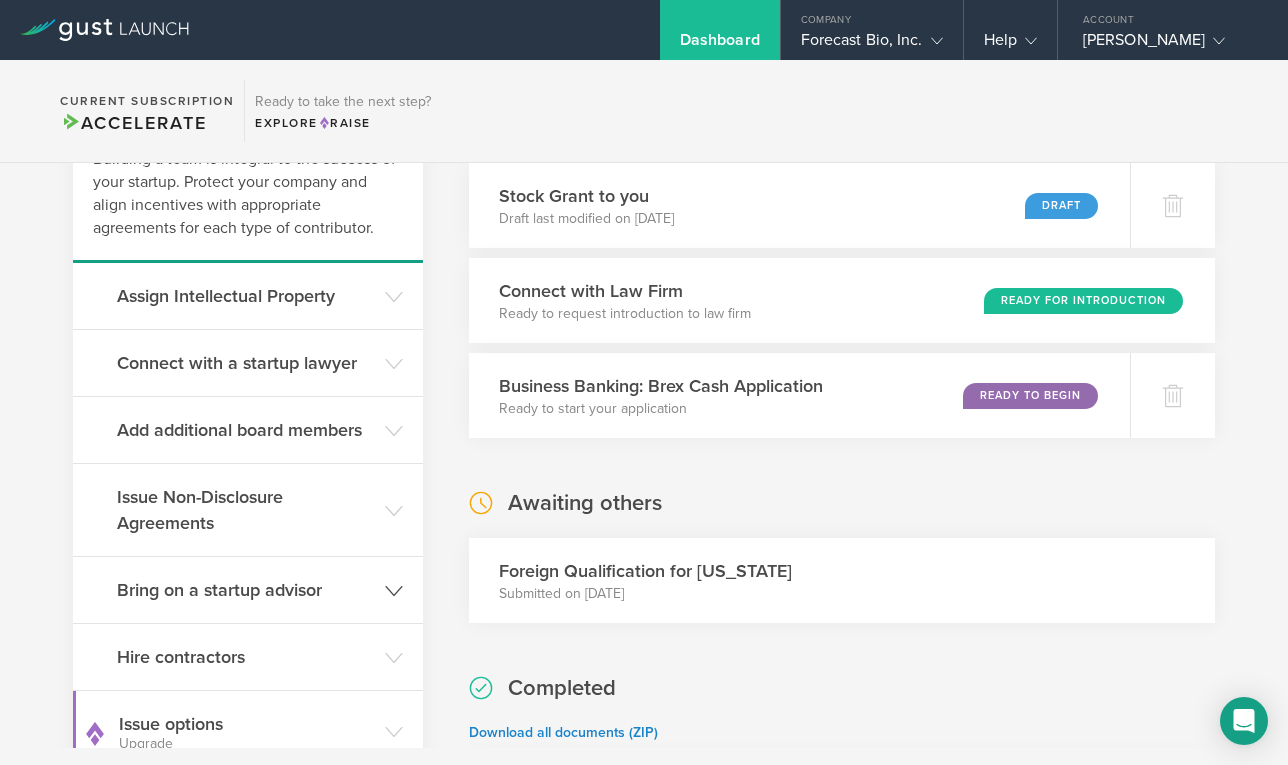 click on "Bring on a startup advisor" 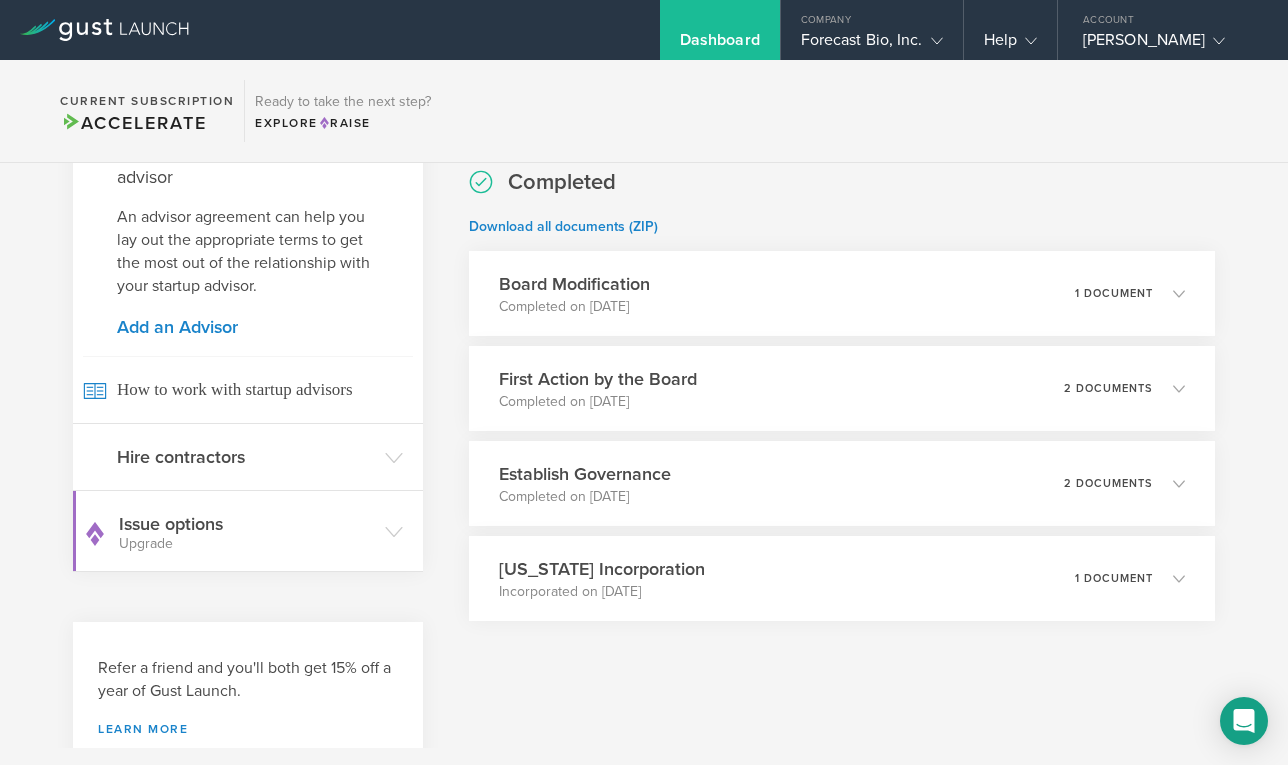 scroll, scrollTop: 680, scrollLeft: 0, axis: vertical 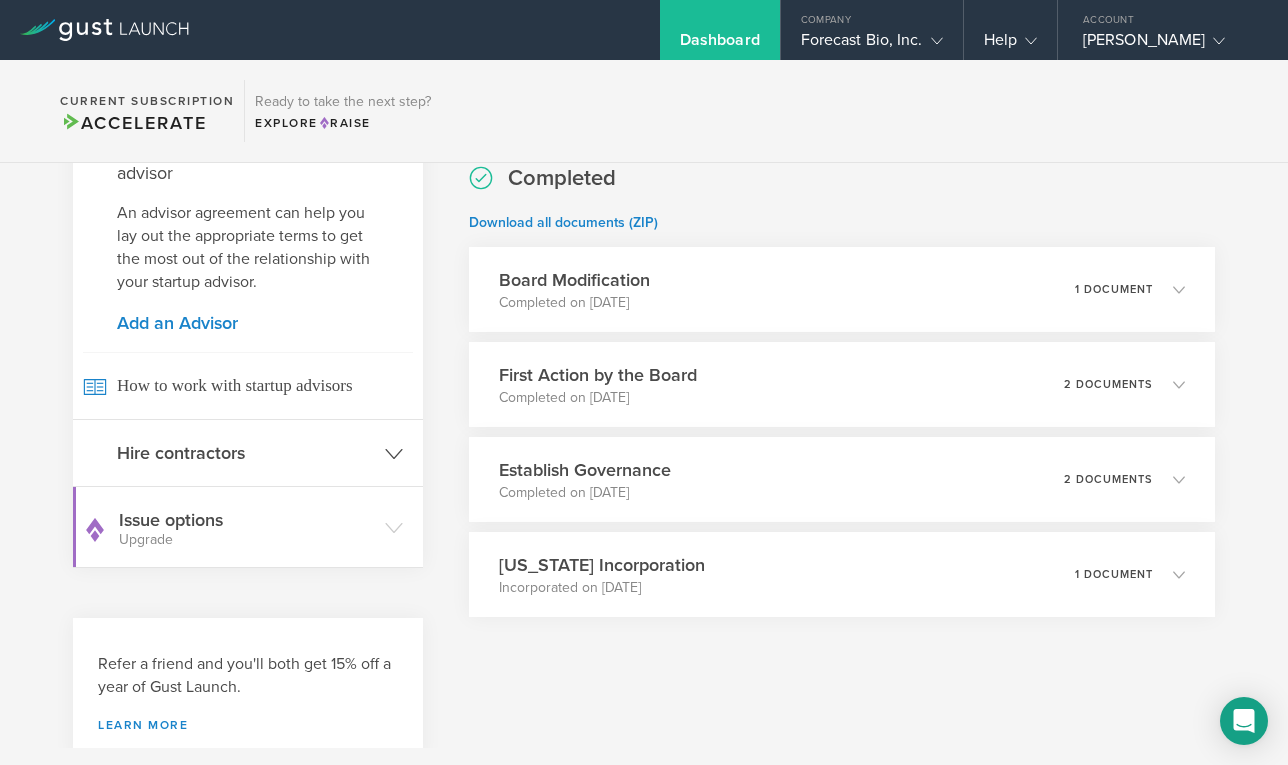 click on "Hire contractors" 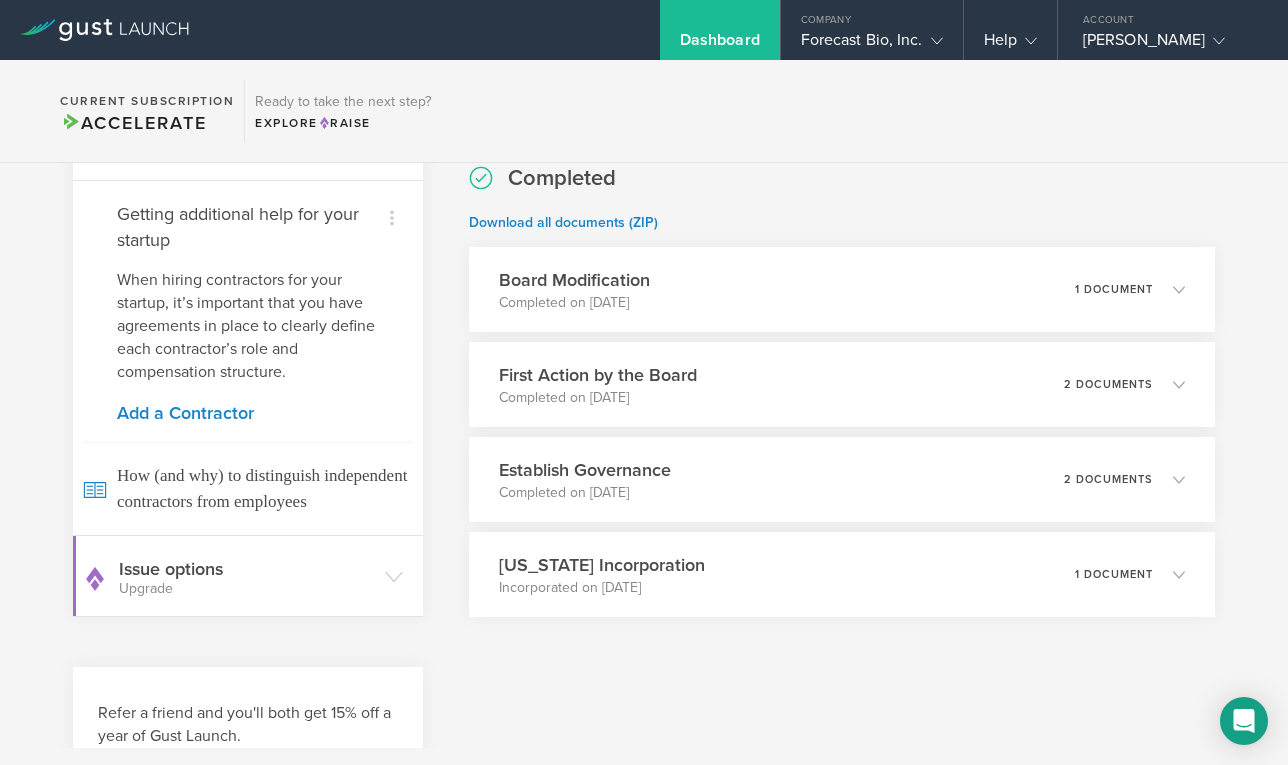 scroll, scrollTop: 785, scrollLeft: 0, axis: vertical 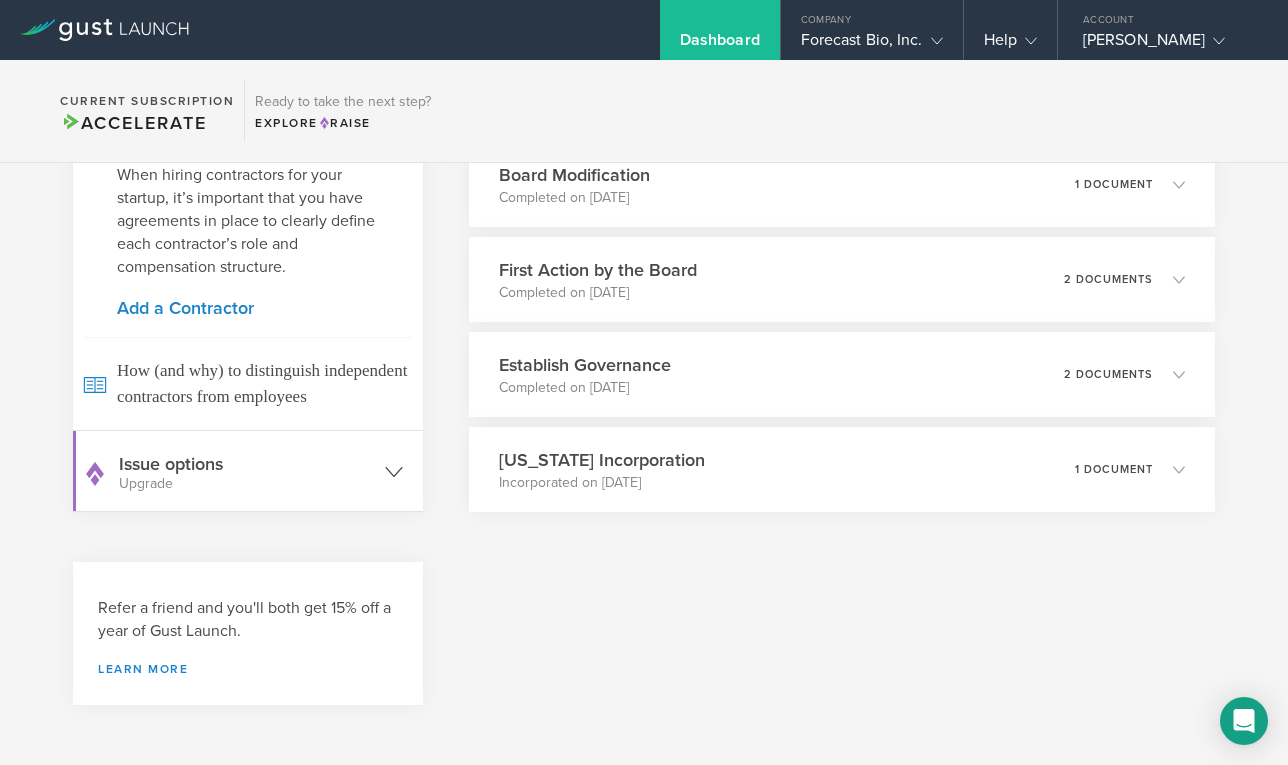 click on "Issue options Upgrade" at bounding box center (247, 471) 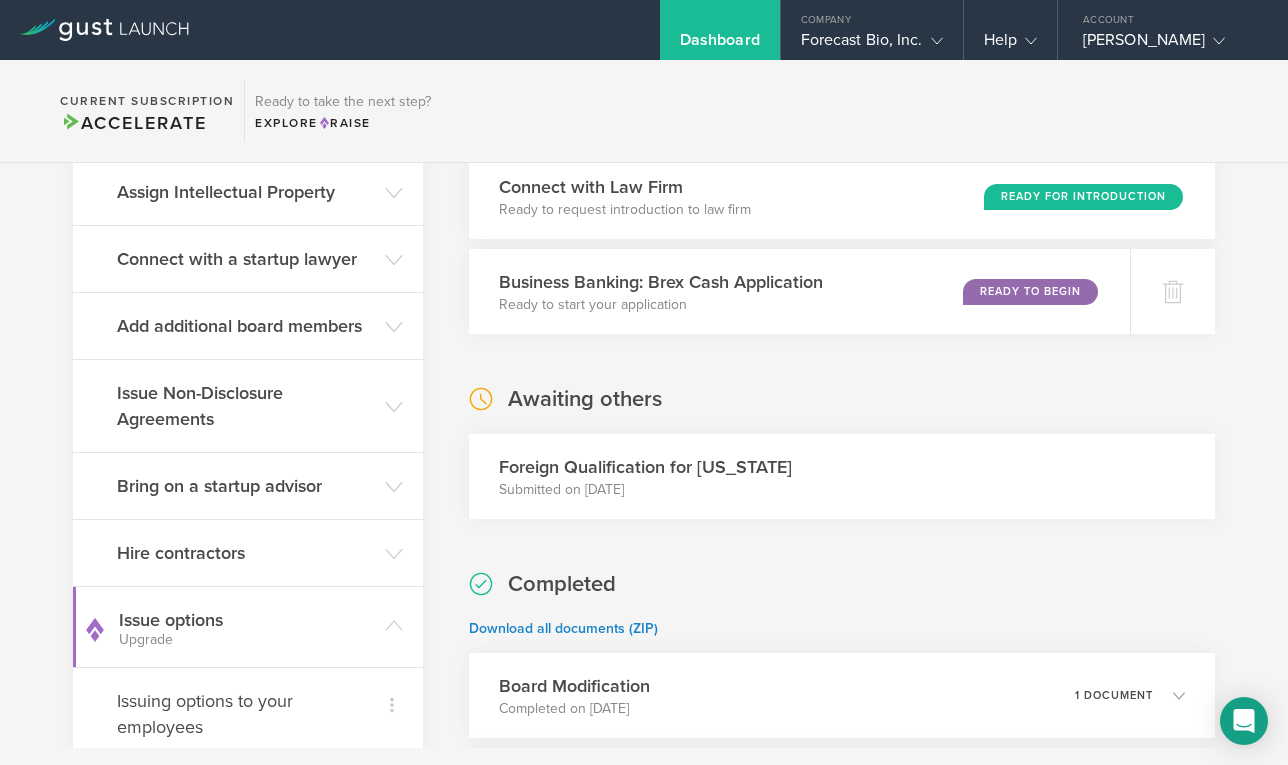 scroll, scrollTop: 0, scrollLeft: 0, axis: both 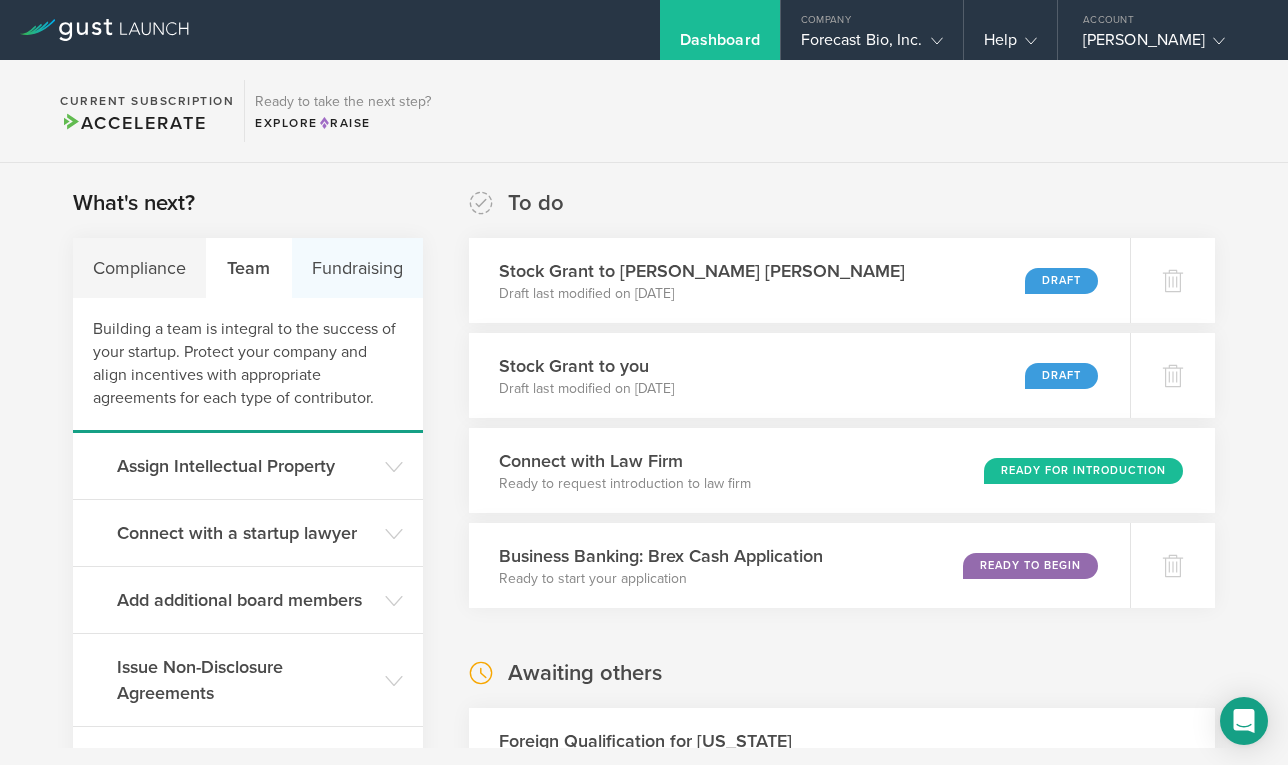 click on "Fundraising" at bounding box center [357, 268] 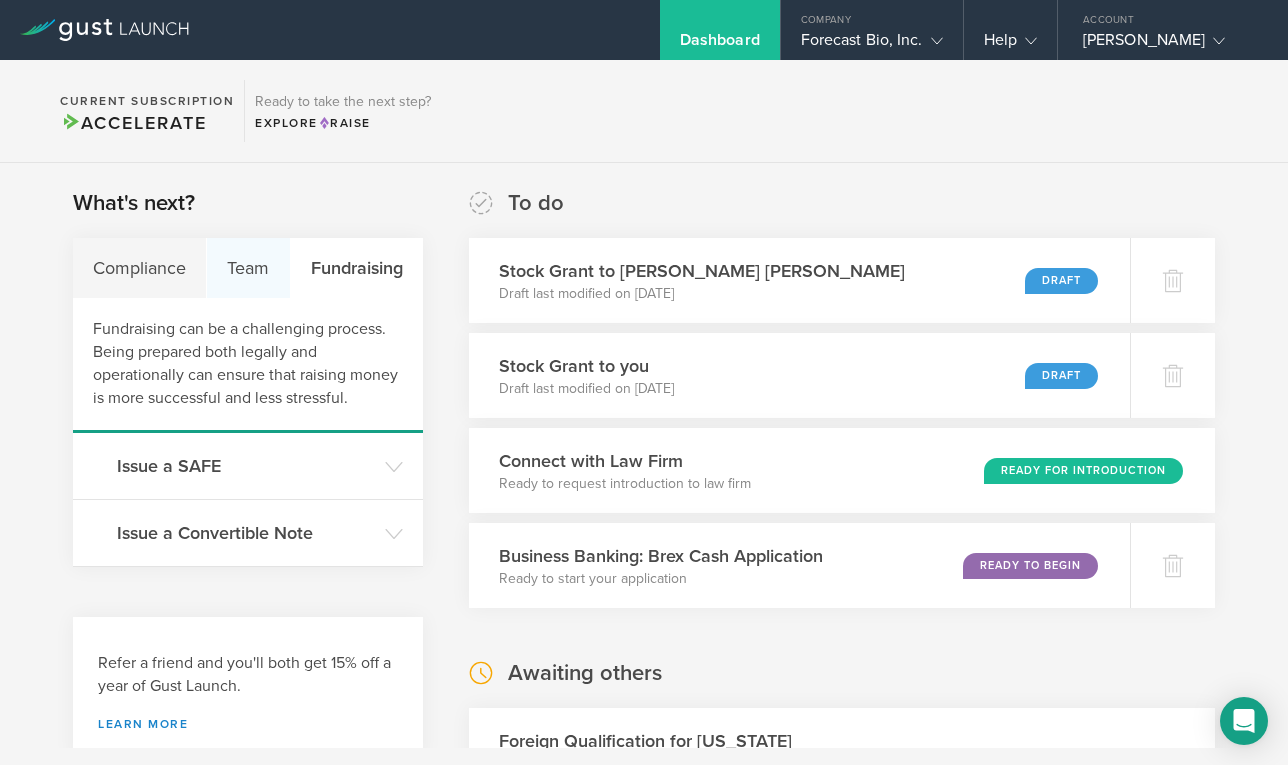 click on "Team" at bounding box center [248, 268] 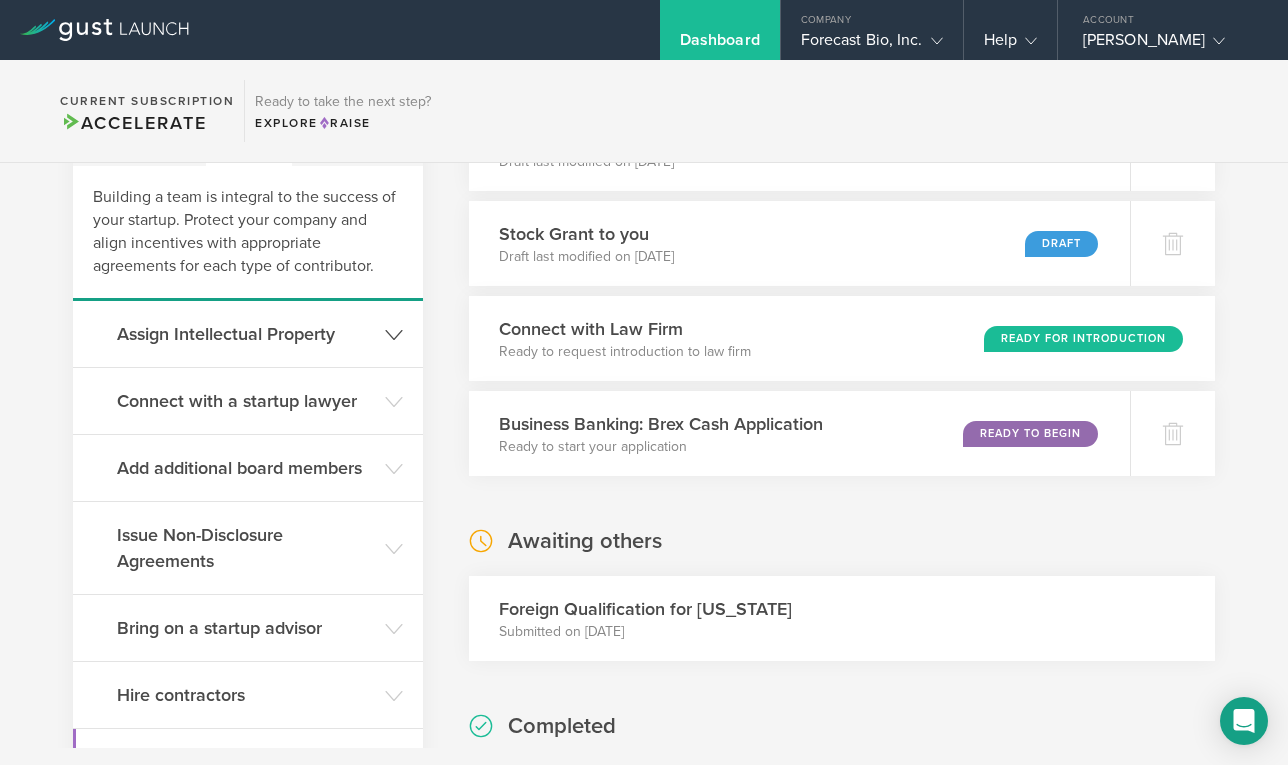scroll, scrollTop: 137, scrollLeft: 0, axis: vertical 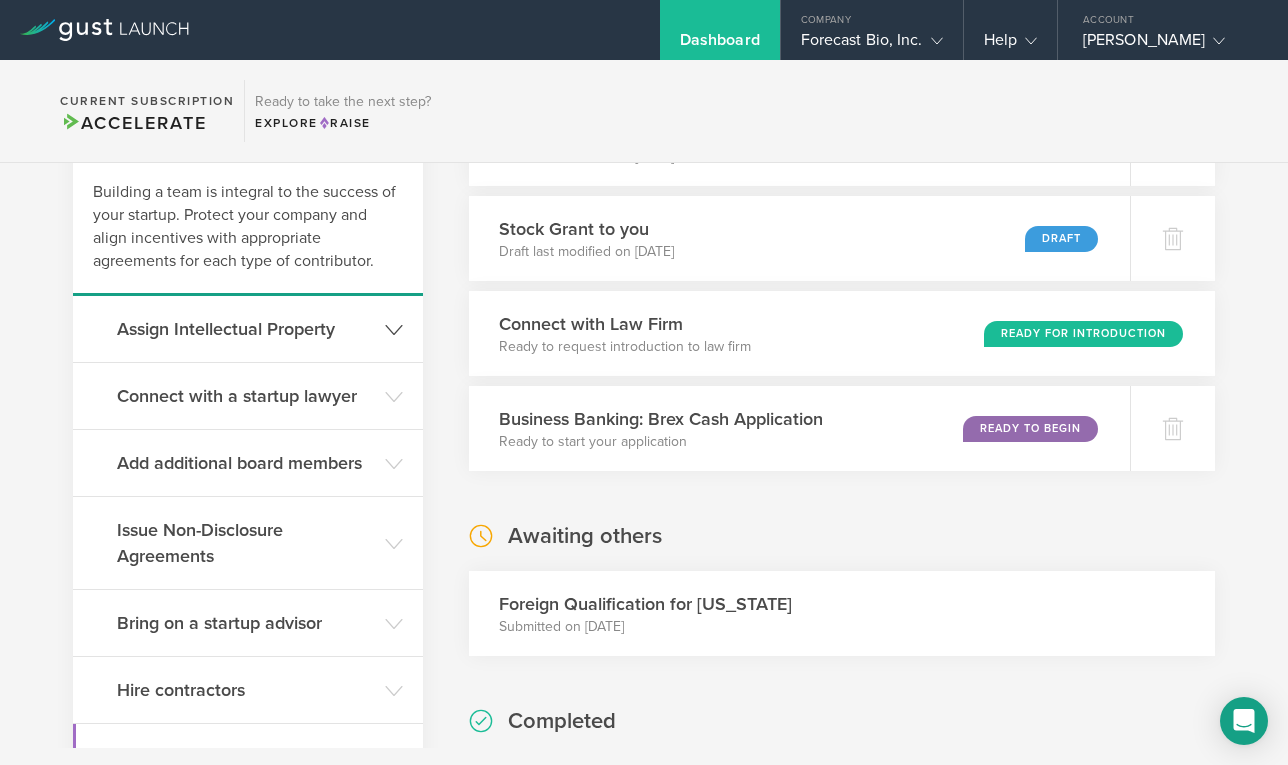 click 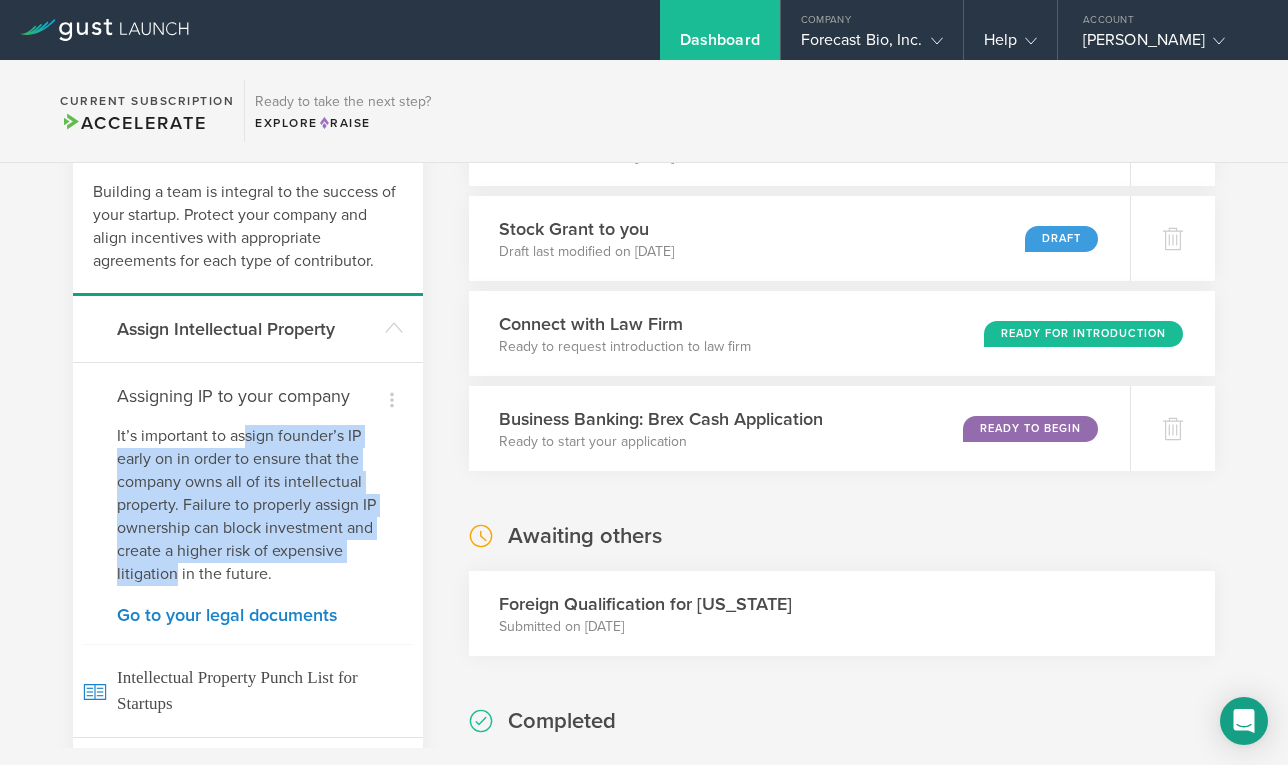 drag, startPoint x: 247, startPoint y: 436, endPoint x: 172, endPoint y: 571, distance: 154.43445 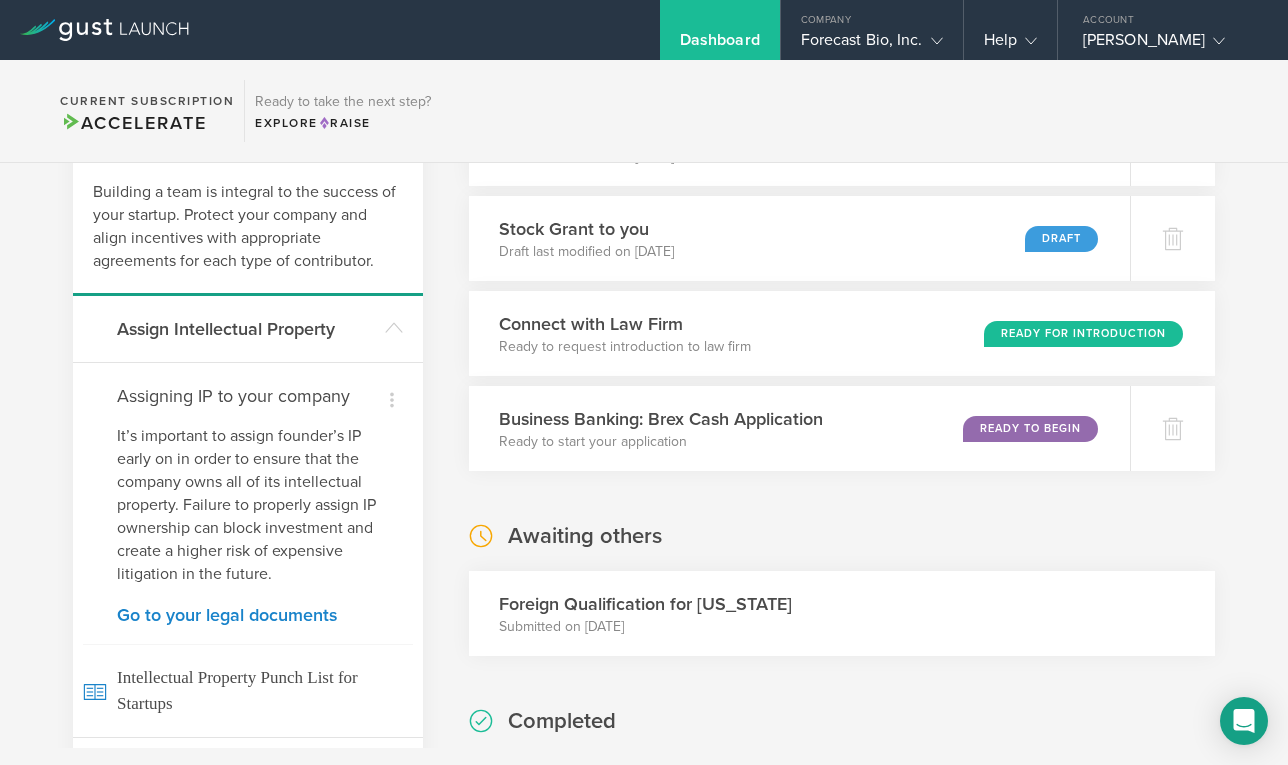 click on "It’s important to assign founder’s IP early on in order to ensure that the company owns all of its intellectual property. Failure to properly assign IP ownership can block investment and create a higher risk of expensive litigation in the future." at bounding box center (248, 505) 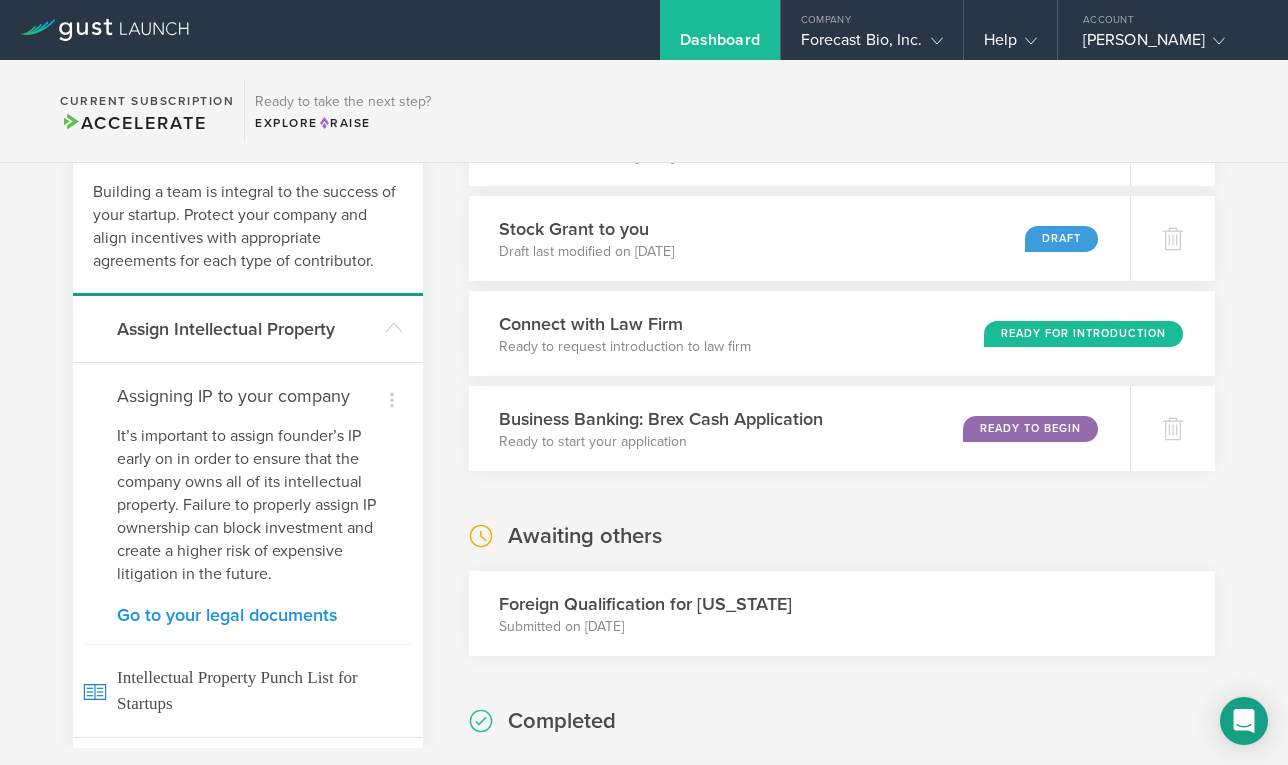 click on "Go to your legal documents" at bounding box center [248, 615] 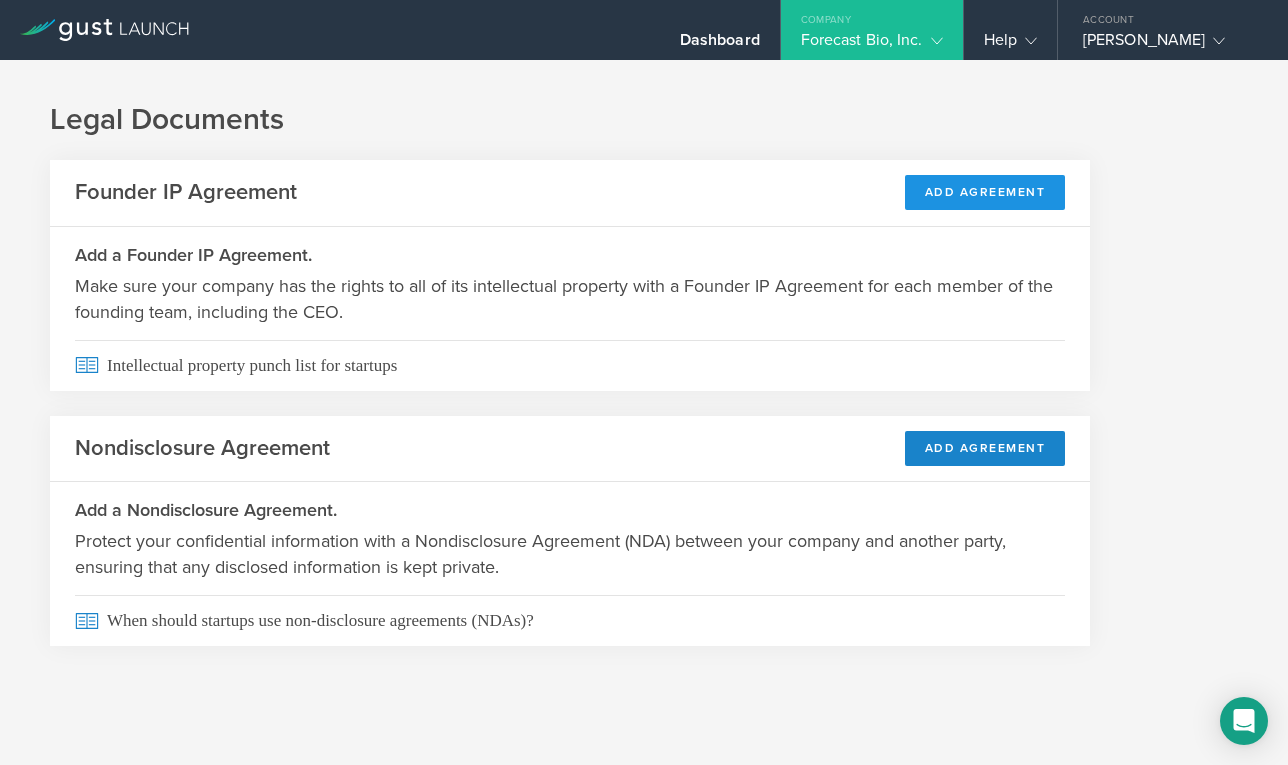 click on "Add Agreement" at bounding box center (985, 192) 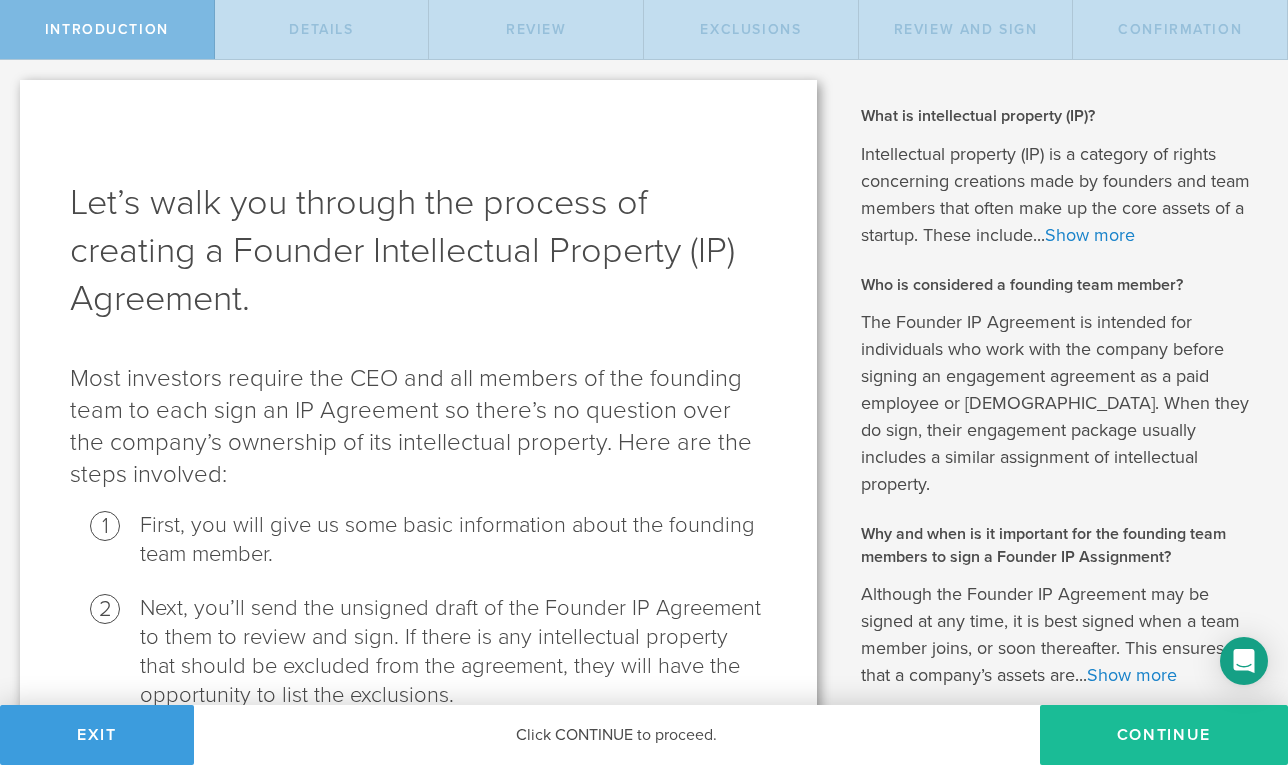 scroll, scrollTop: 0, scrollLeft: 0, axis: both 